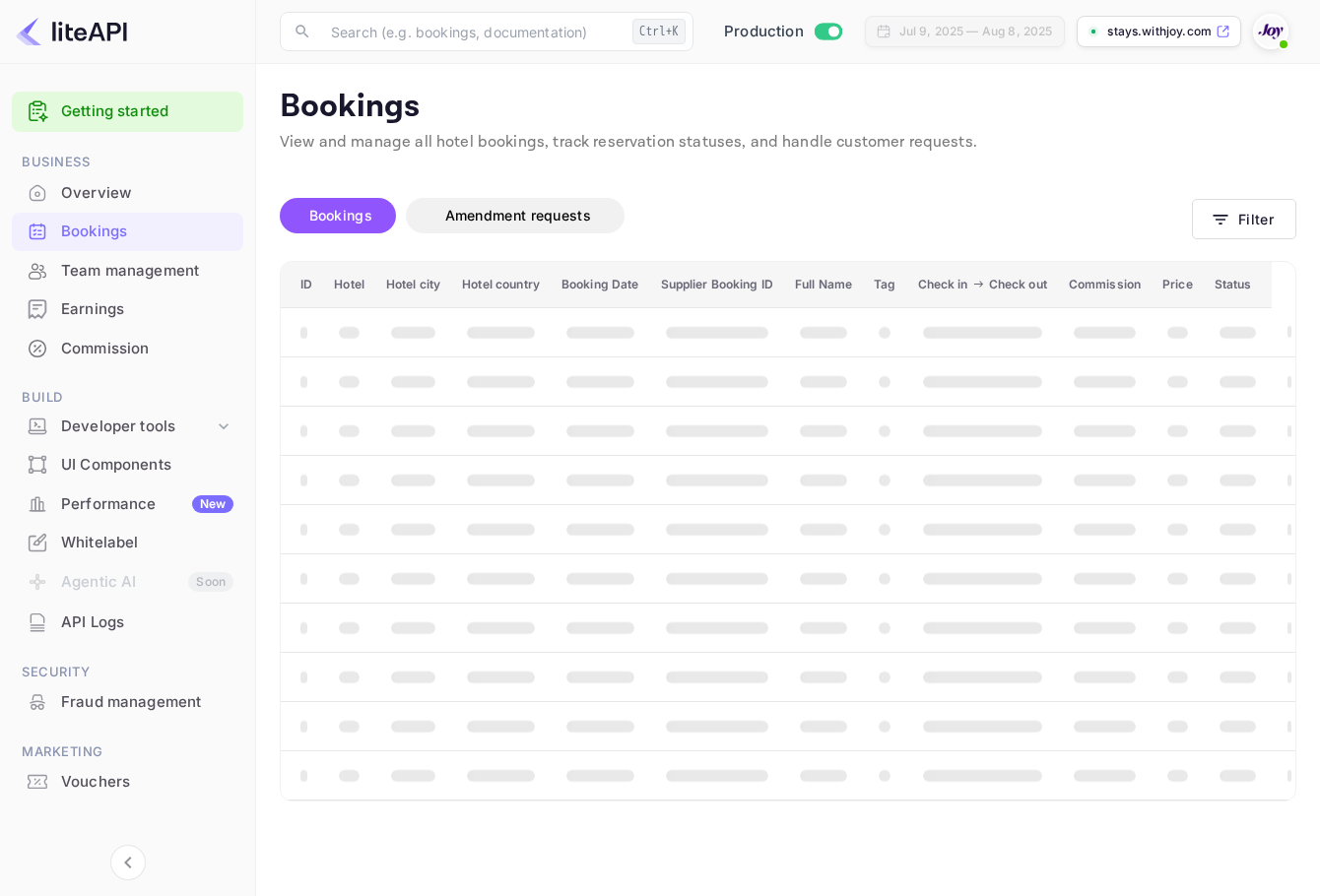 scroll, scrollTop: 0, scrollLeft: 0, axis: both 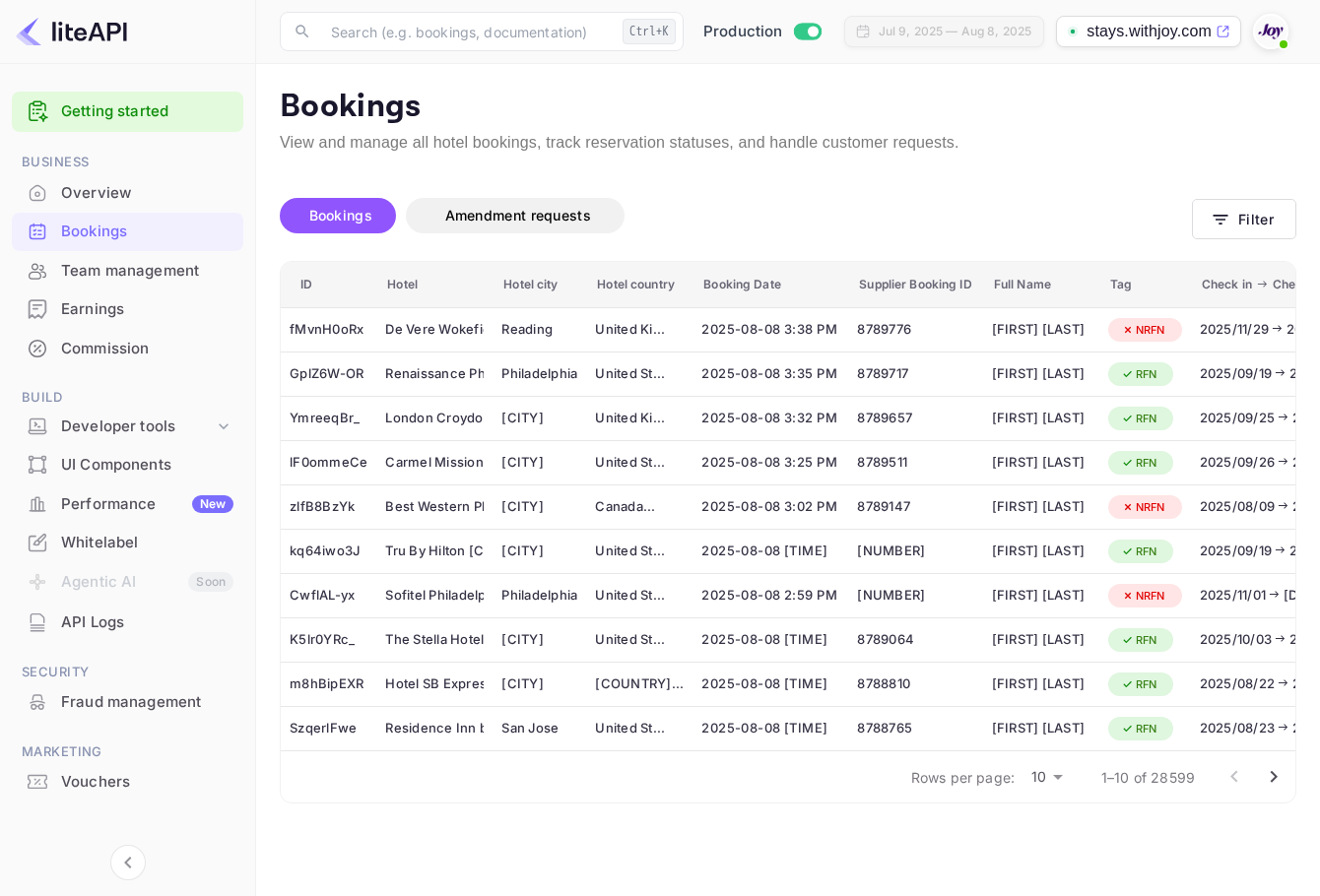 click at bounding box center [1271, 32] 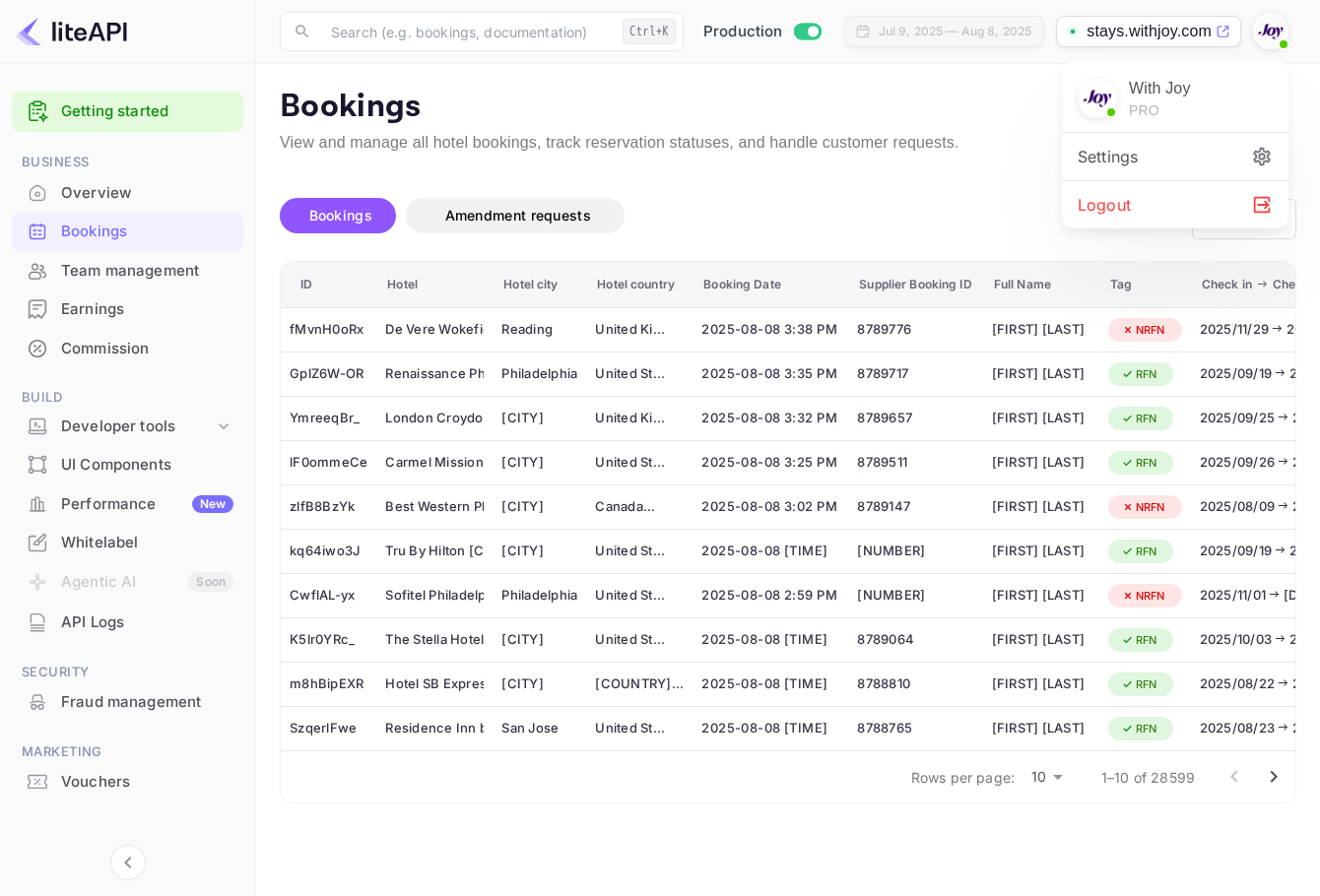 click on "Logout" at bounding box center [1175, 205] 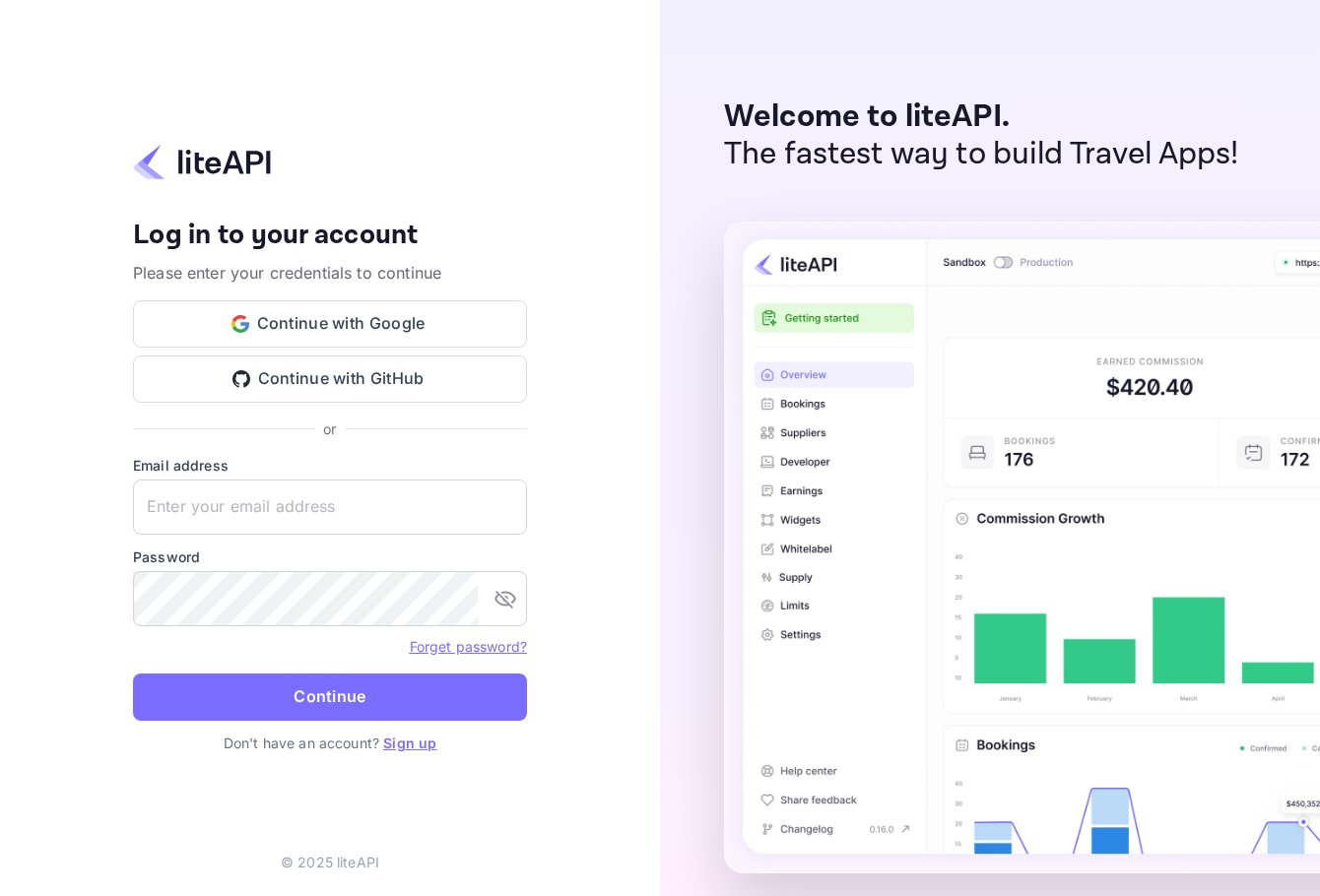 click on "or" at bounding box center (330, 428) 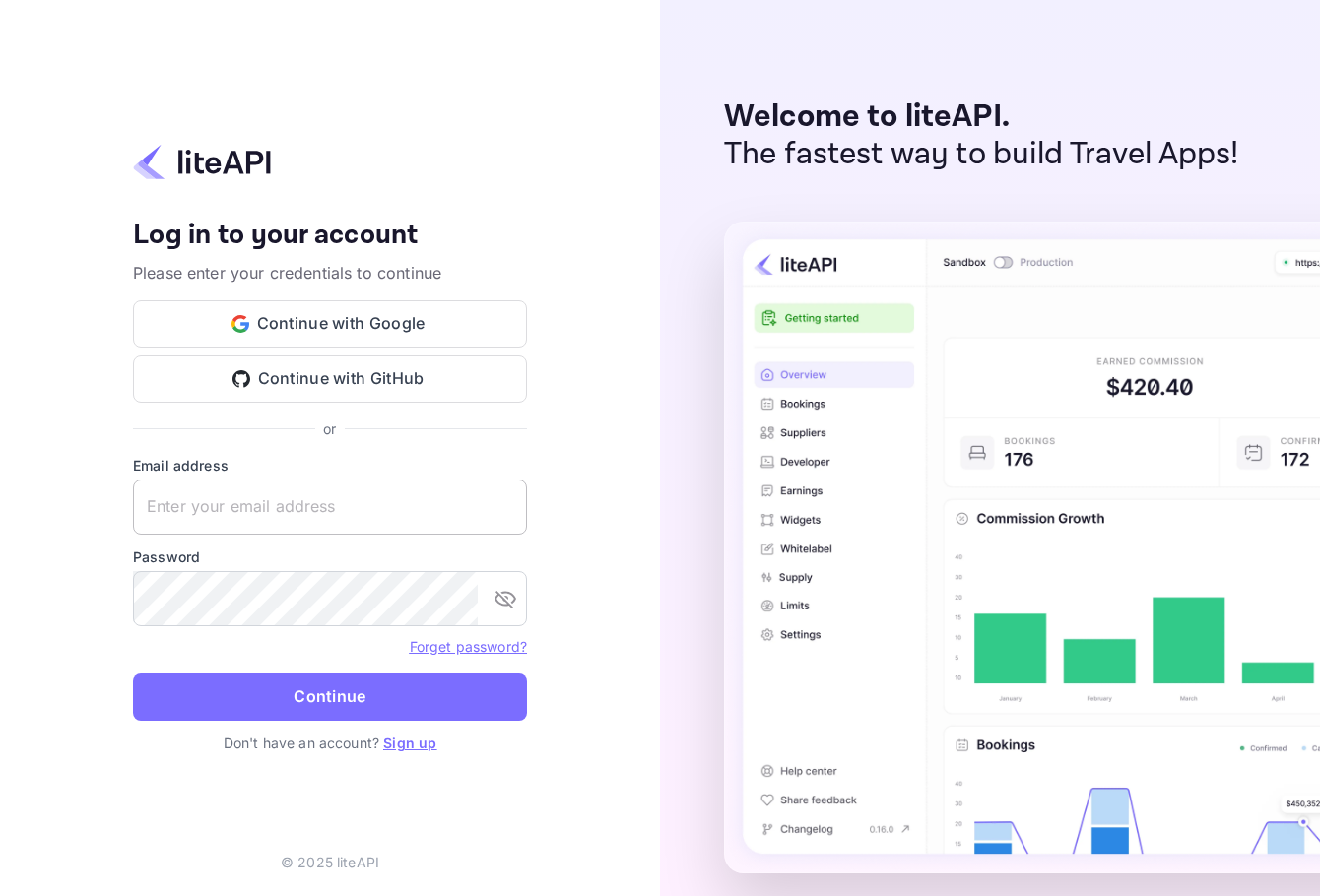 click at bounding box center [330, 507] 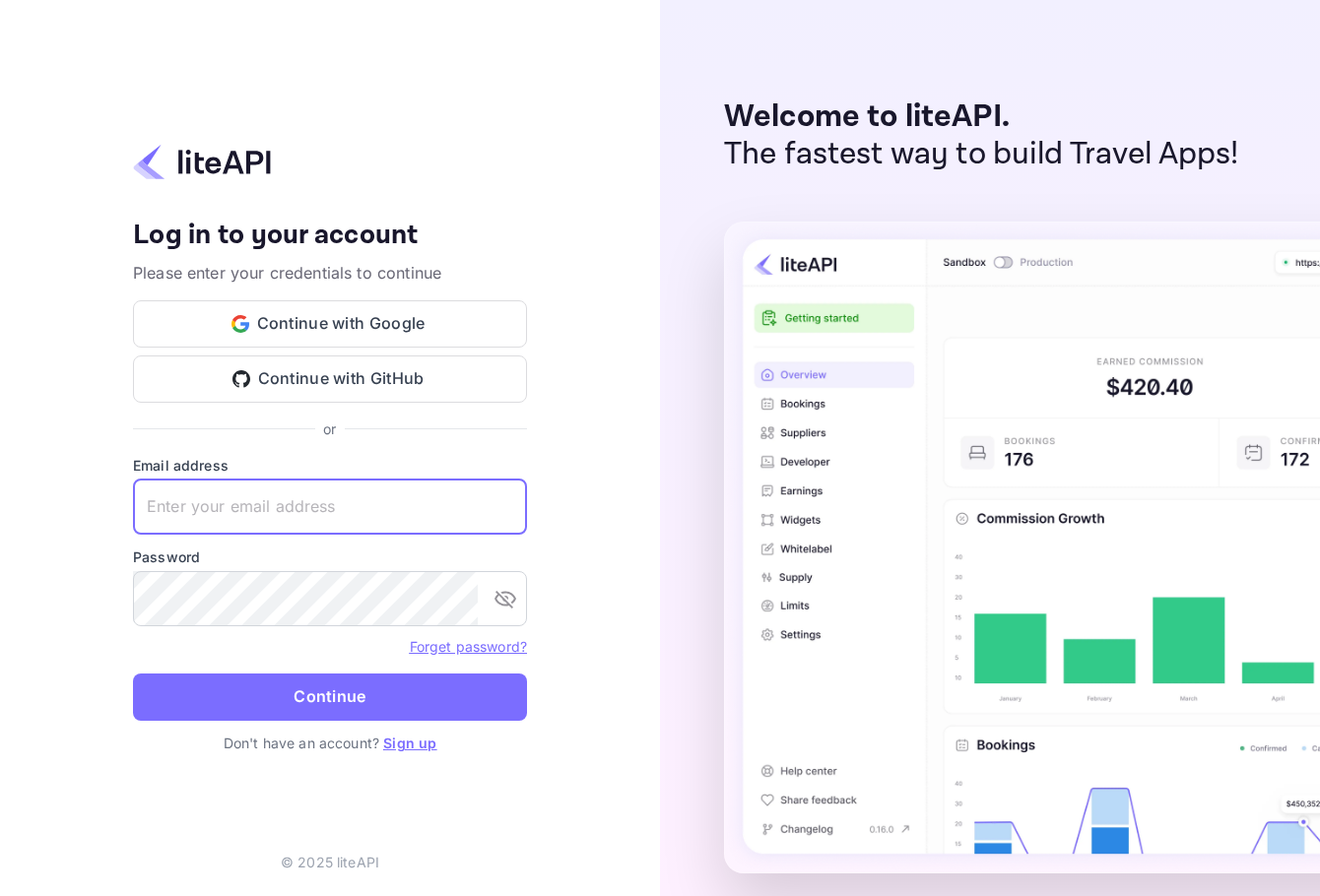 paste on "services@withjoy.com" 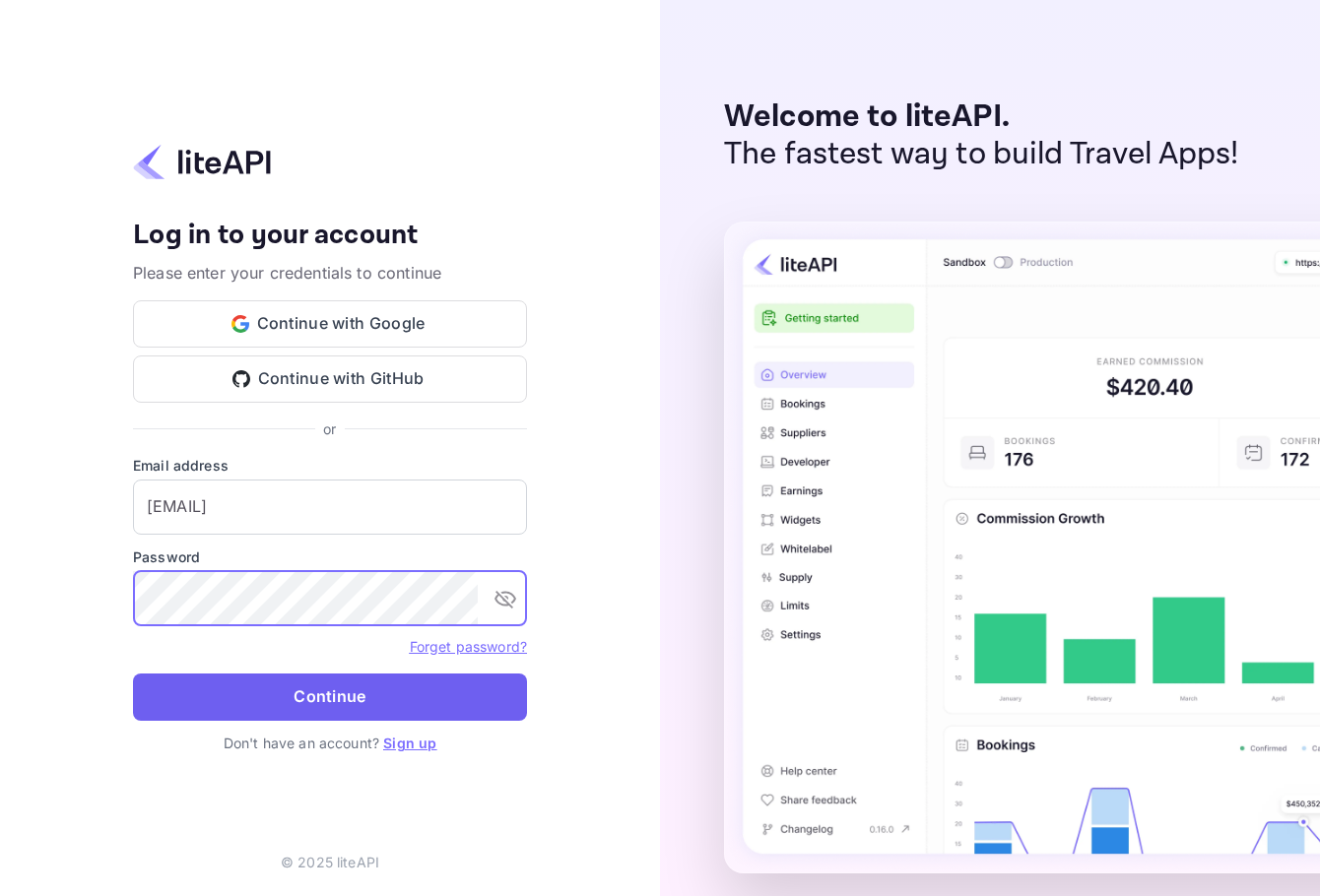 click on "Continue" at bounding box center [330, 697] 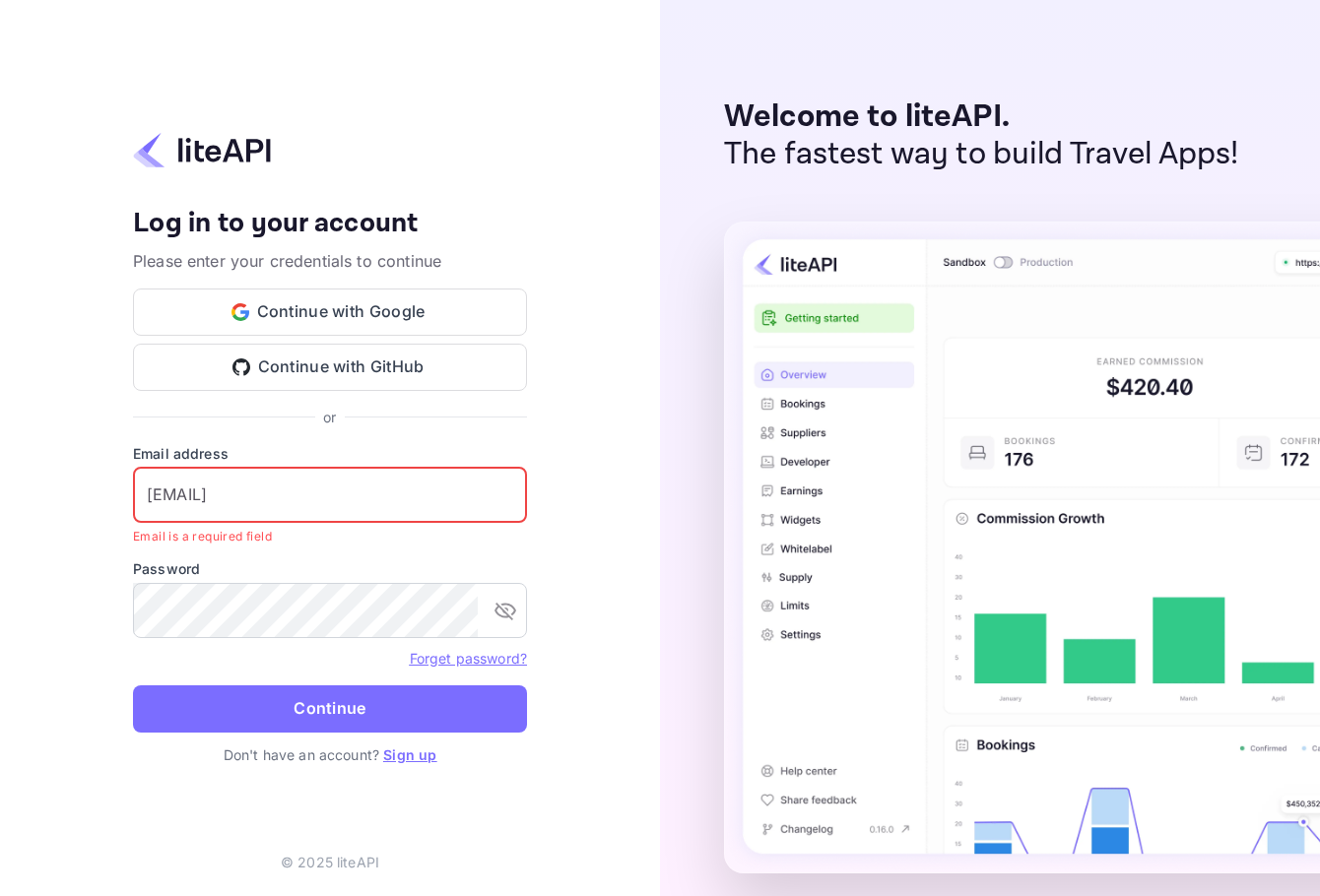 drag, startPoint x: 360, startPoint y: 485, endPoint x: 96, endPoint y: 465, distance: 264.7565 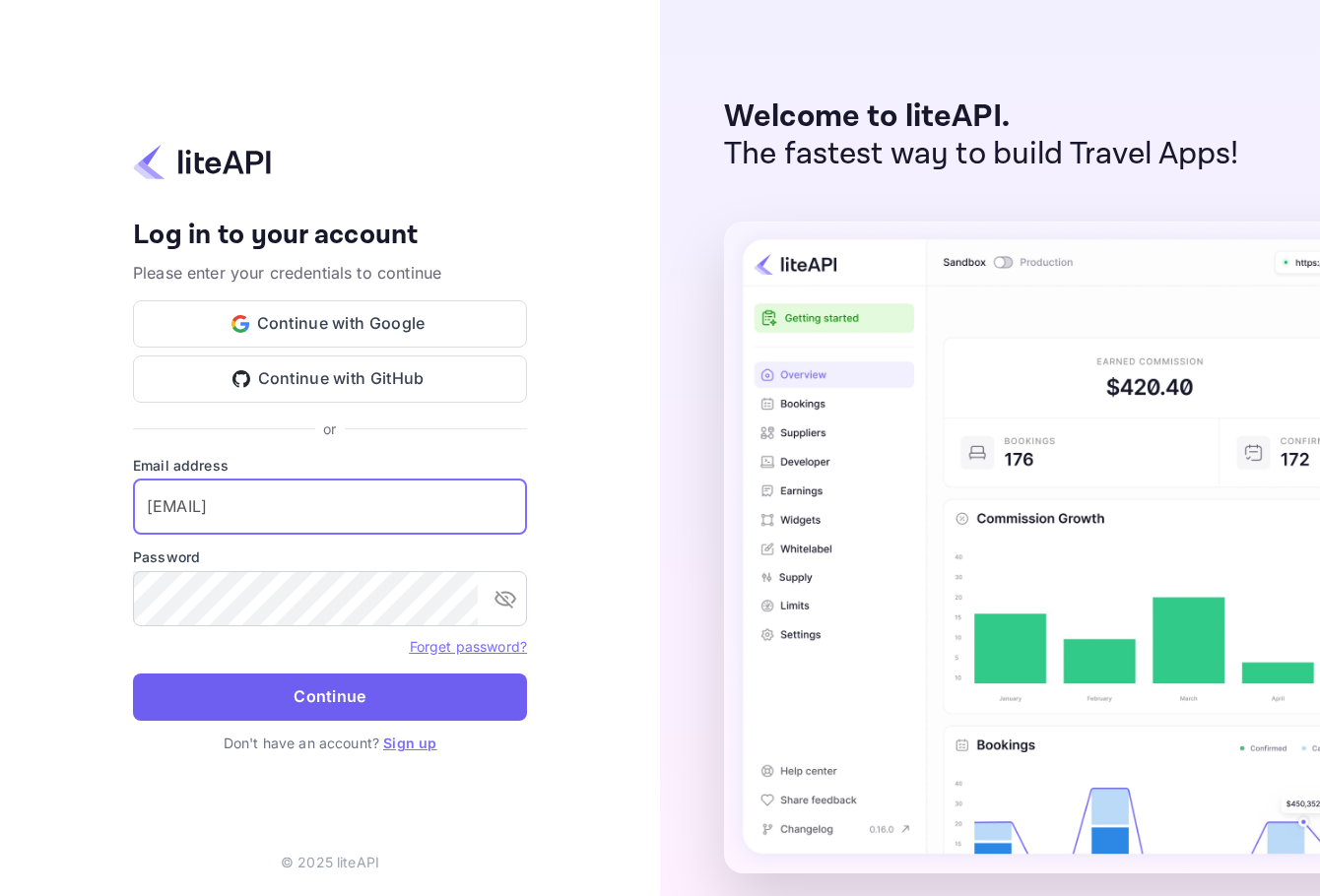 type on "services@withjoy.com" 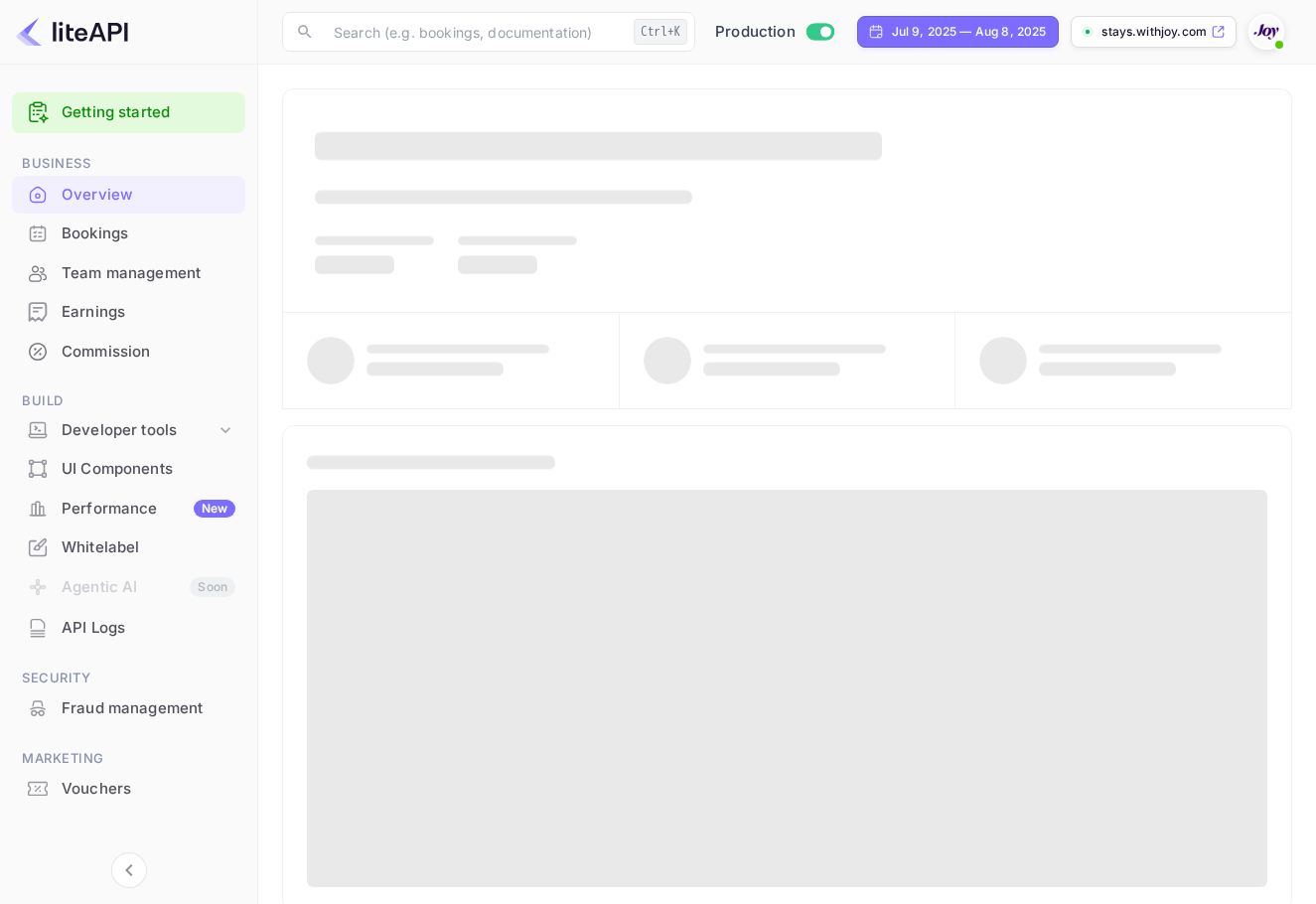 scroll, scrollTop: 0, scrollLeft: 0, axis: both 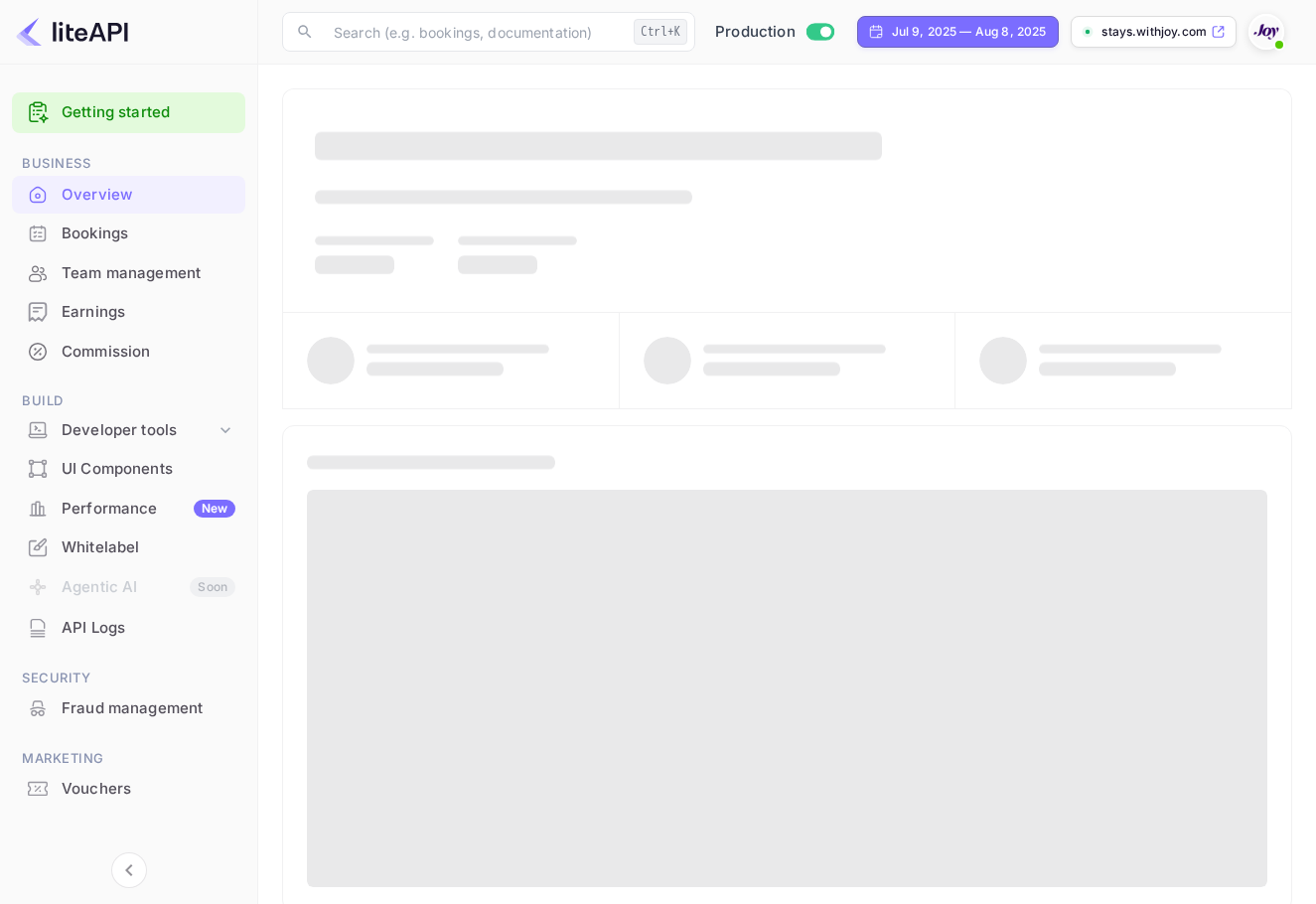 click on "Bookings" at bounding box center [148, 233] 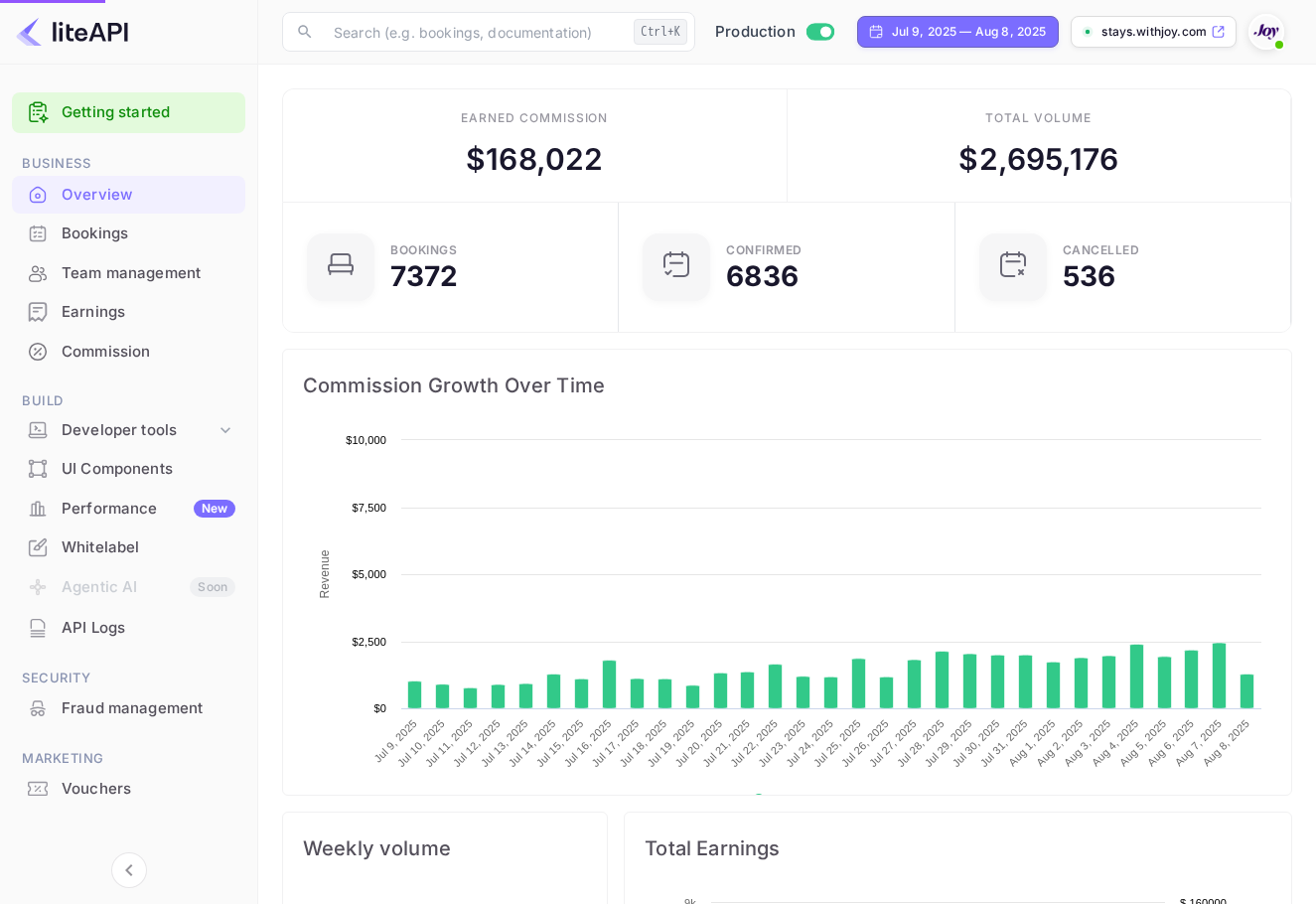 scroll, scrollTop: 16, scrollLeft: 16, axis: both 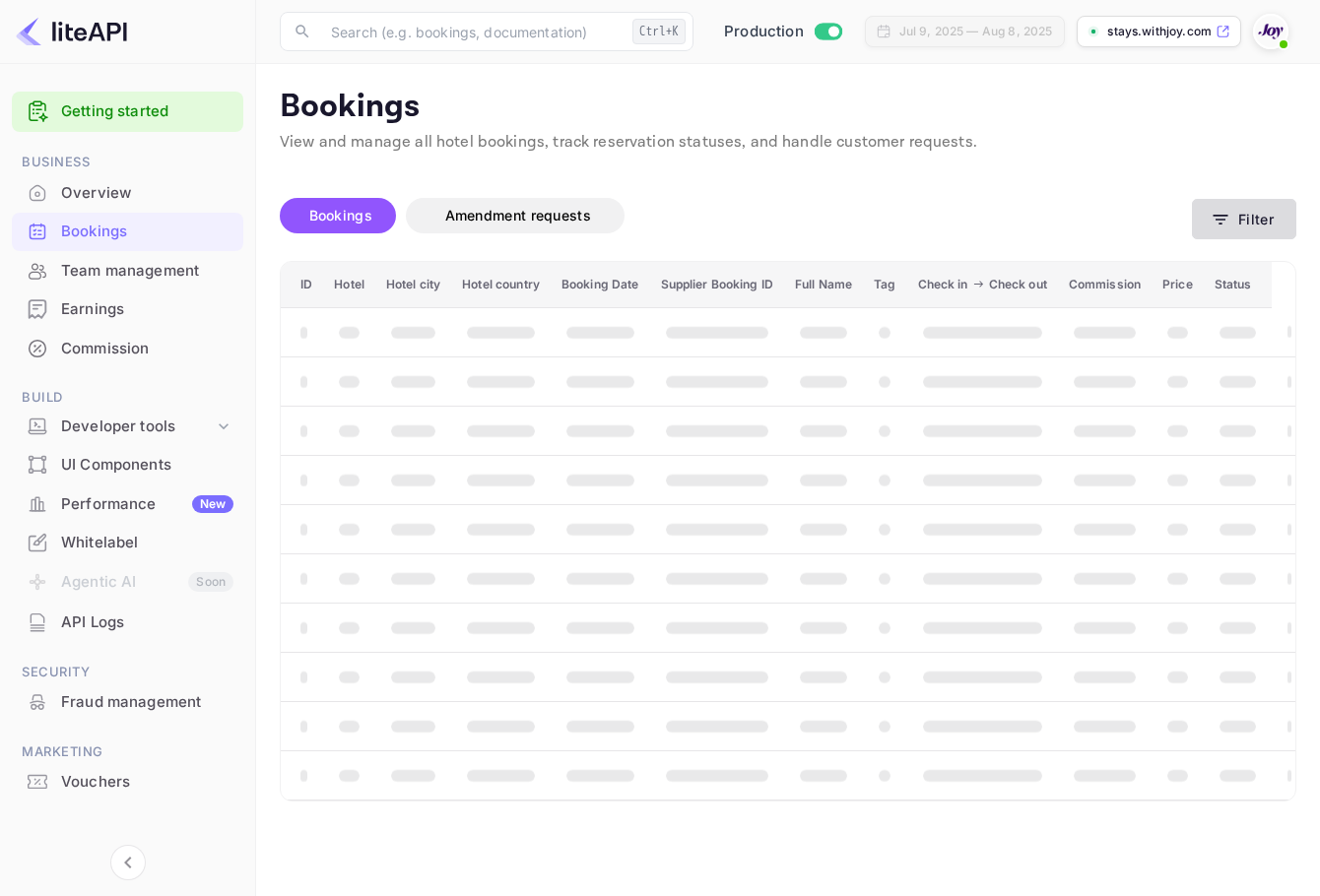 click on "Filter" at bounding box center (1244, 219) 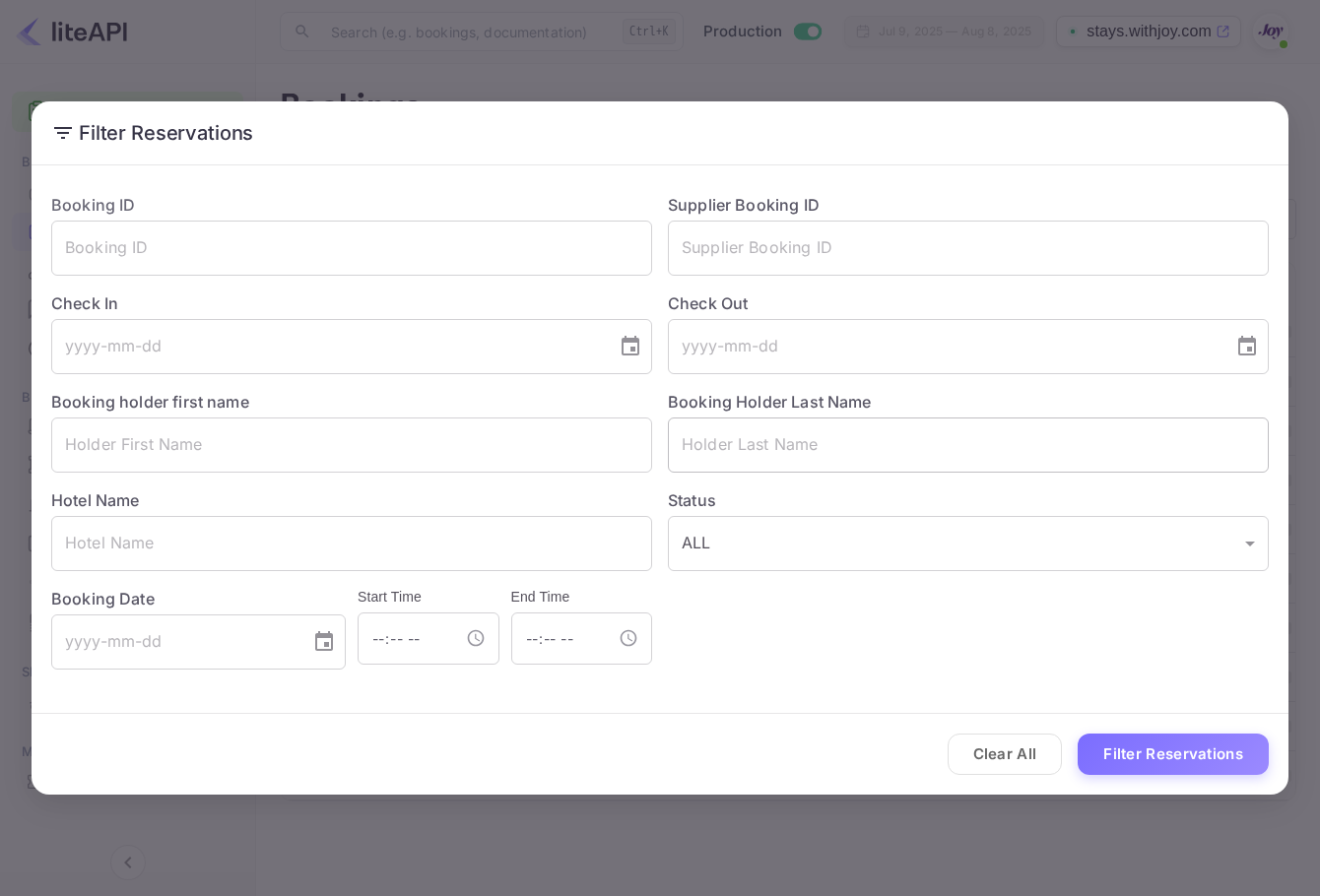 click at bounding box center (968, 445) 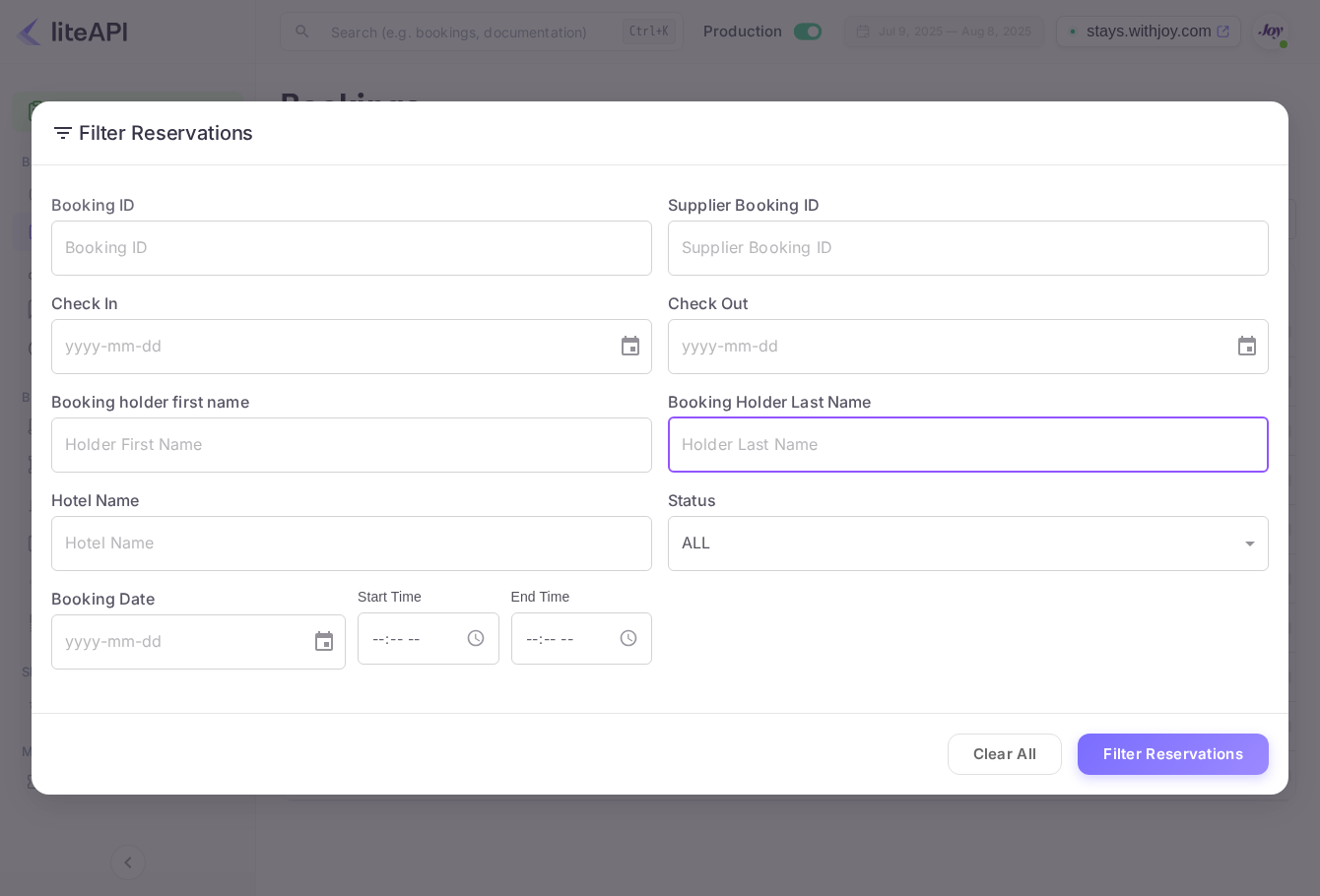 paste on "[LAST]" 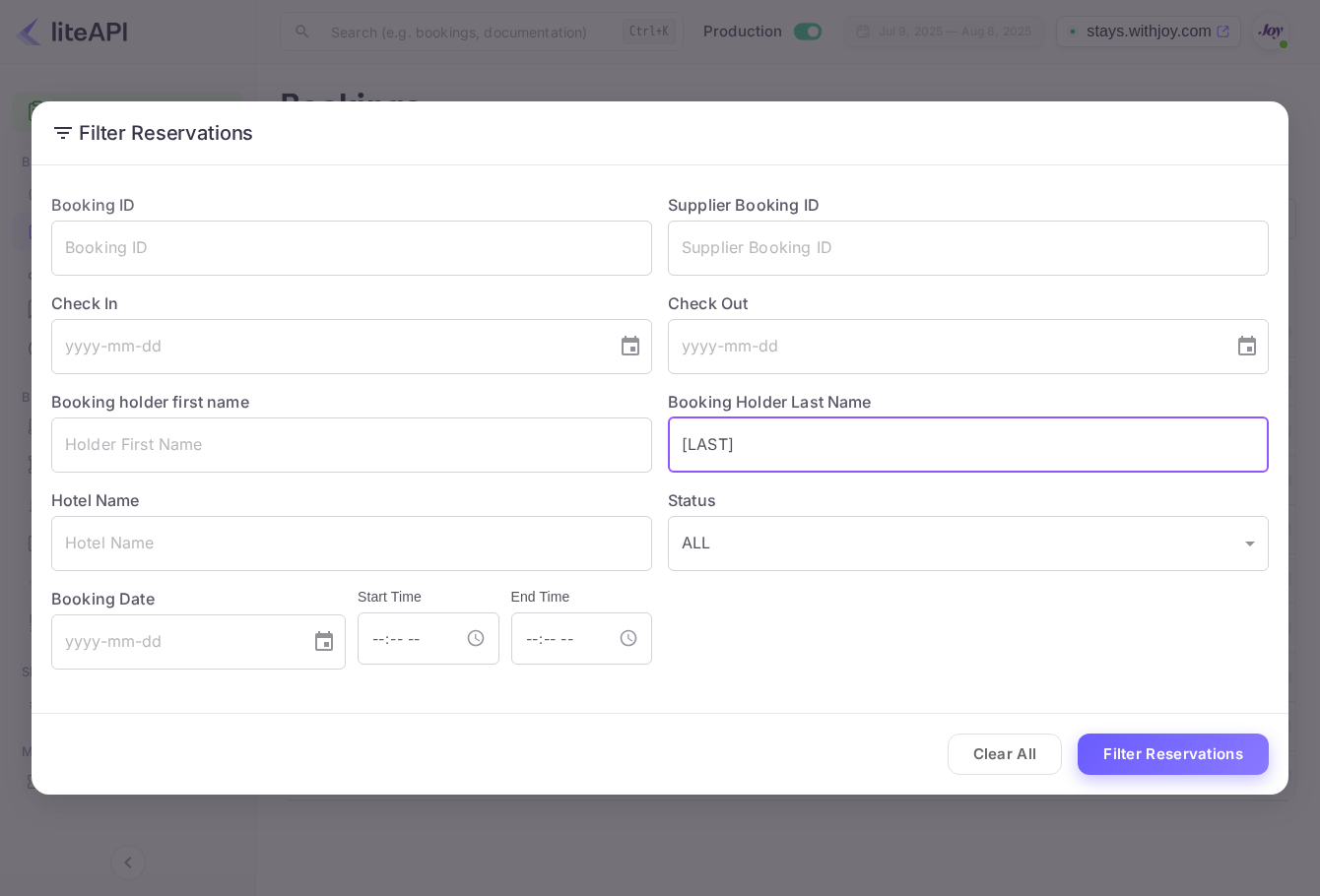 type on "[LAST]" 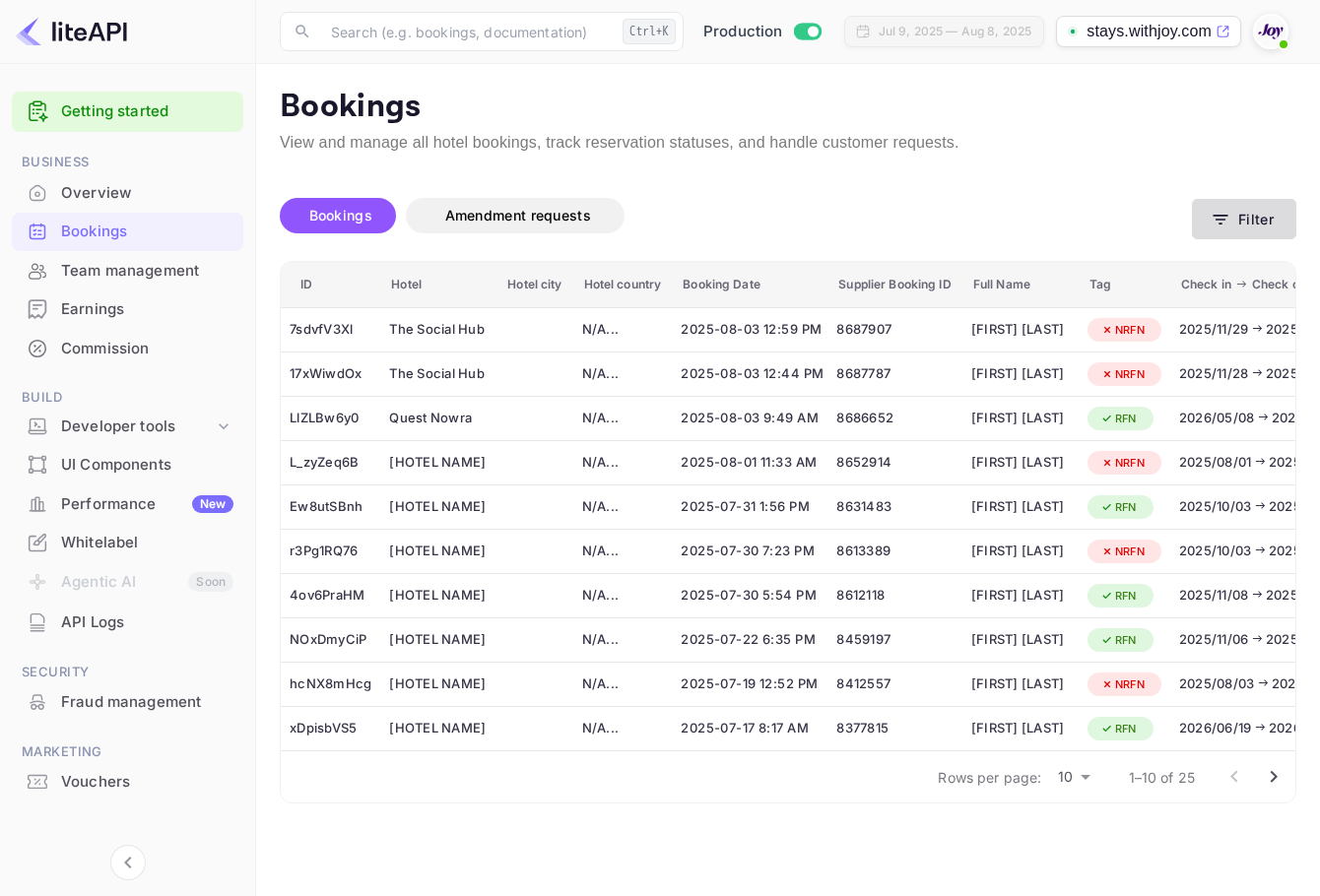 click on "Filter" at bounding box center [1244, 219] 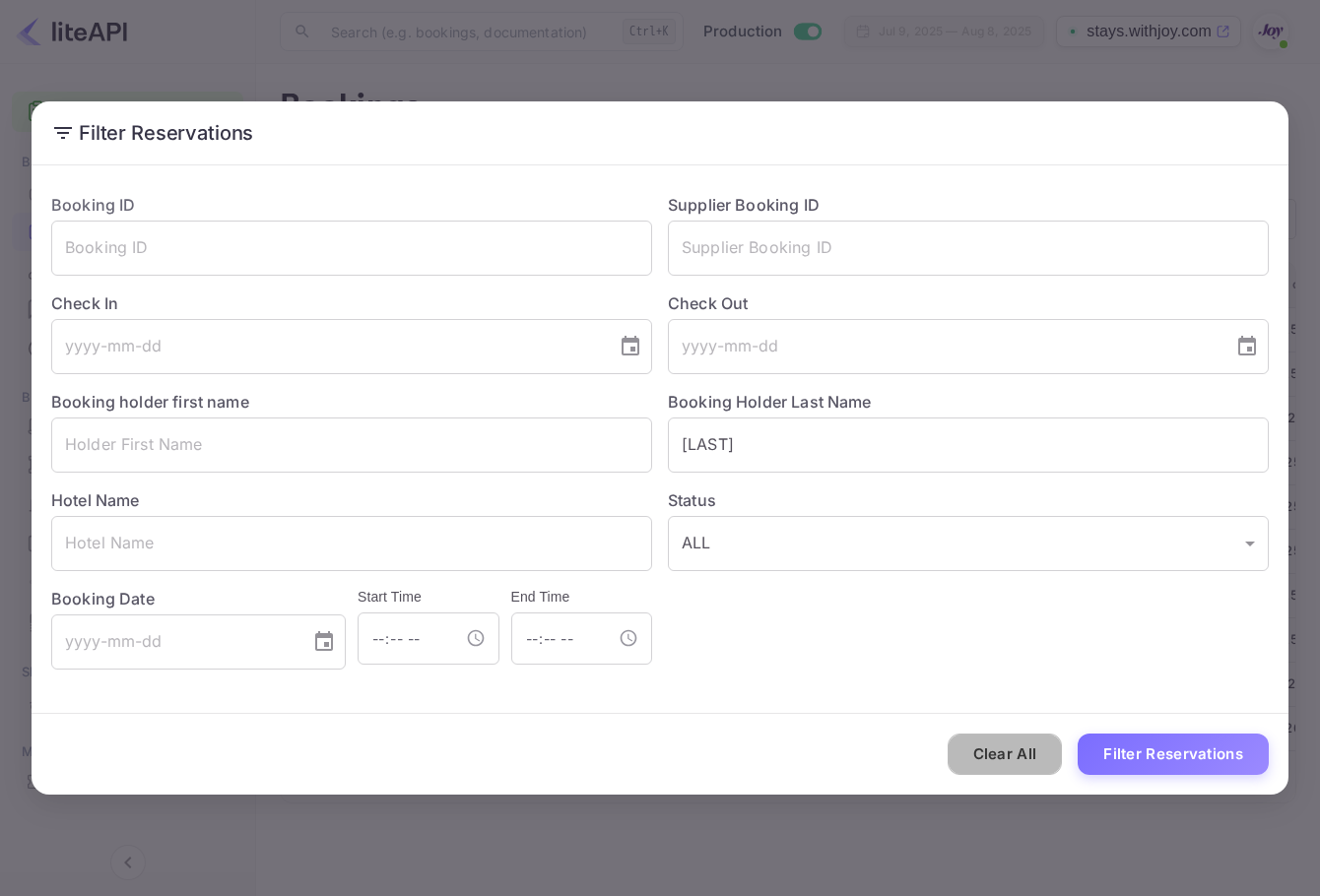 click on "Clear All" at bounding box center (1005, 754) 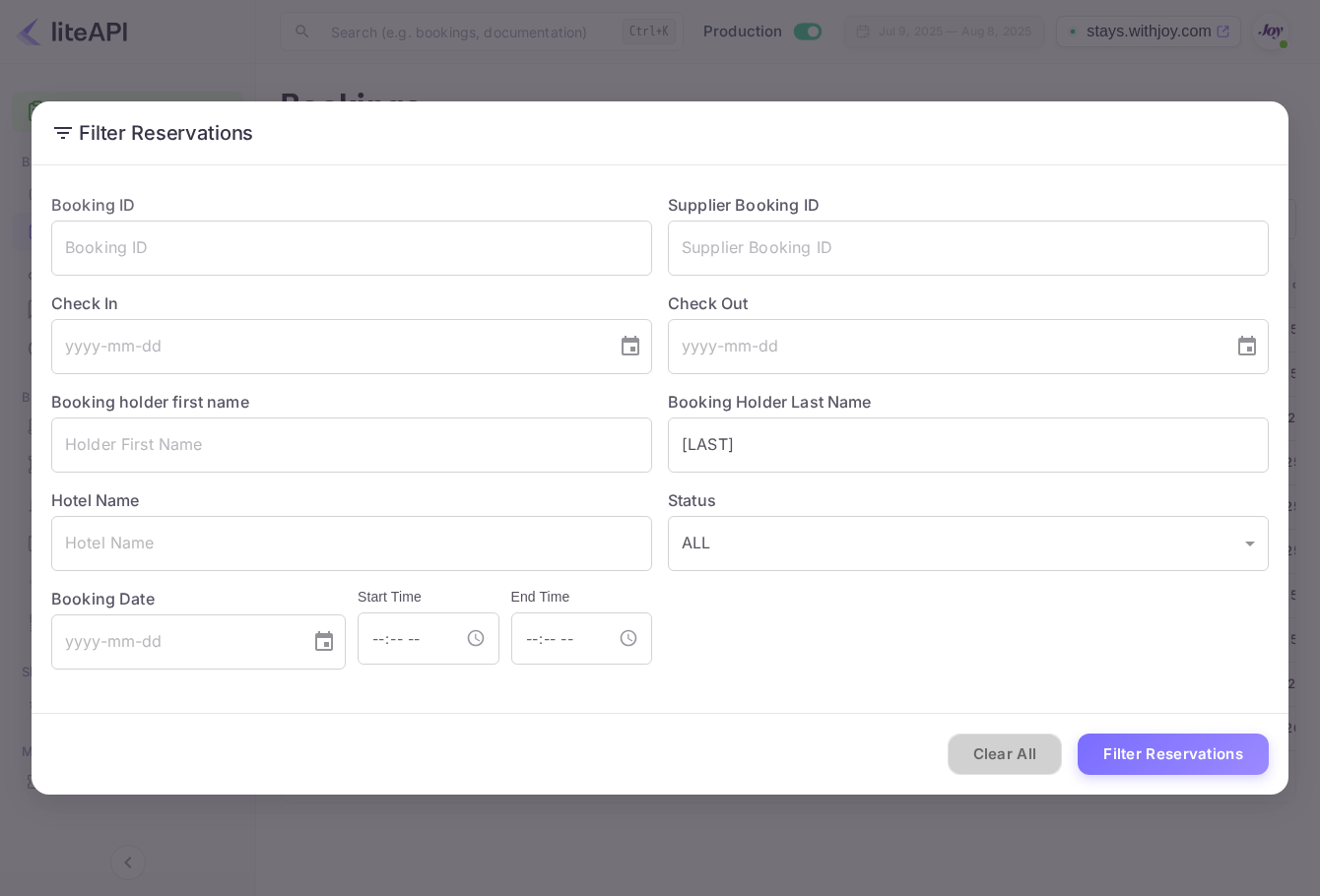 type 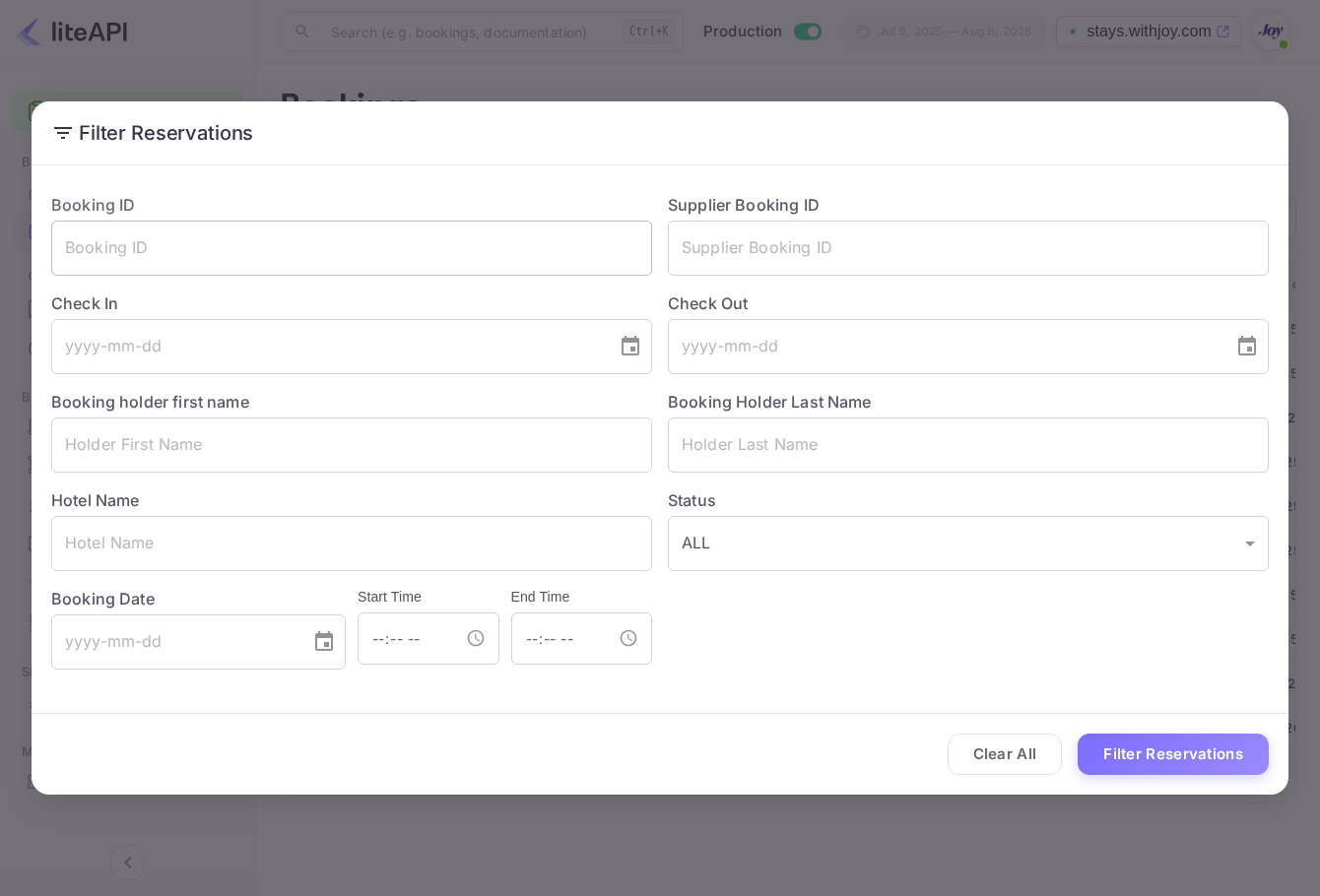 click at bounding box center [352, 248] 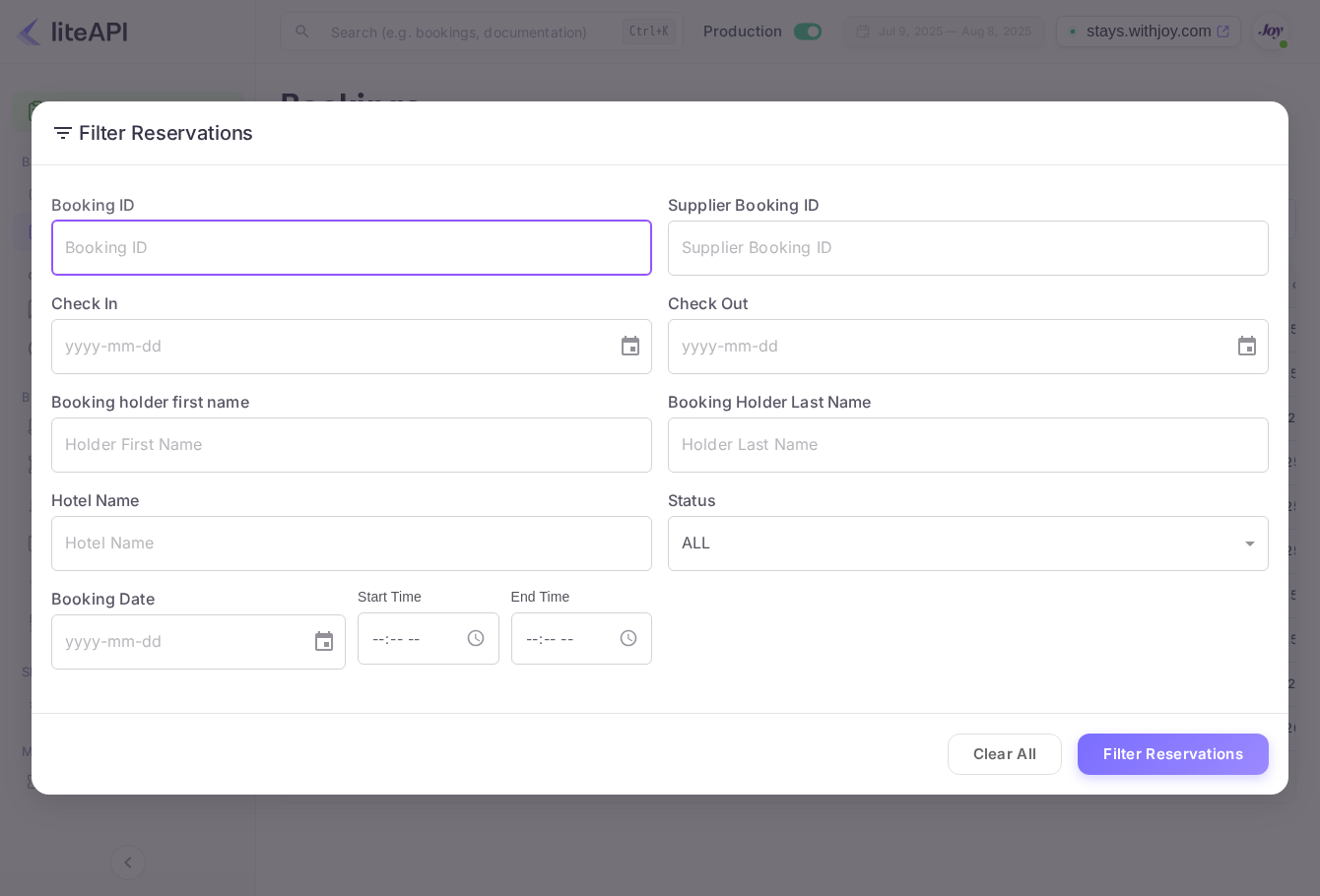 paste on "8631483" 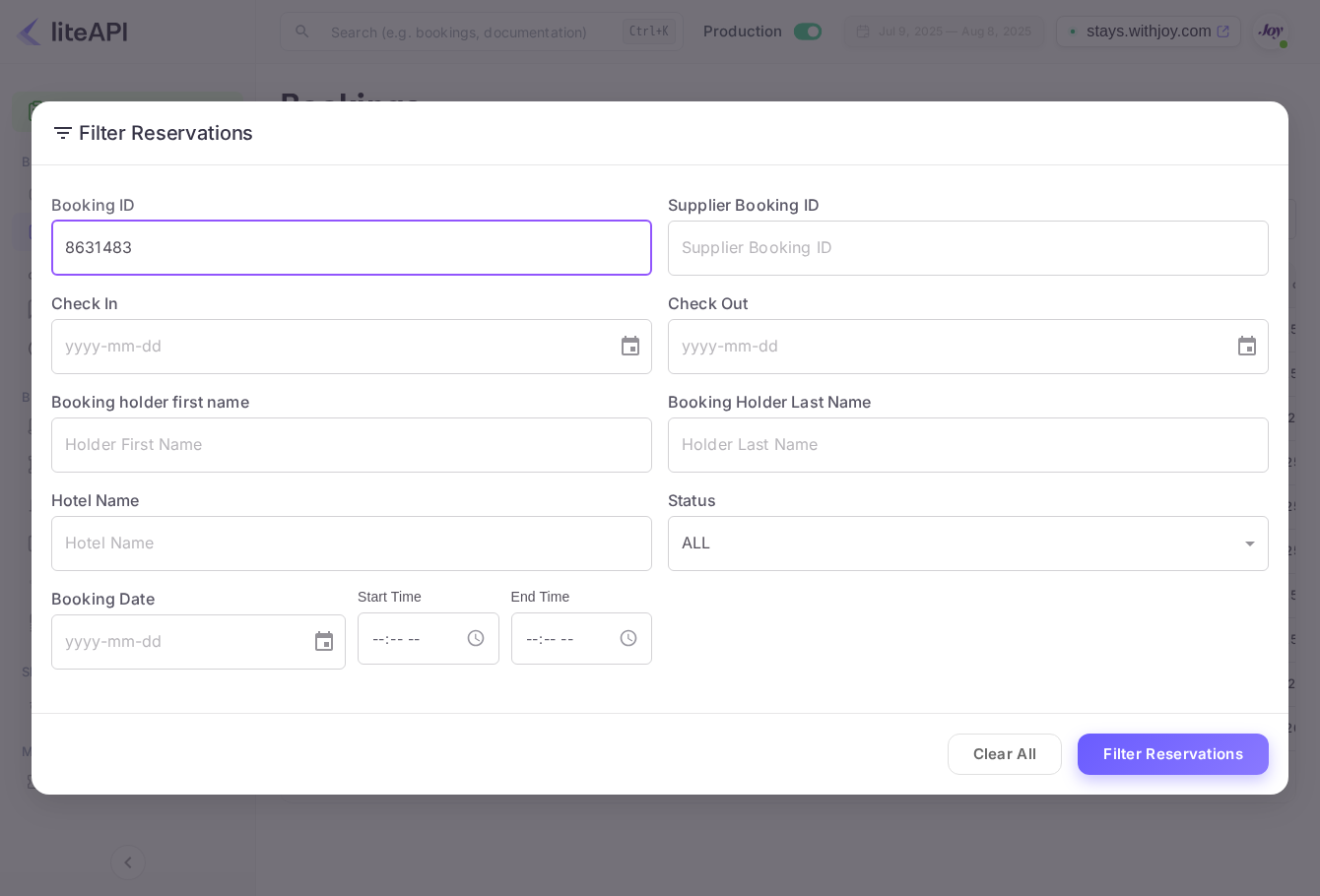 type on "8631483" 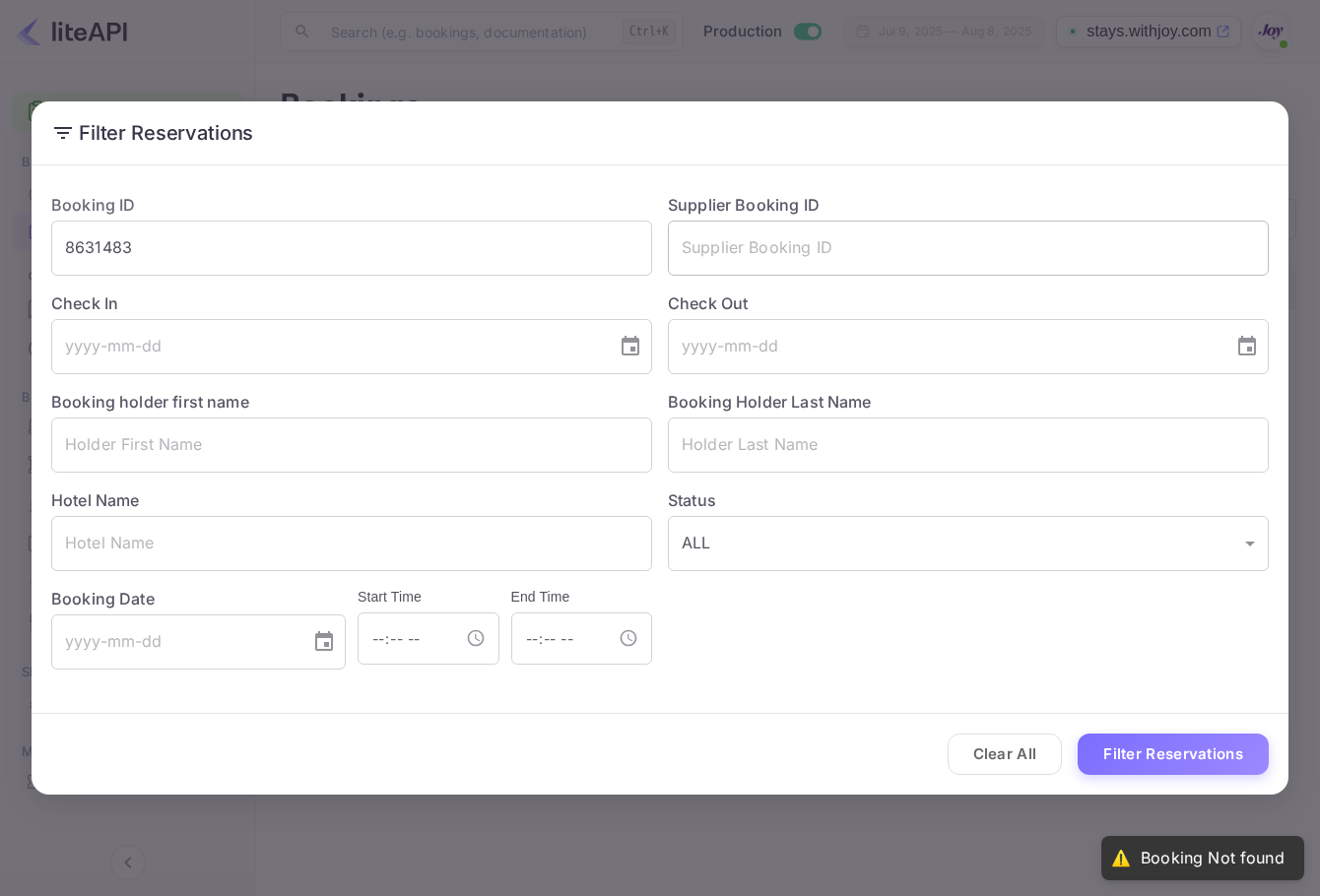 click at bounding box center [968, 248] 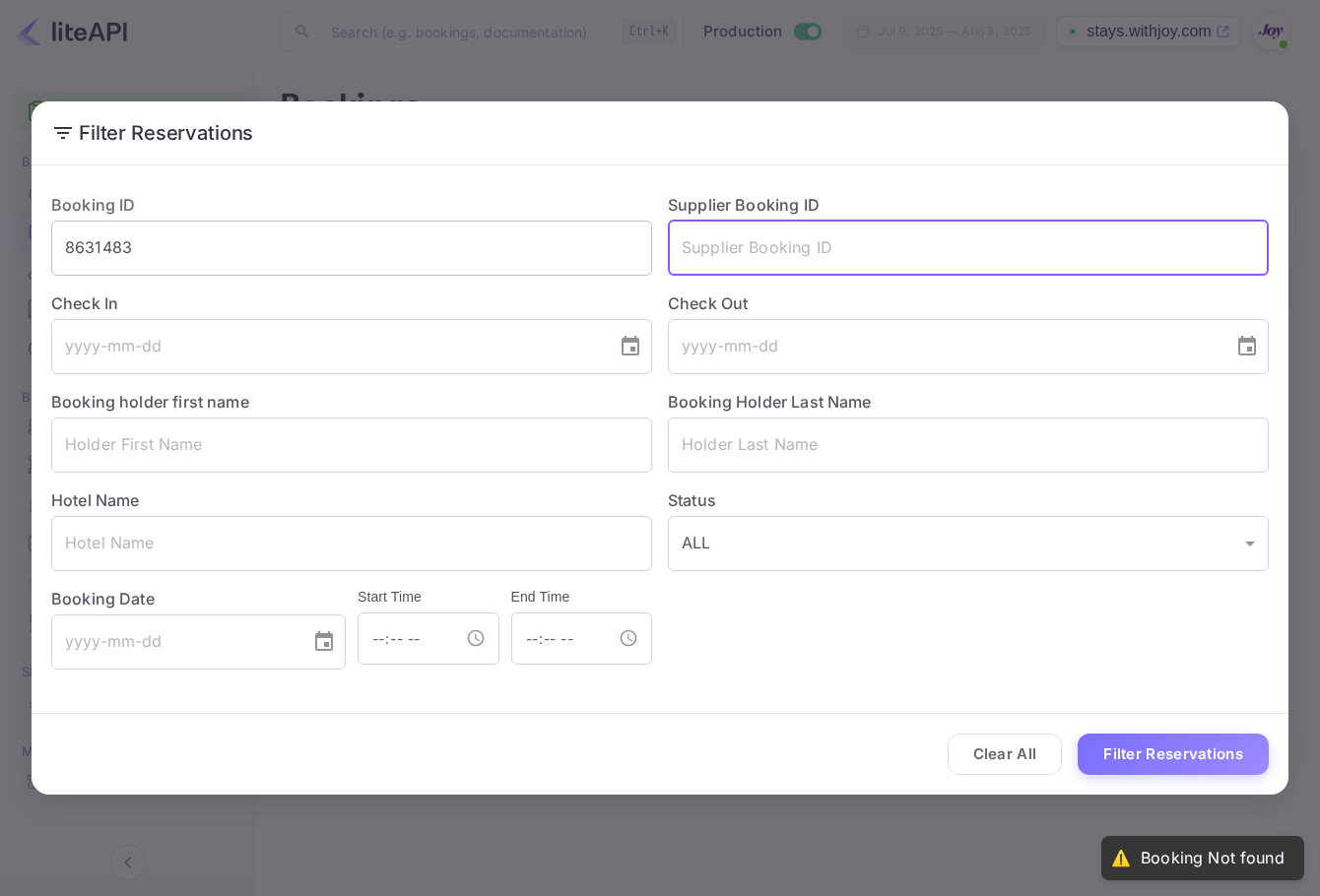 paste on "8631483" 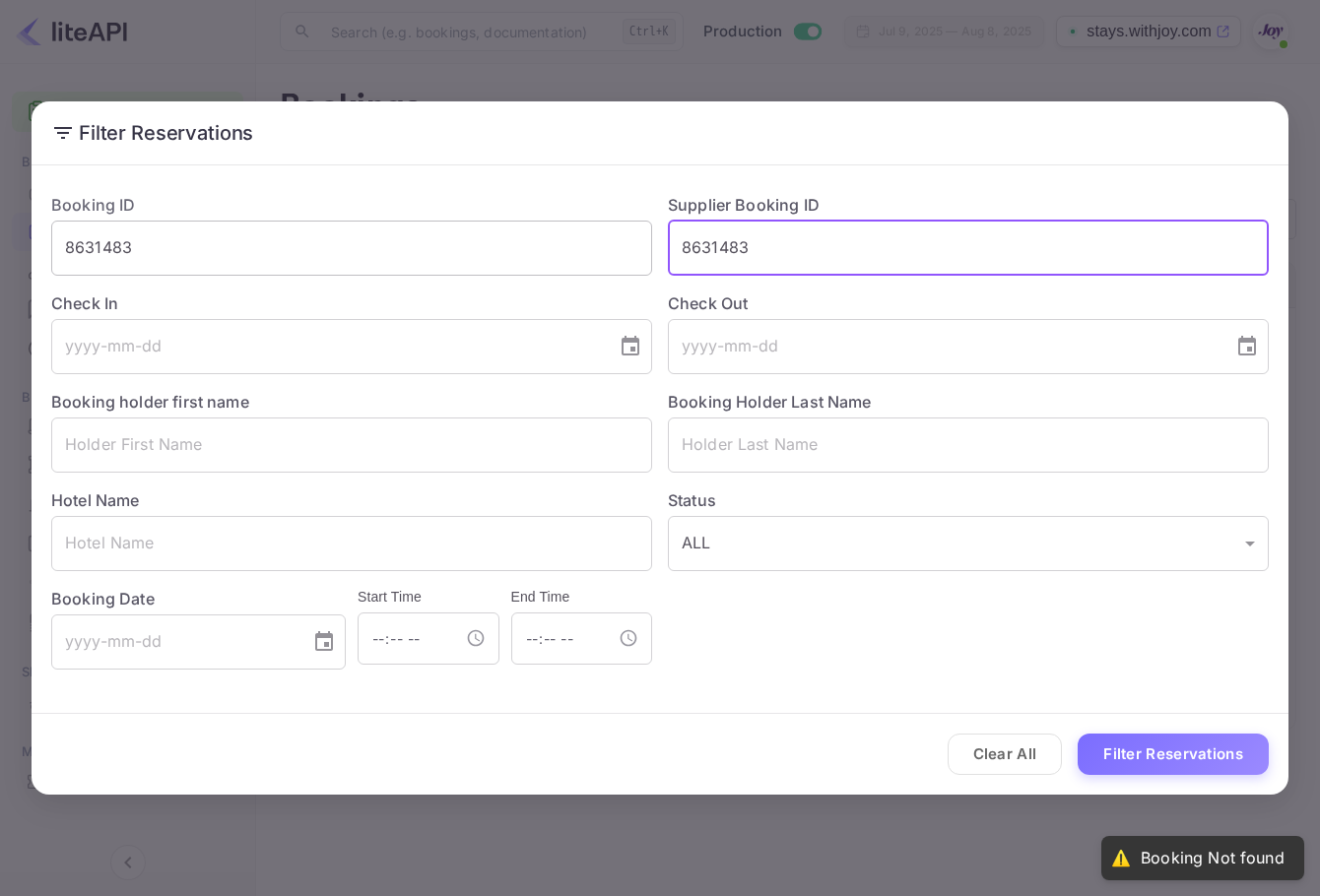 type on "8631483" 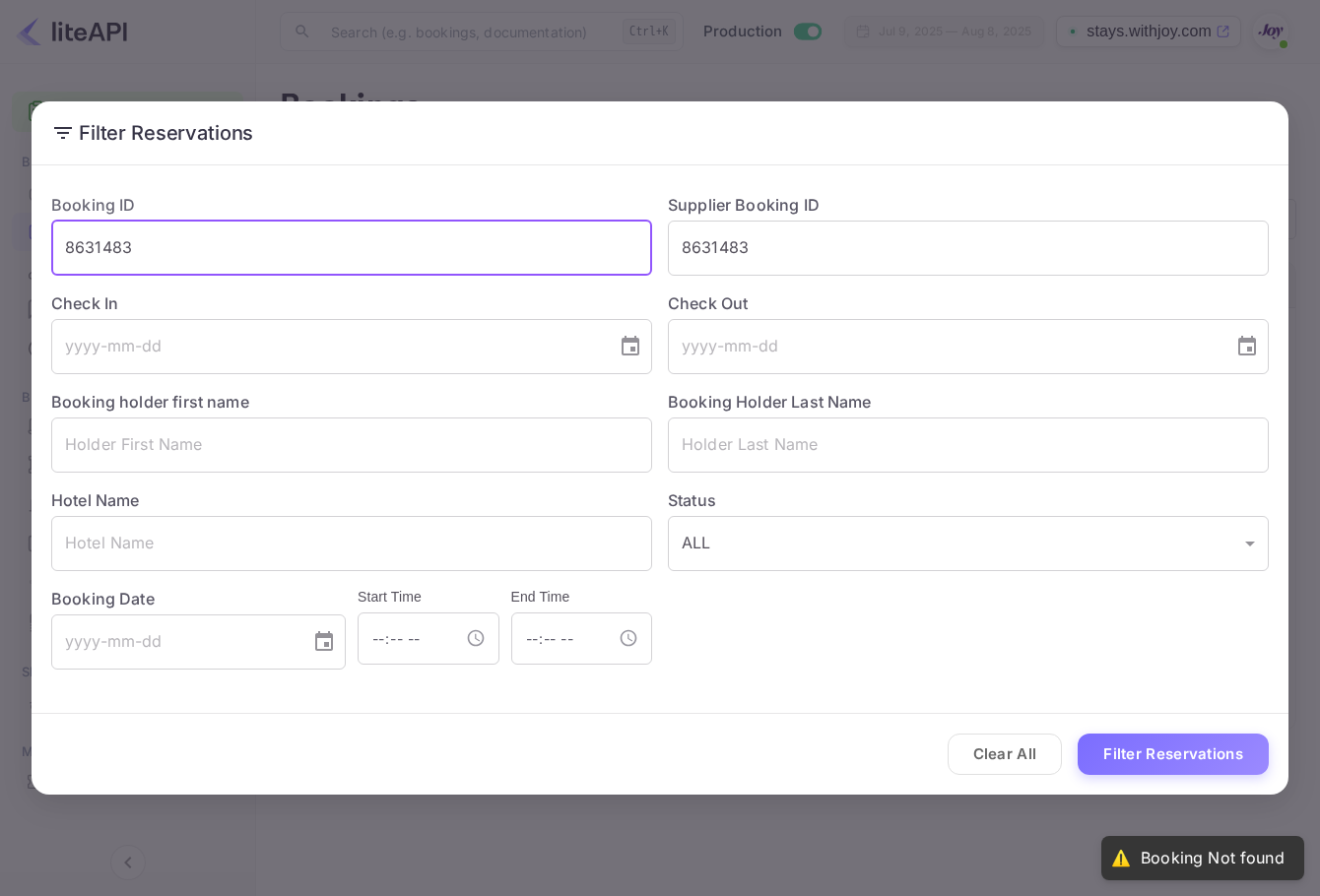 drag, startPoint x: 350, startPoint y: 245, endPoint x: 3, endPoint y: 219, distance: 347.973 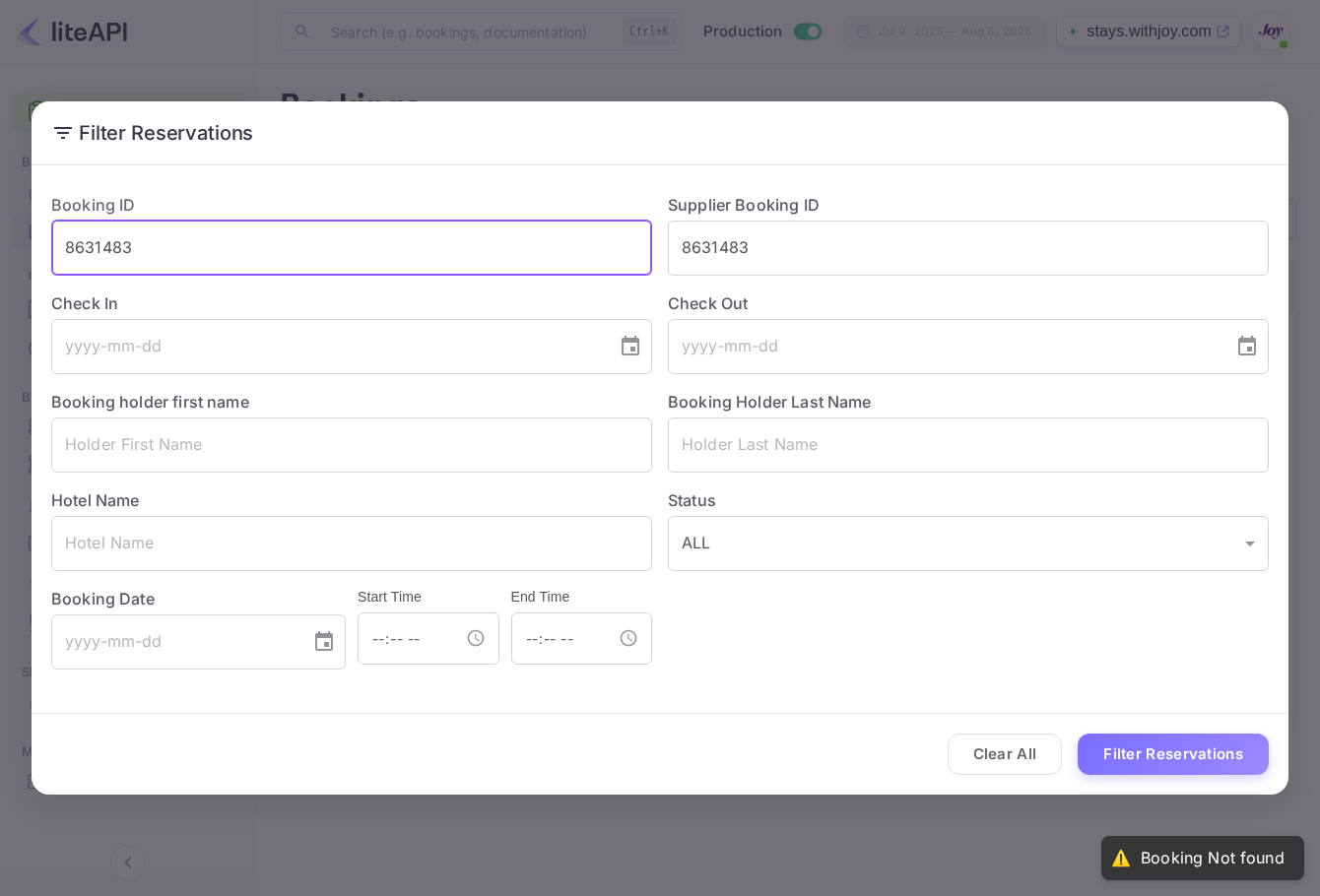 click on "Filter Reservations Booking ID 8631483 ​ Supplier Booking ID 8631483 ​ Check In ​ Check Out ​ Booking holder first name ​ Booking Holder Last Name ​ Hotel Name ​ Status ALL ALL ​ Booking Date ​ Start Time ​ End Time ​ Clear All Filter Reservations" at bounding box center (660, 448) 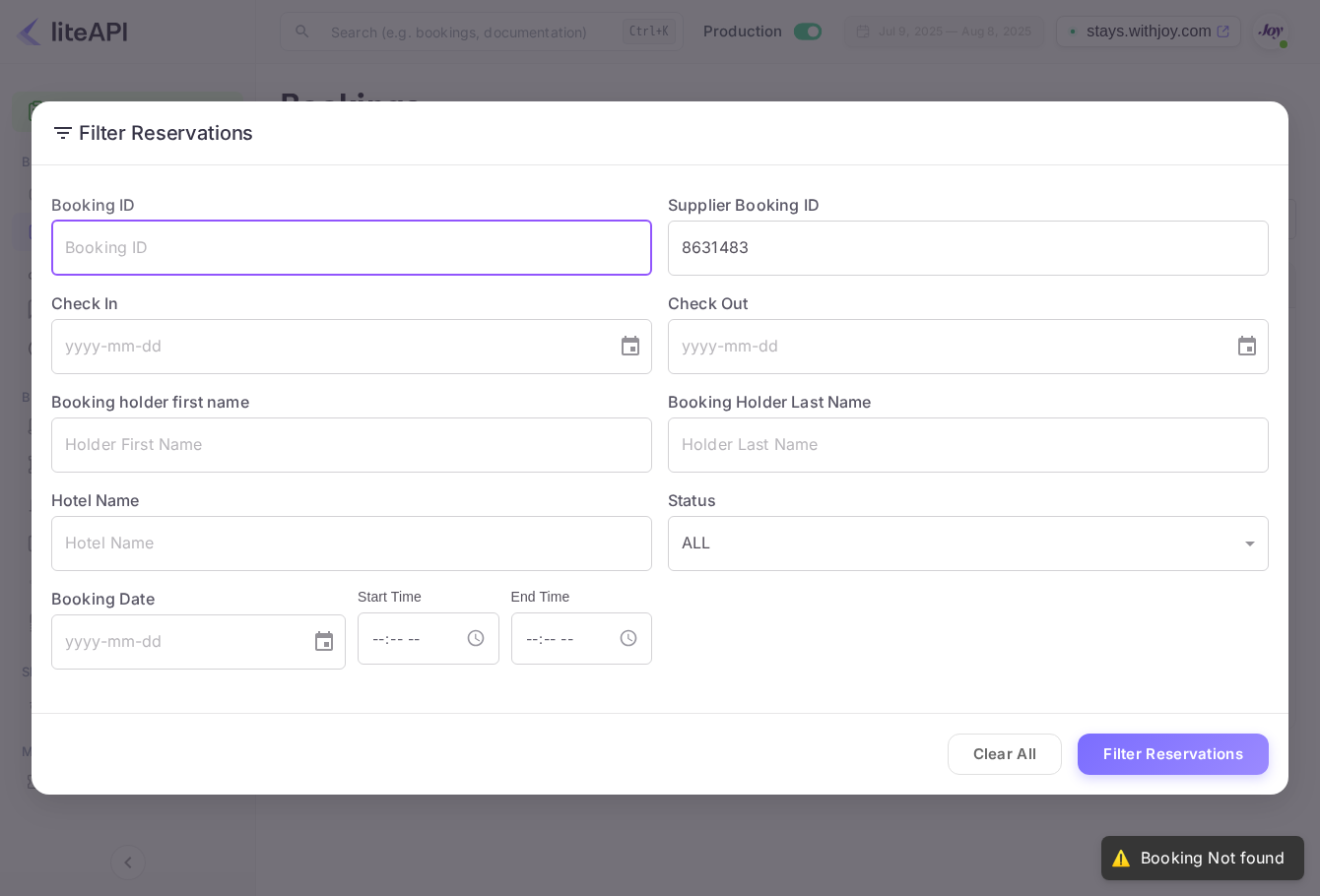 type 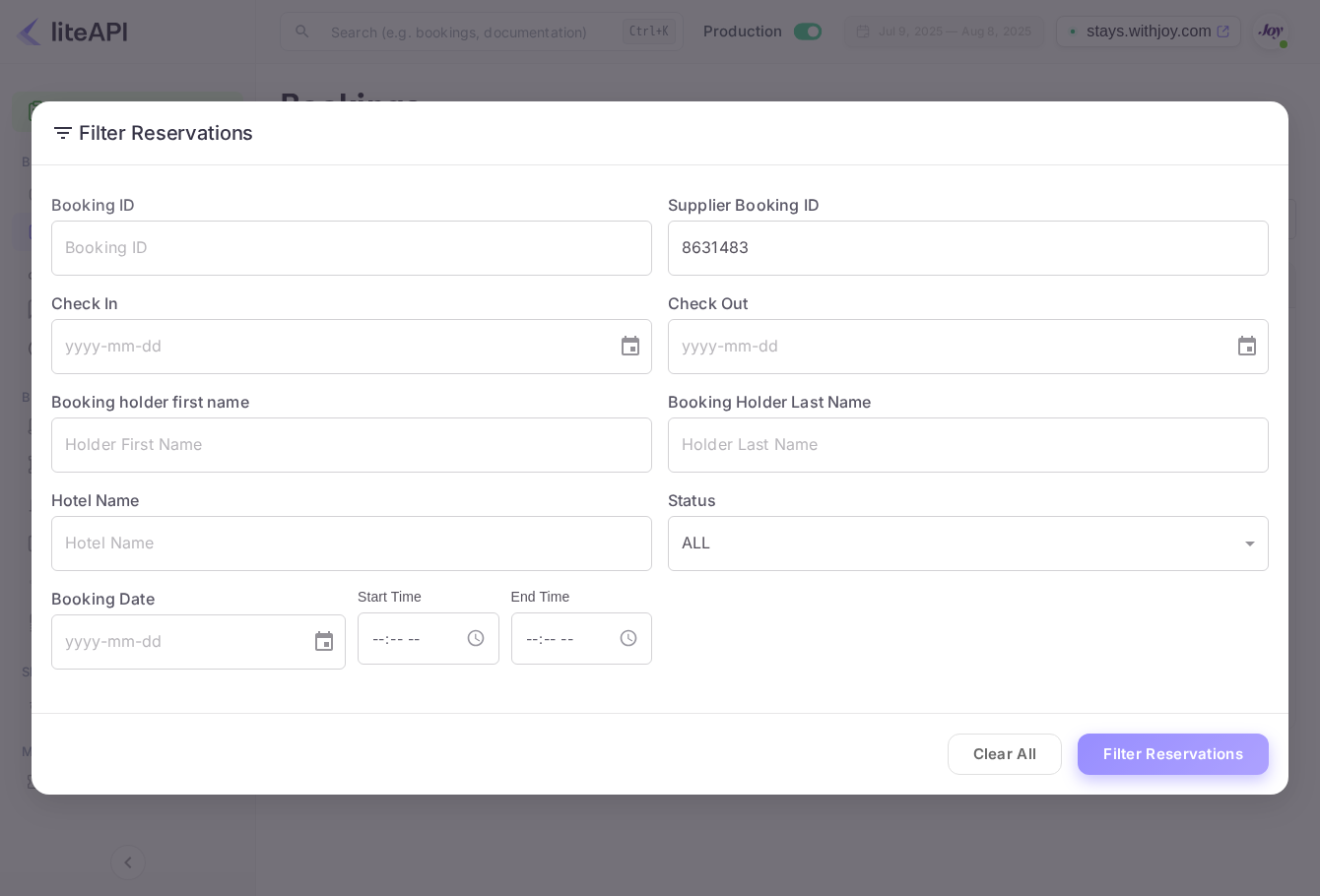 click on "Filter Reservations" at bounding box center (1173, 754) 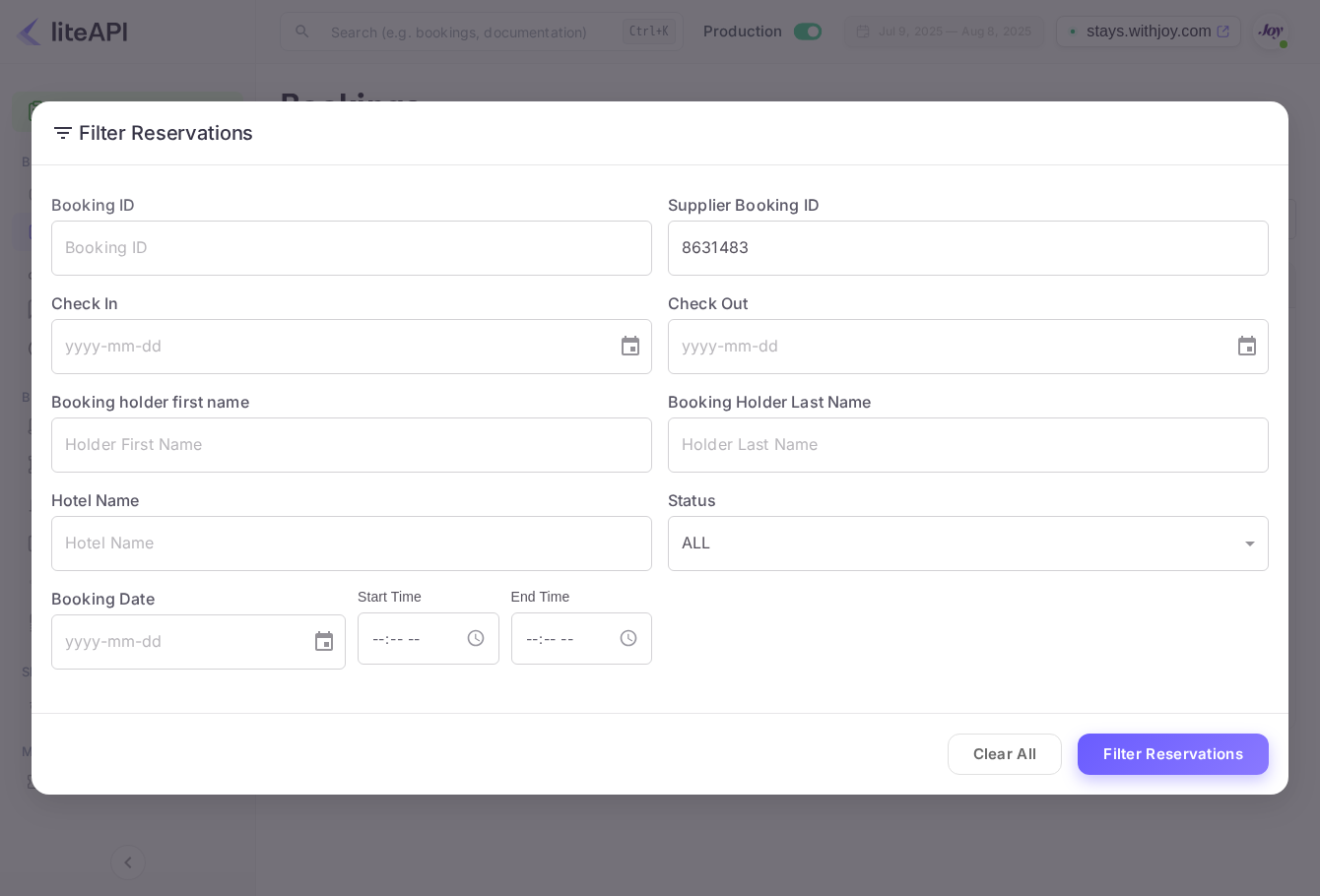 click on "Filter Reservations" at bounding box center [1173, 754] 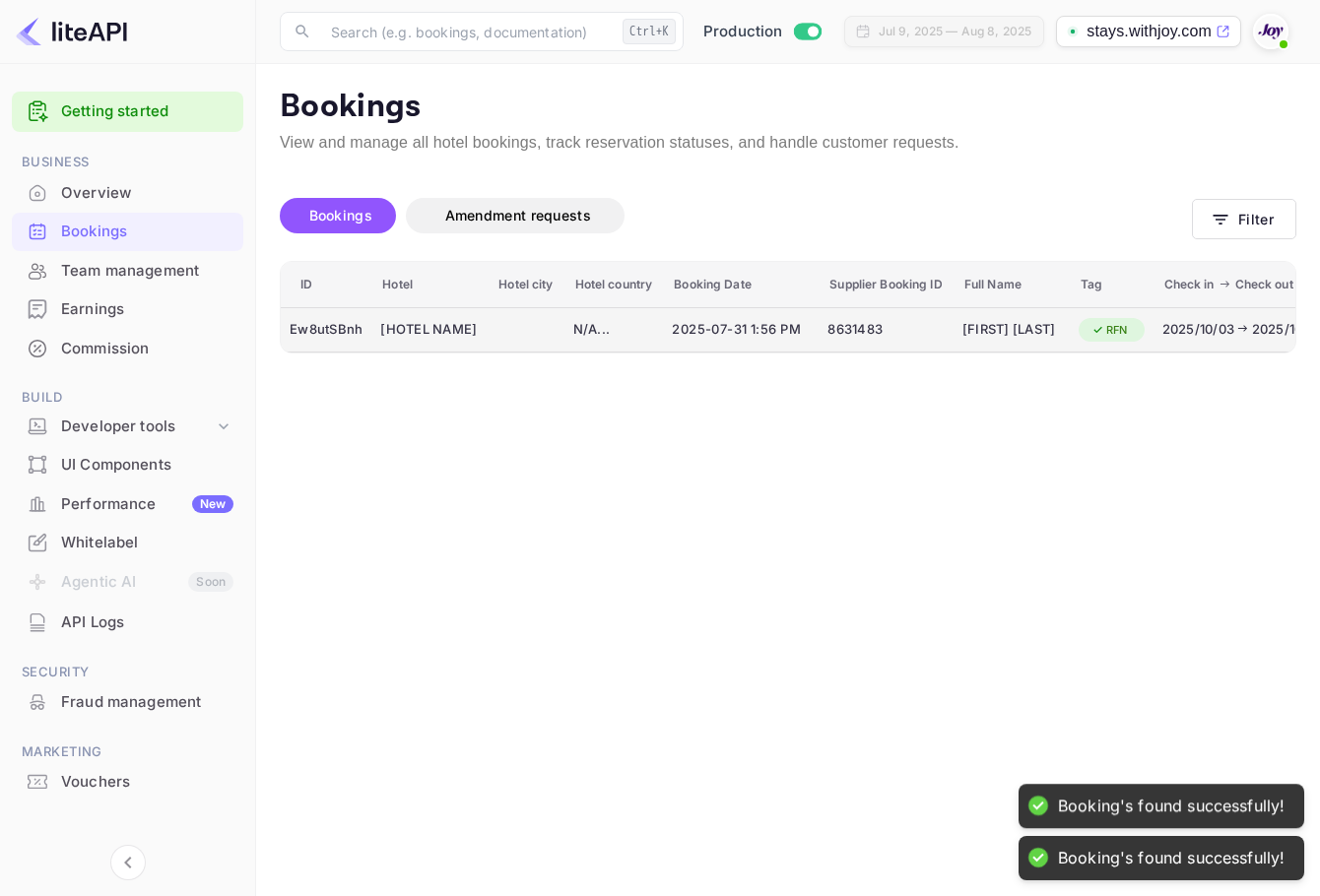 click on "8631483" at bounding box center (886, 330) 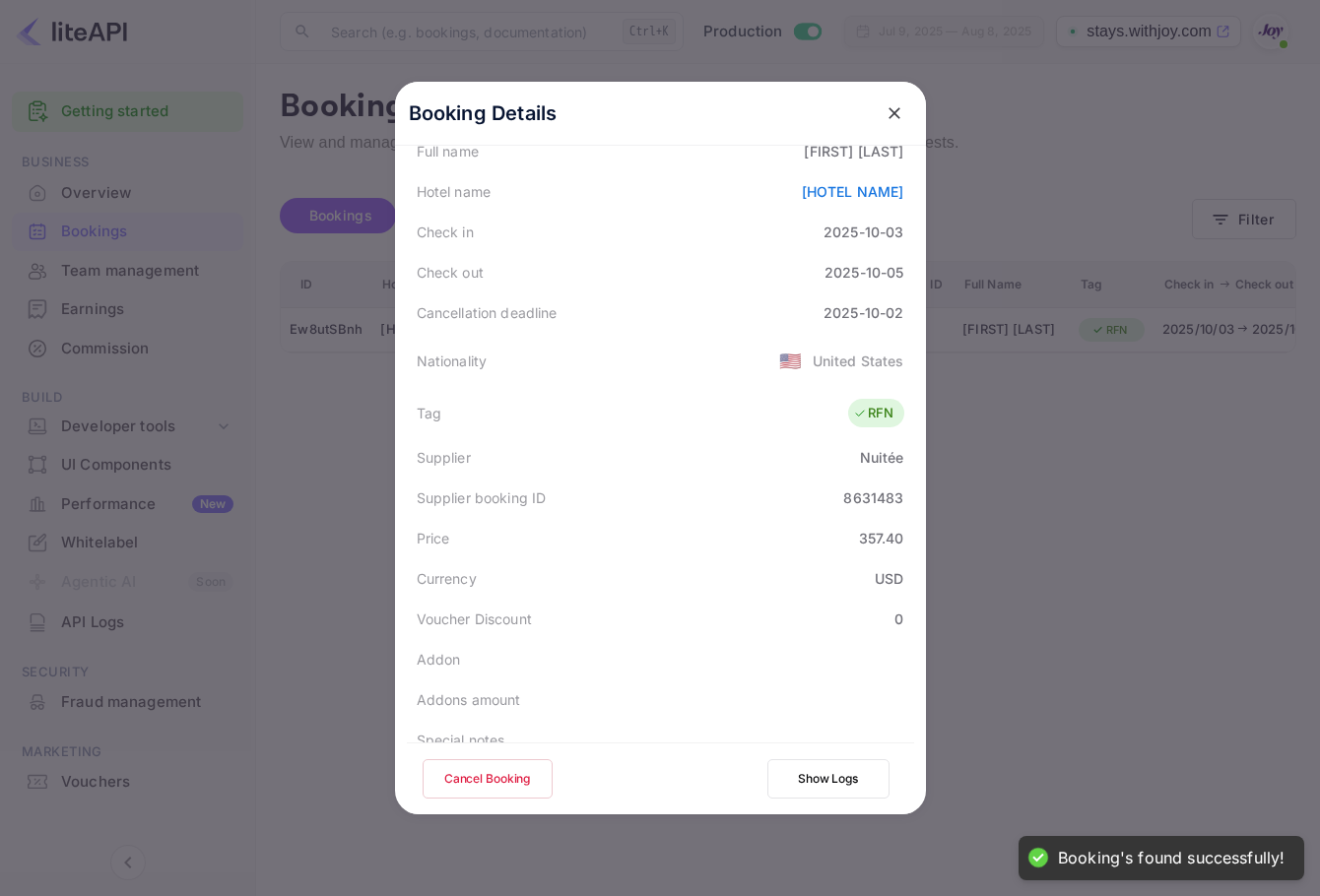 scroll, scrollTop: 437, scrollLeft: 0, axis: vertical 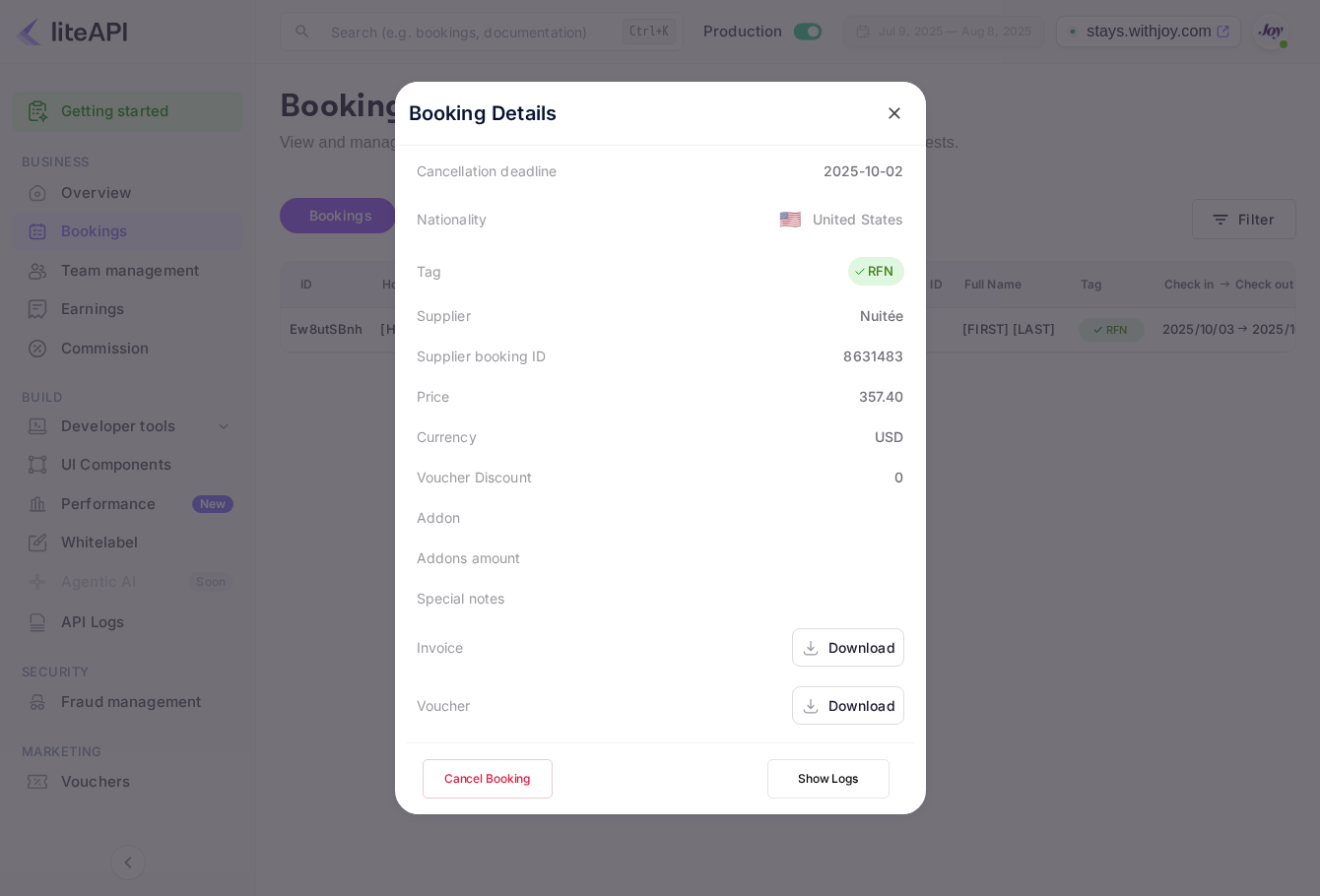 drag, startPoint x: 887, startPoint y: 121, endPoint x: 899, endPoint y: 129, distance: 14.422205 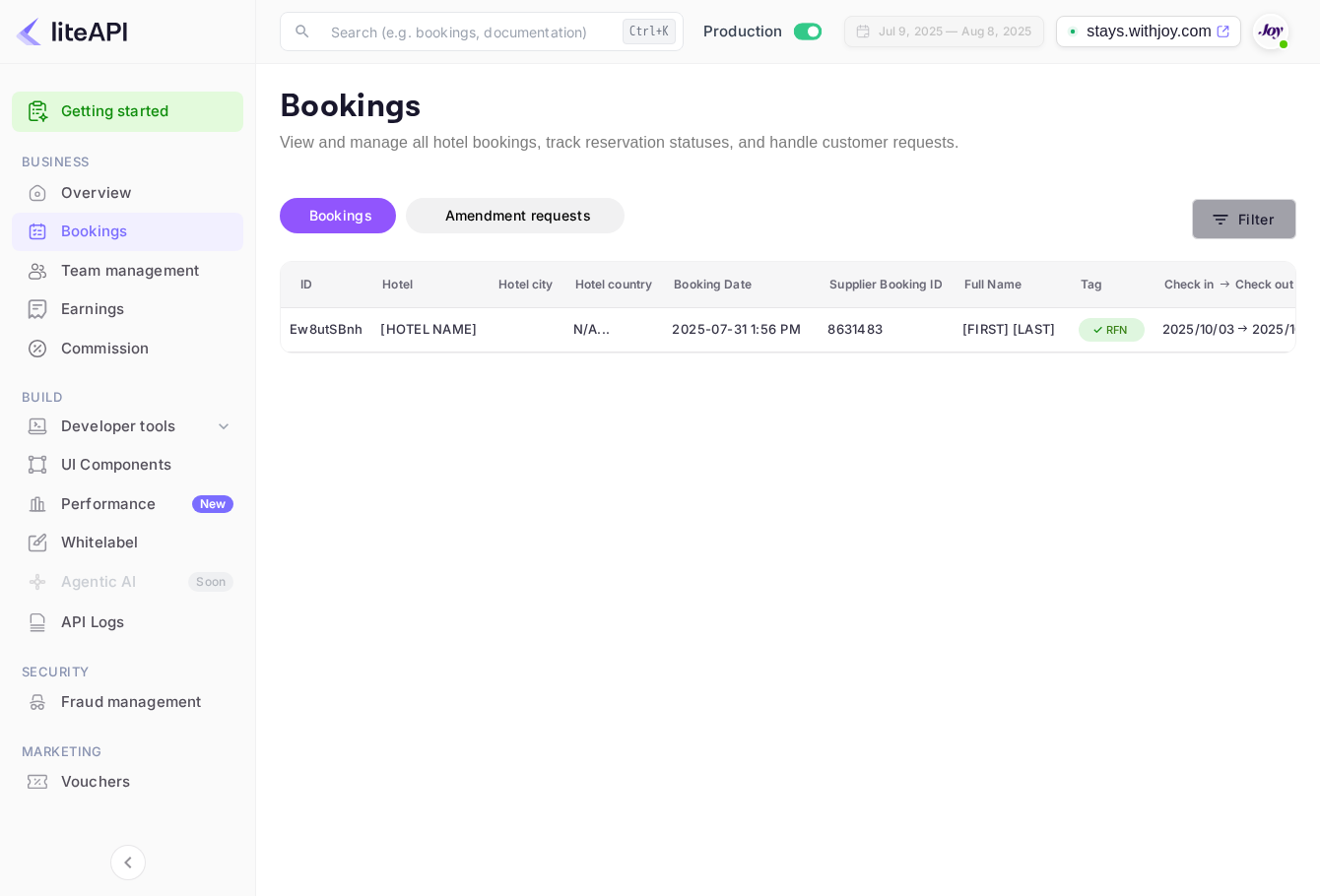 click on "Filter" at bounding box center (1244, 219) 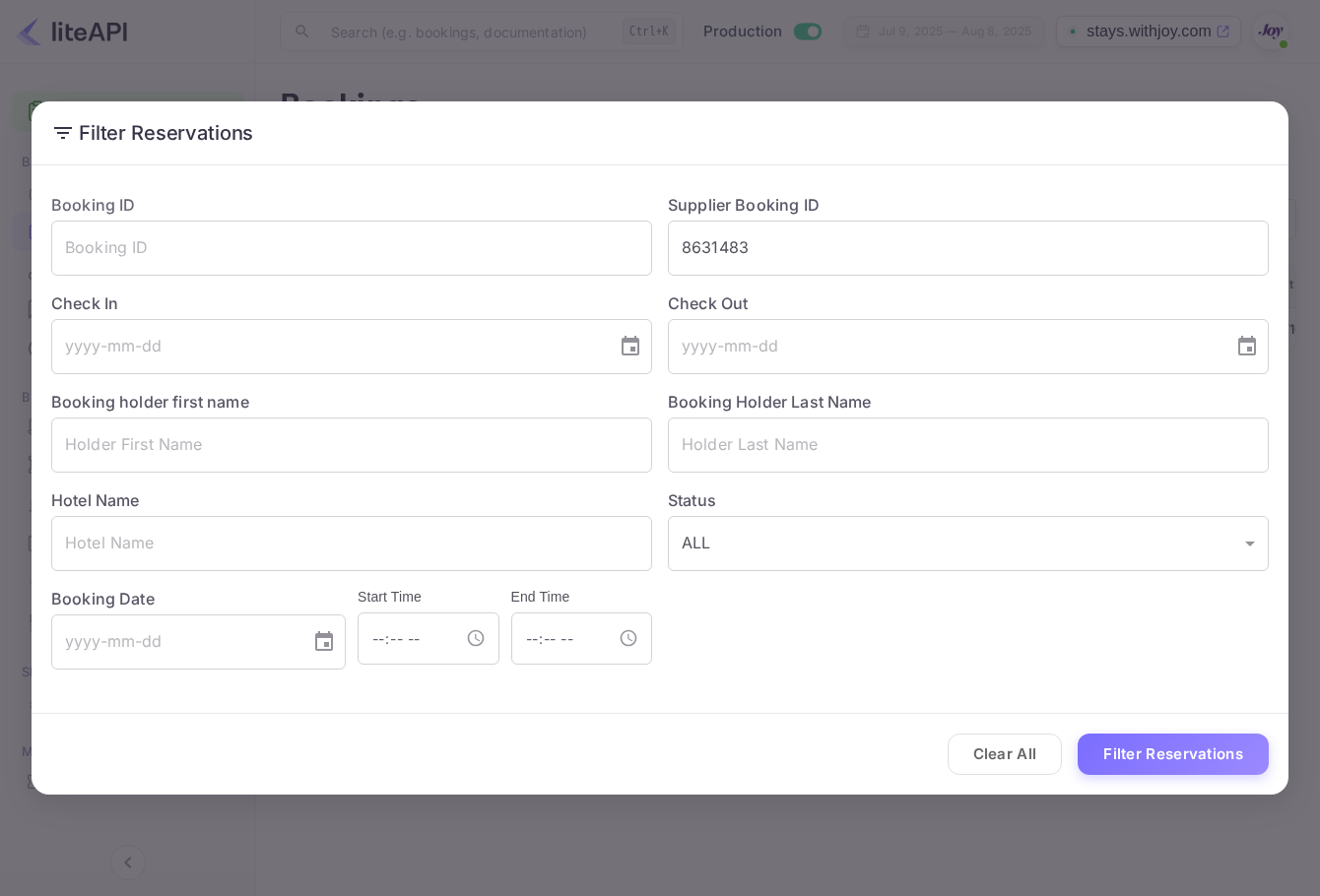 click on "Clear All Filter Reservations" at bounding box center (660, 754) 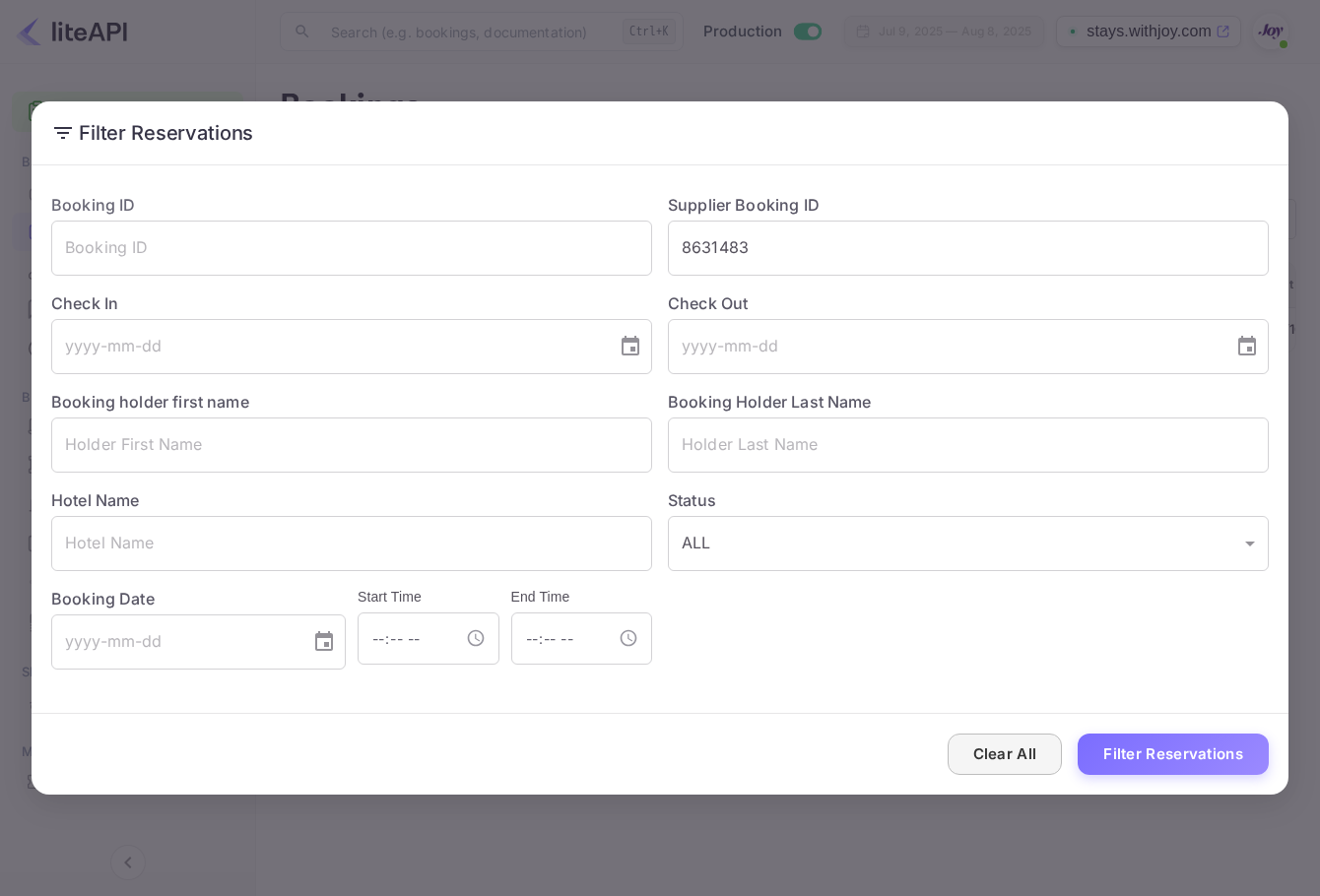 click on "Clear All" at bounding box center [1005, 754] 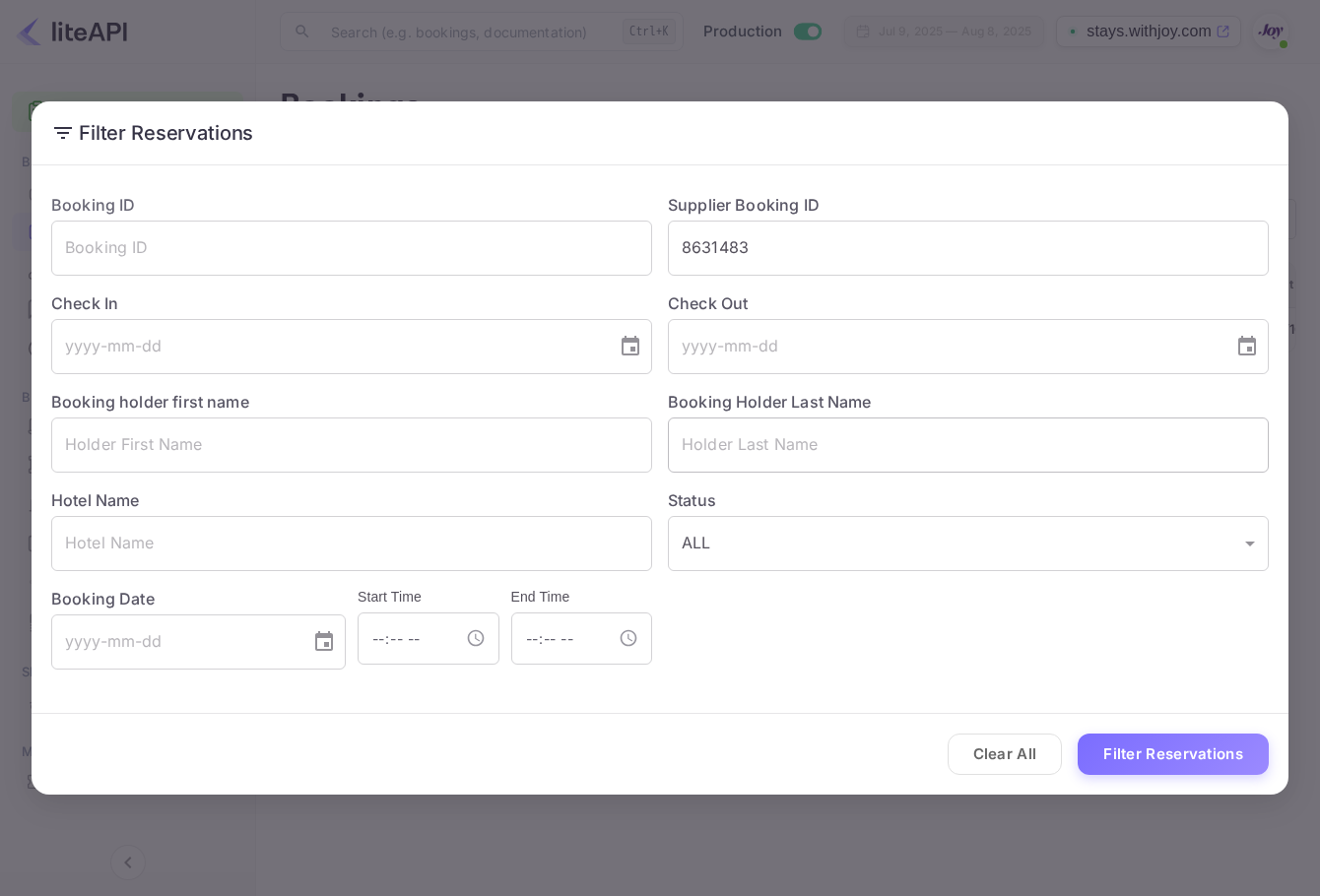 click at bounding box center [968, 445] 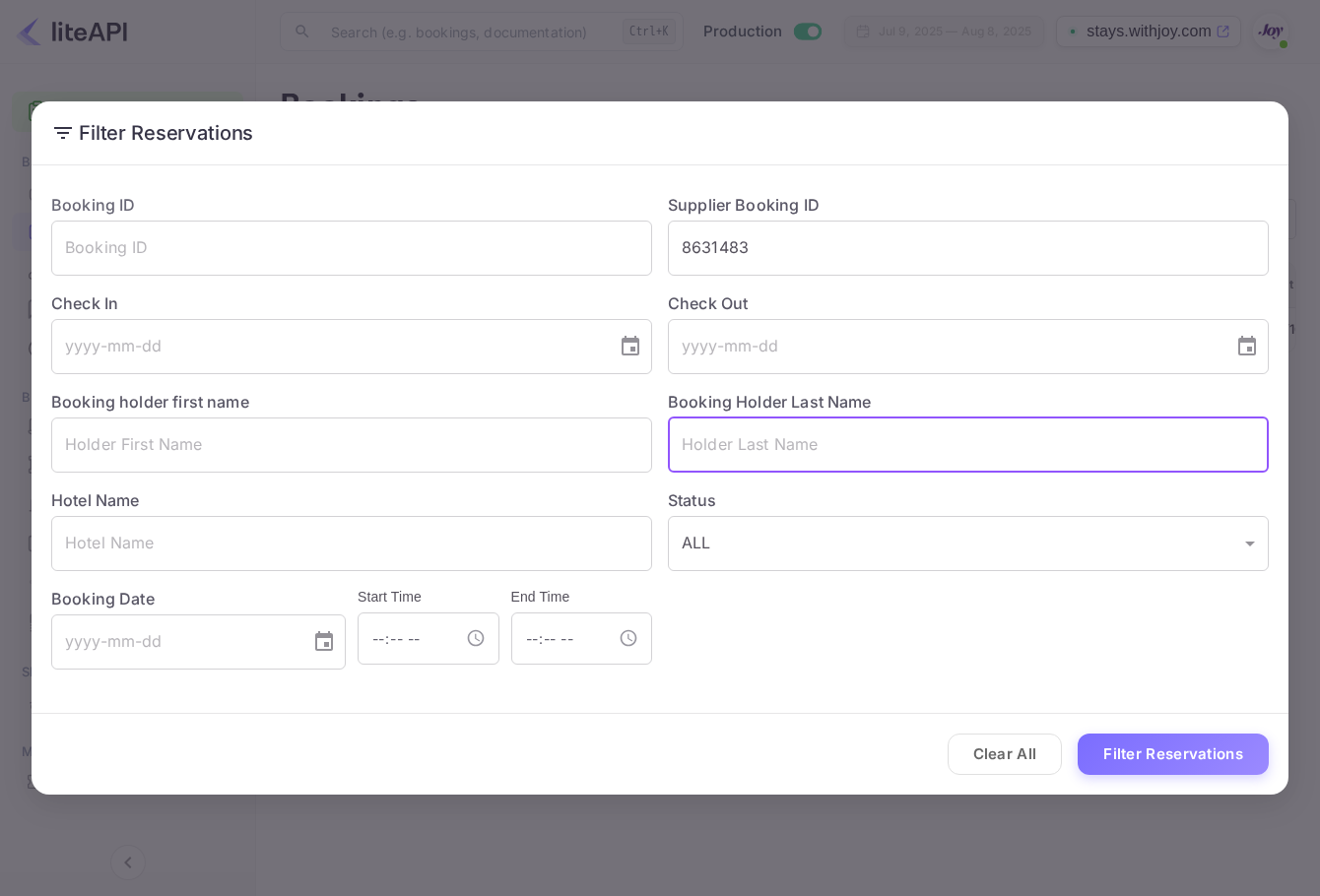 paste on "[CITY]" 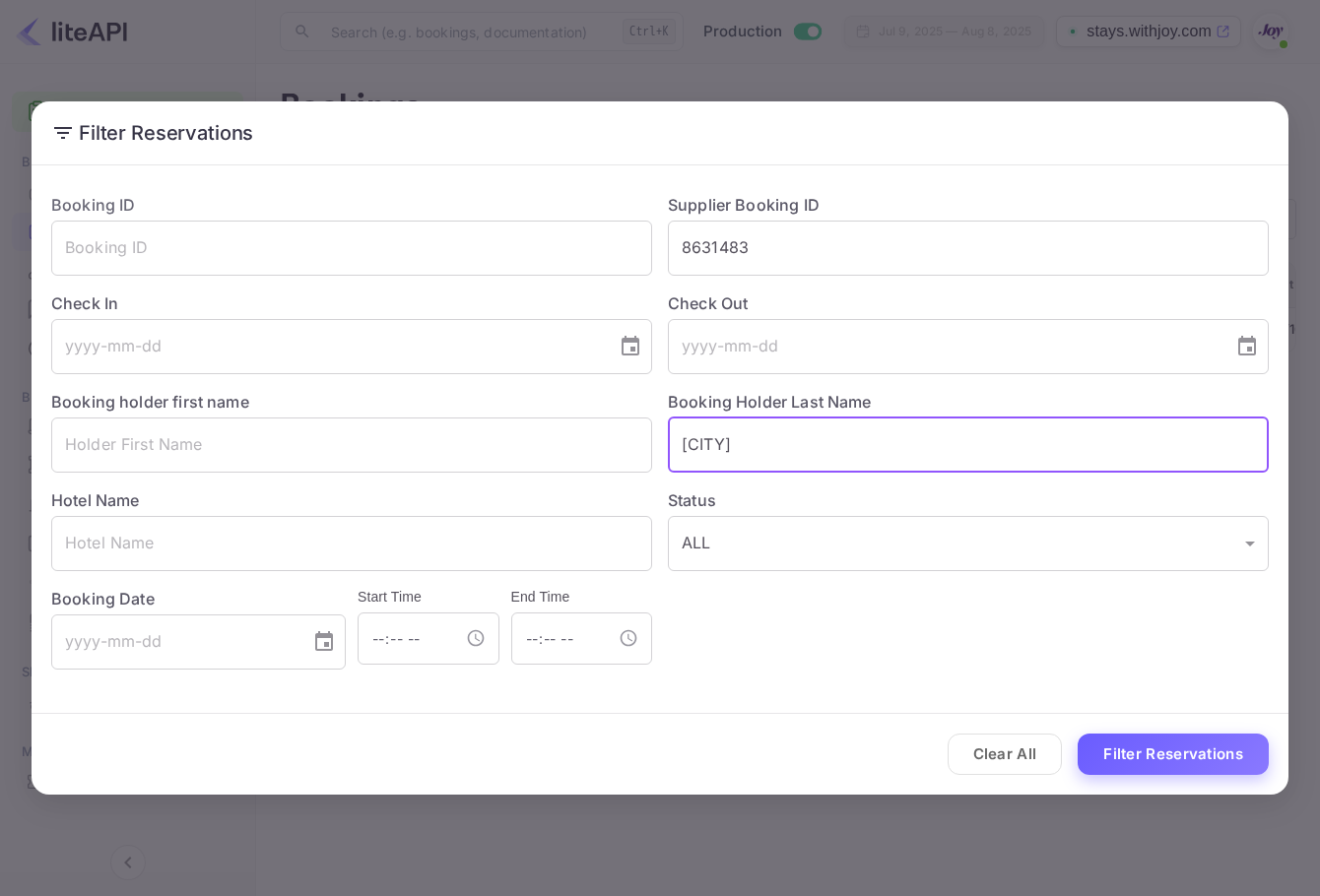 type on "[CITY]" 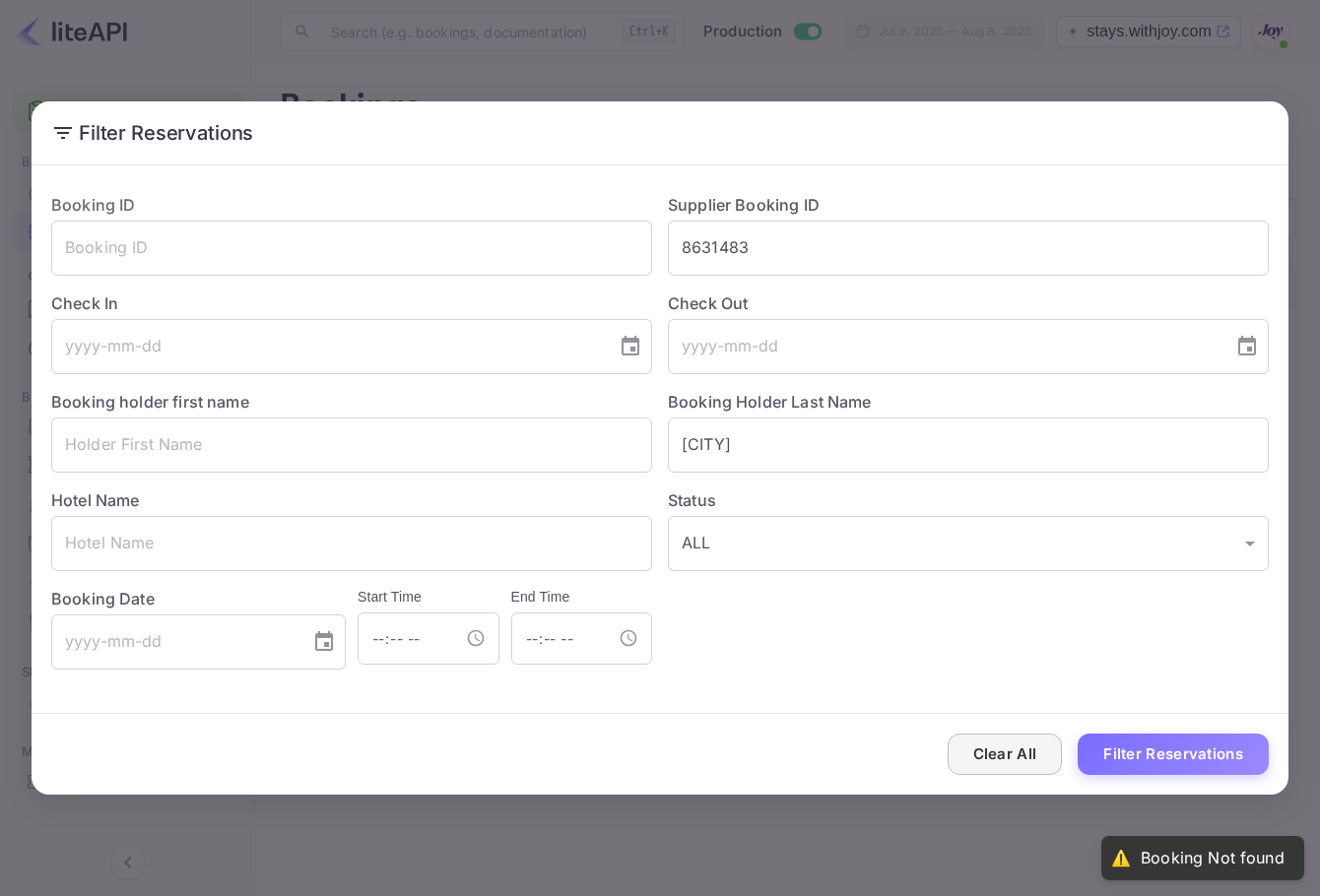 click on "Clear All" at bounding box center [1005, 754] 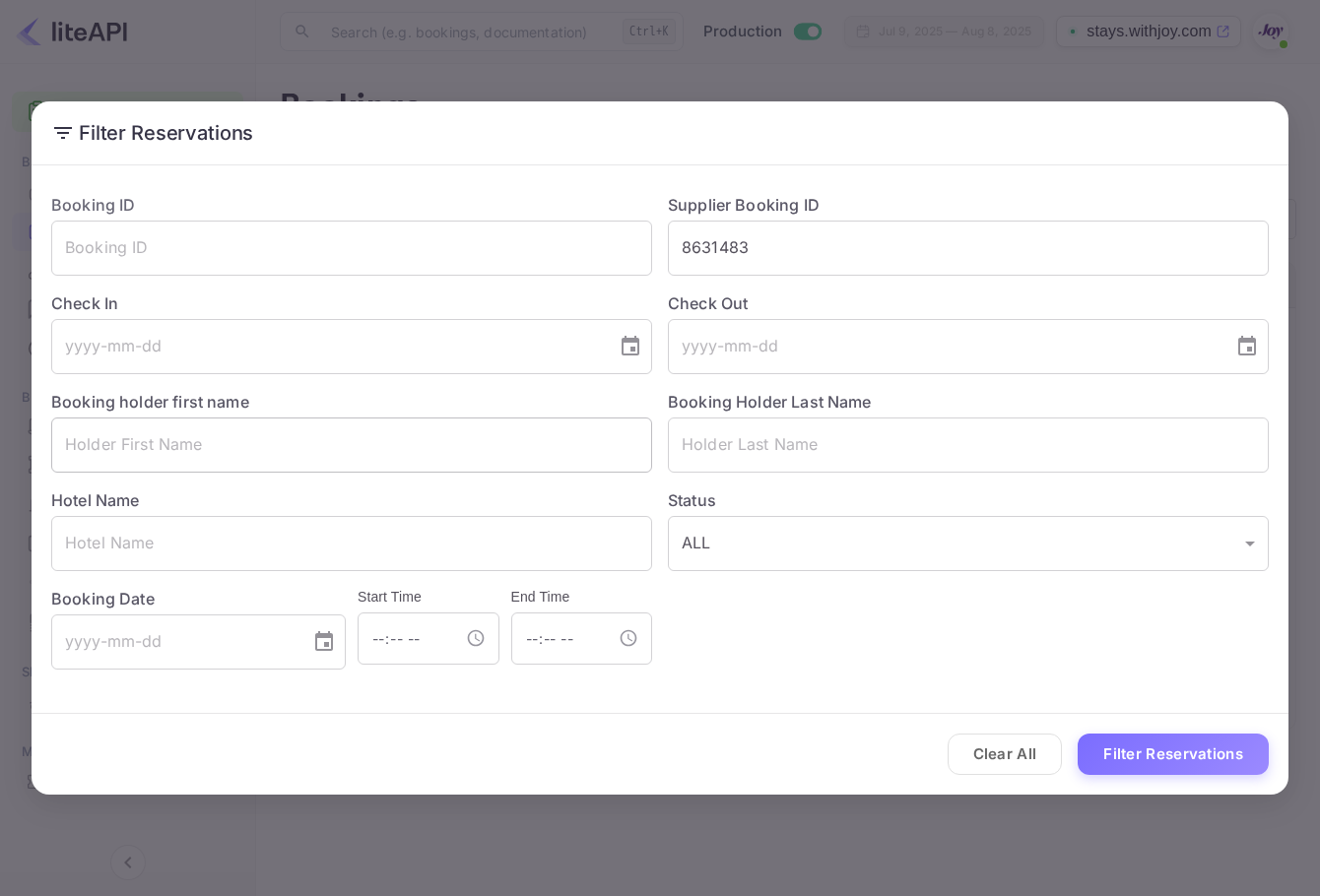 drag, startPoint x: 328, startPoint y: 460, endPoint x: 348, endPoint y: 455, distance: 20.615528 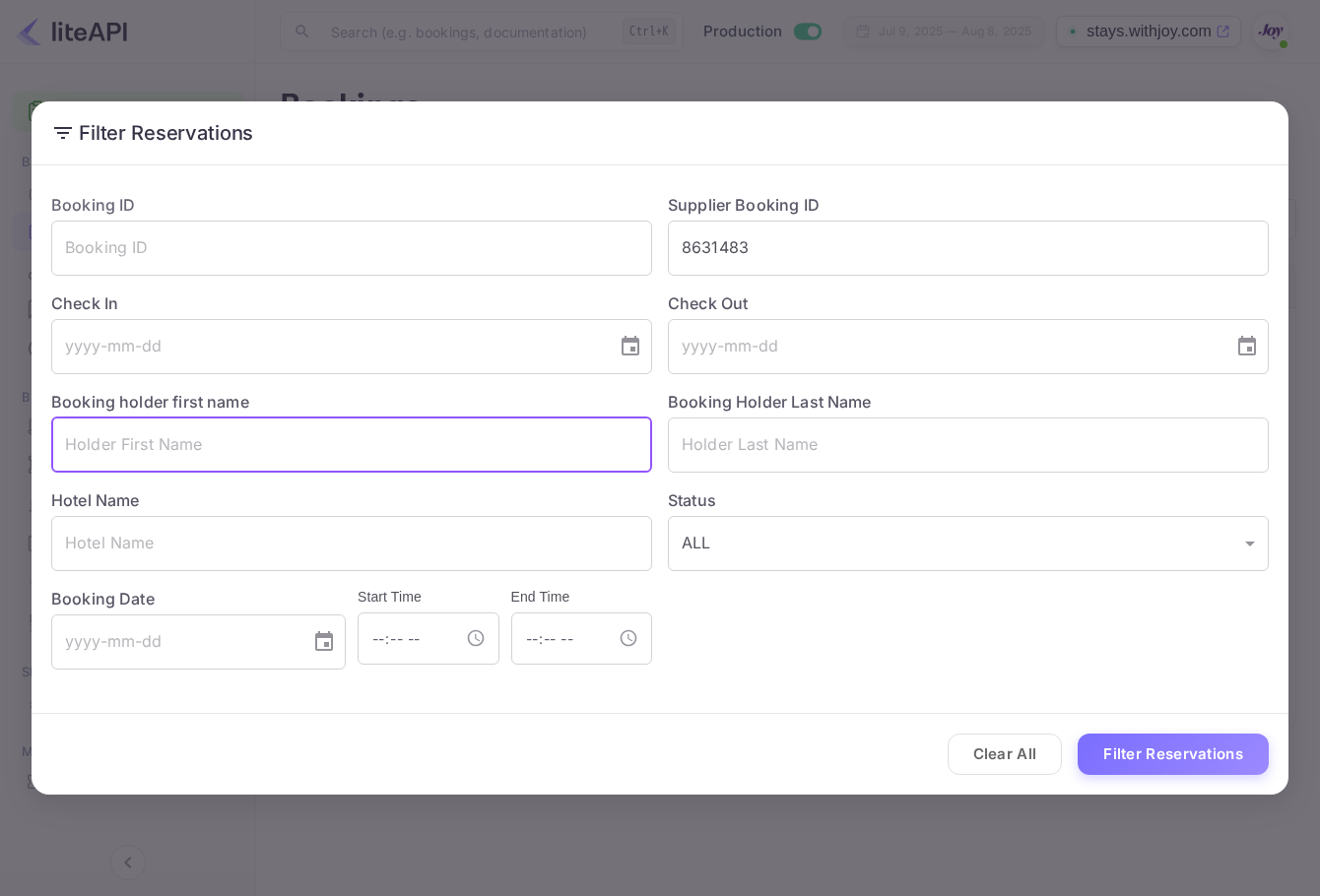 paste on "[FIRST]" 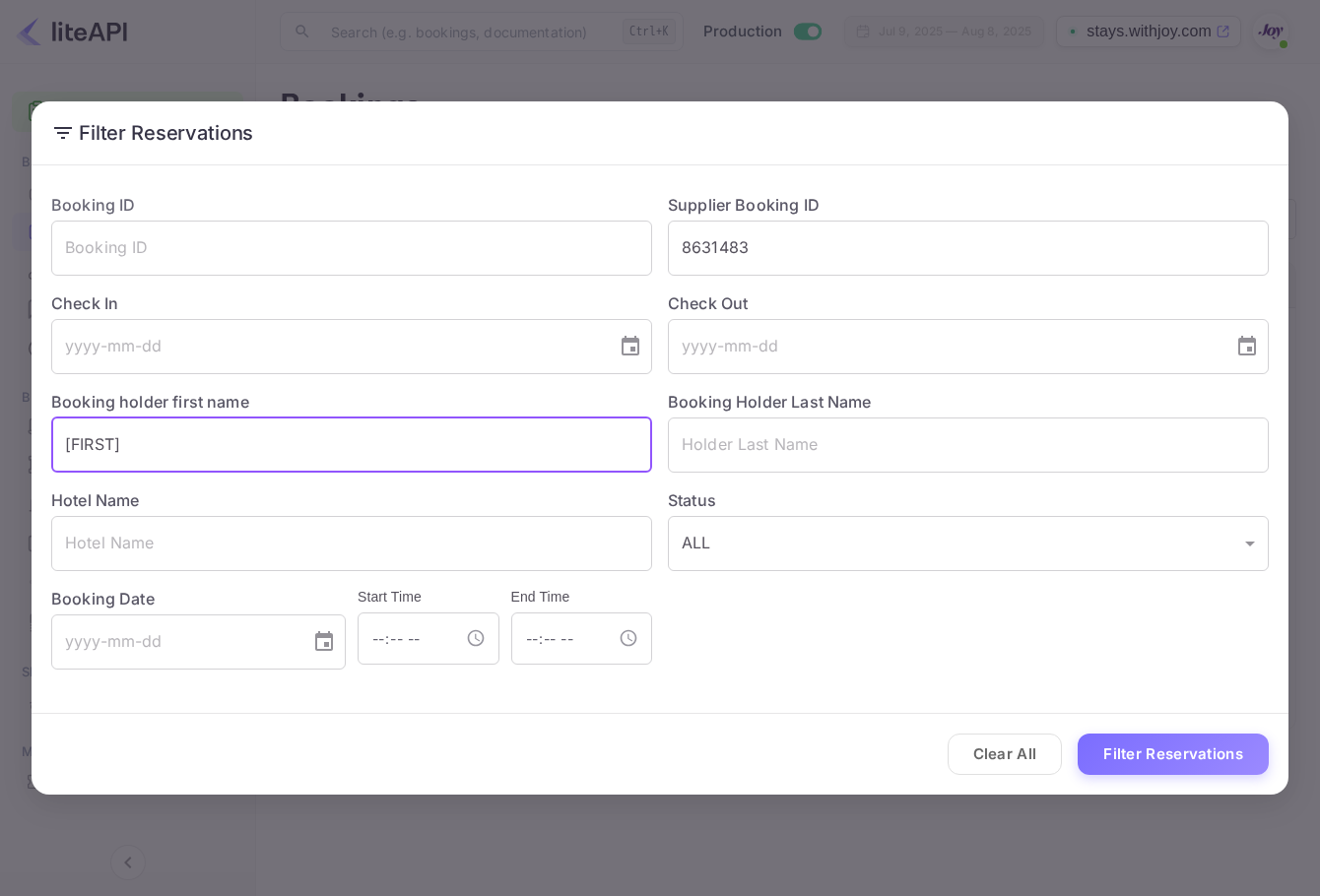 type on "[FIRST]" 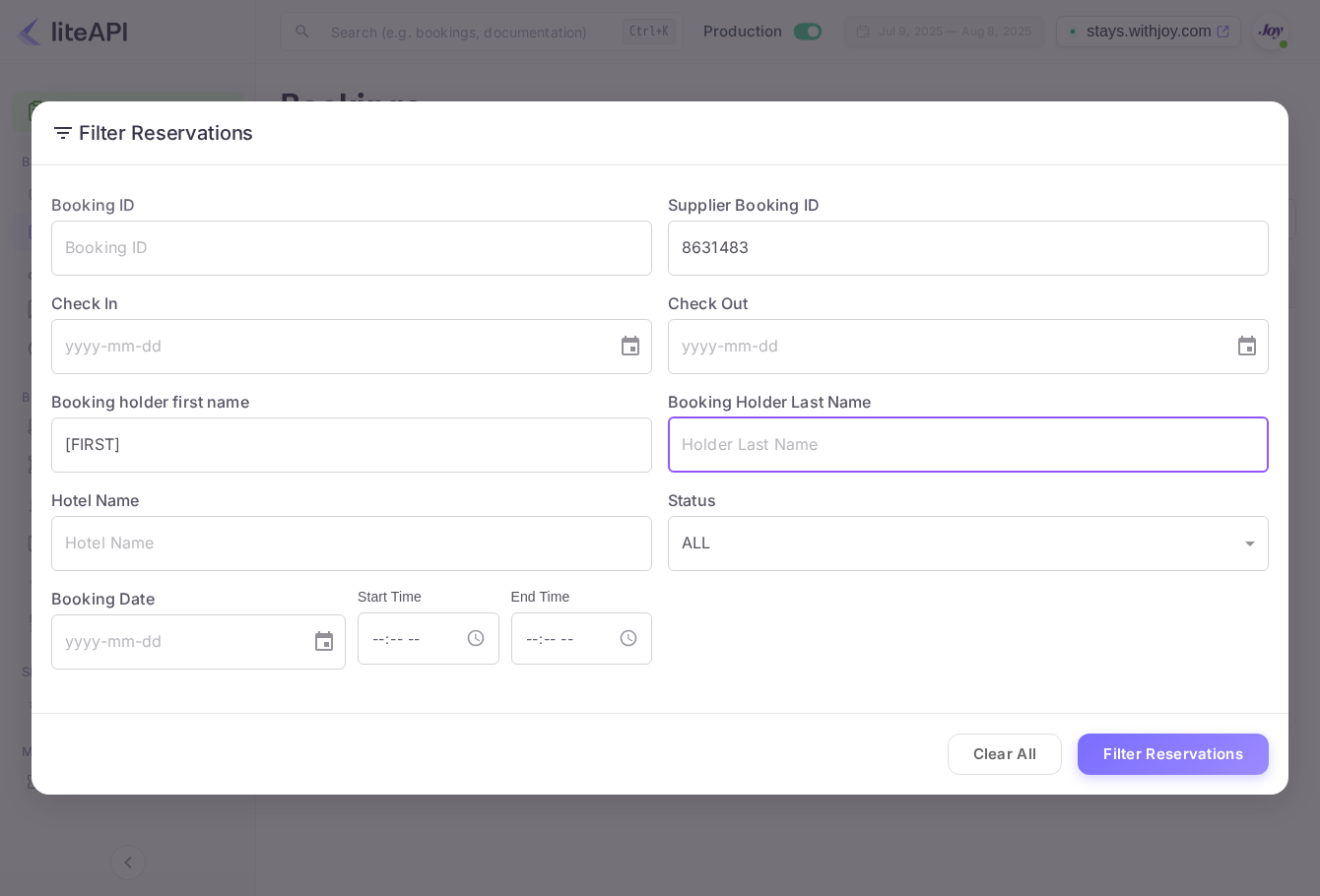 click at bounding box center (968, 445) 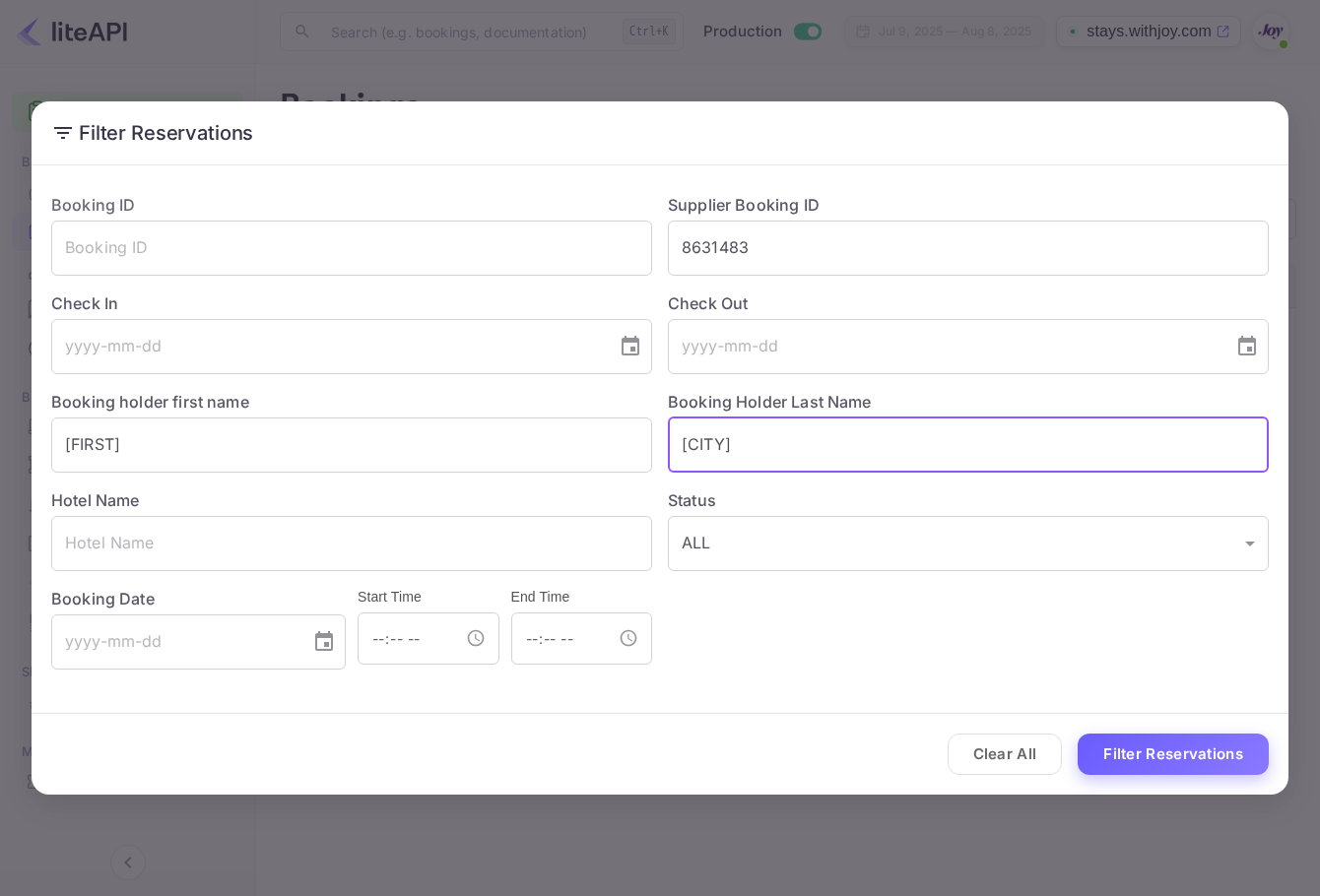 type on "[CITY]" 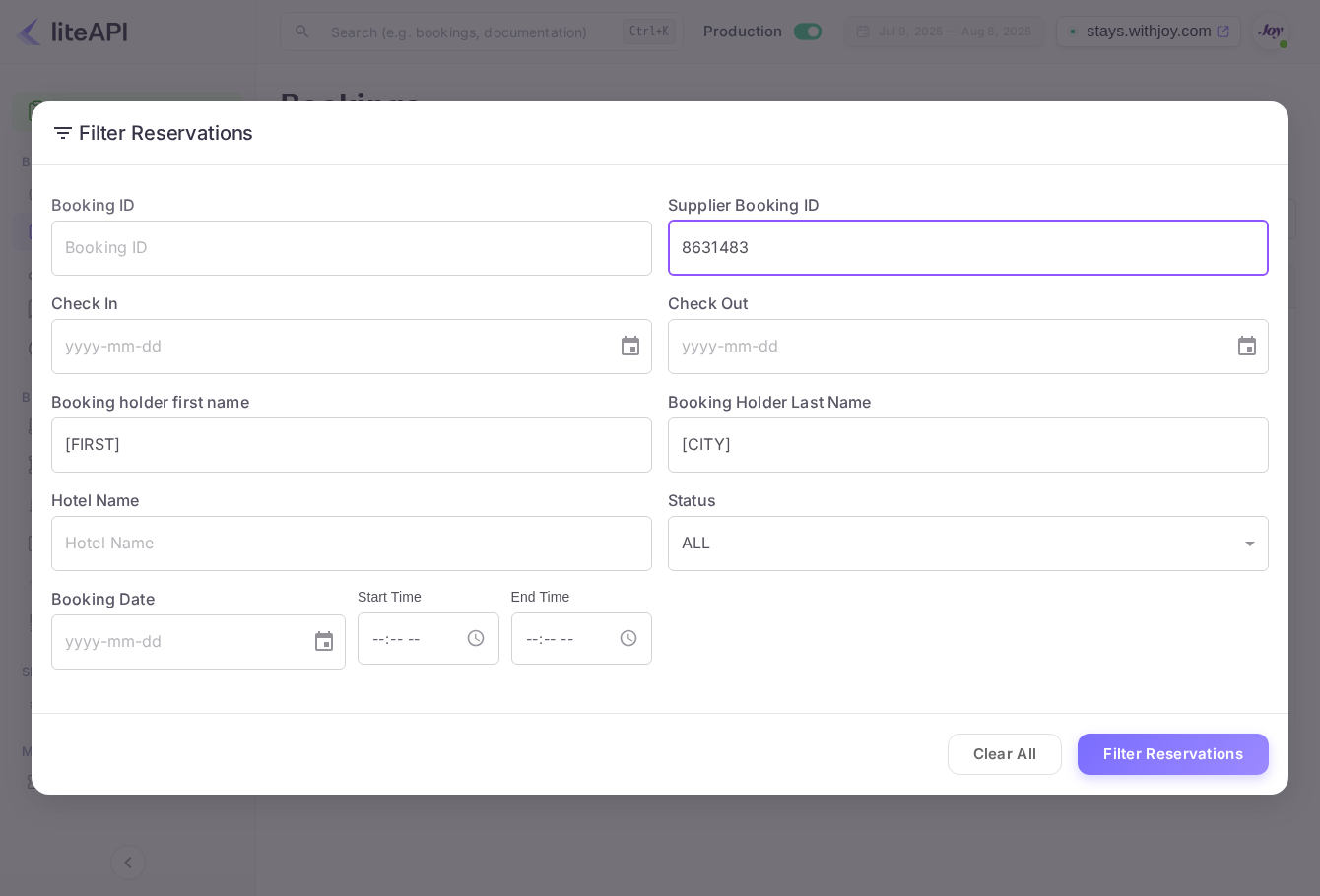 click on "8631483" at bounding box center (968, 248) 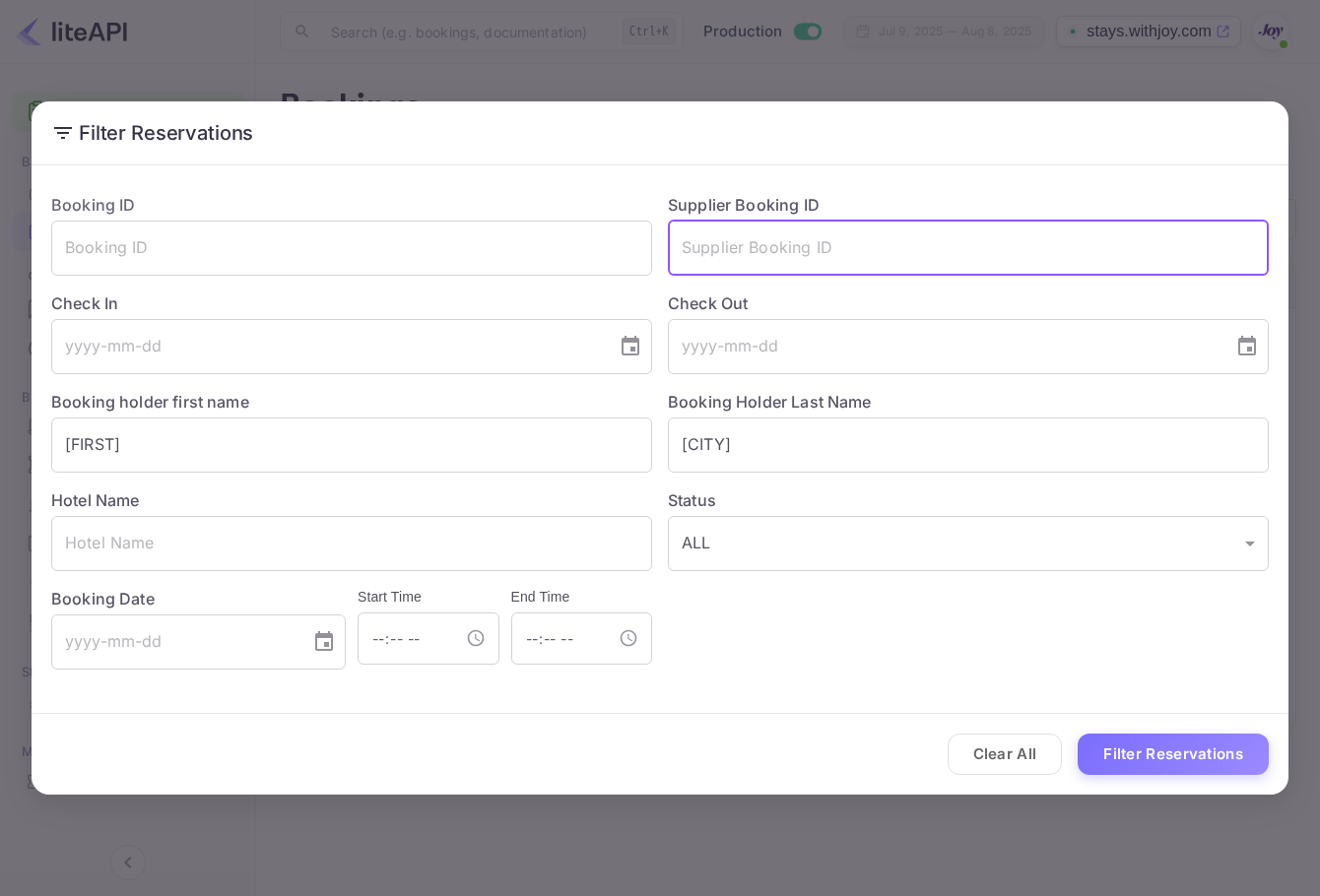 paste on "8300199" 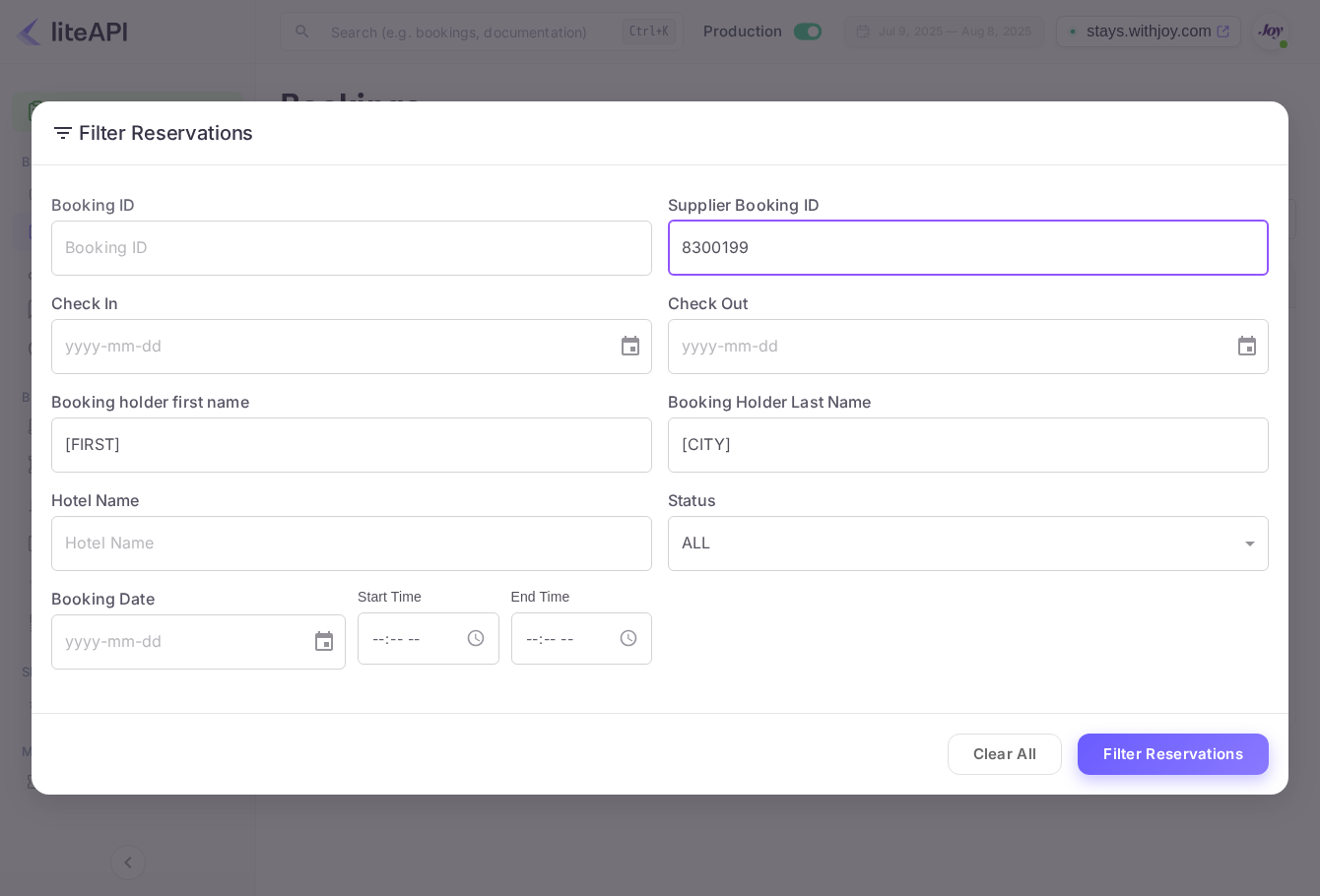 type on "8300199" 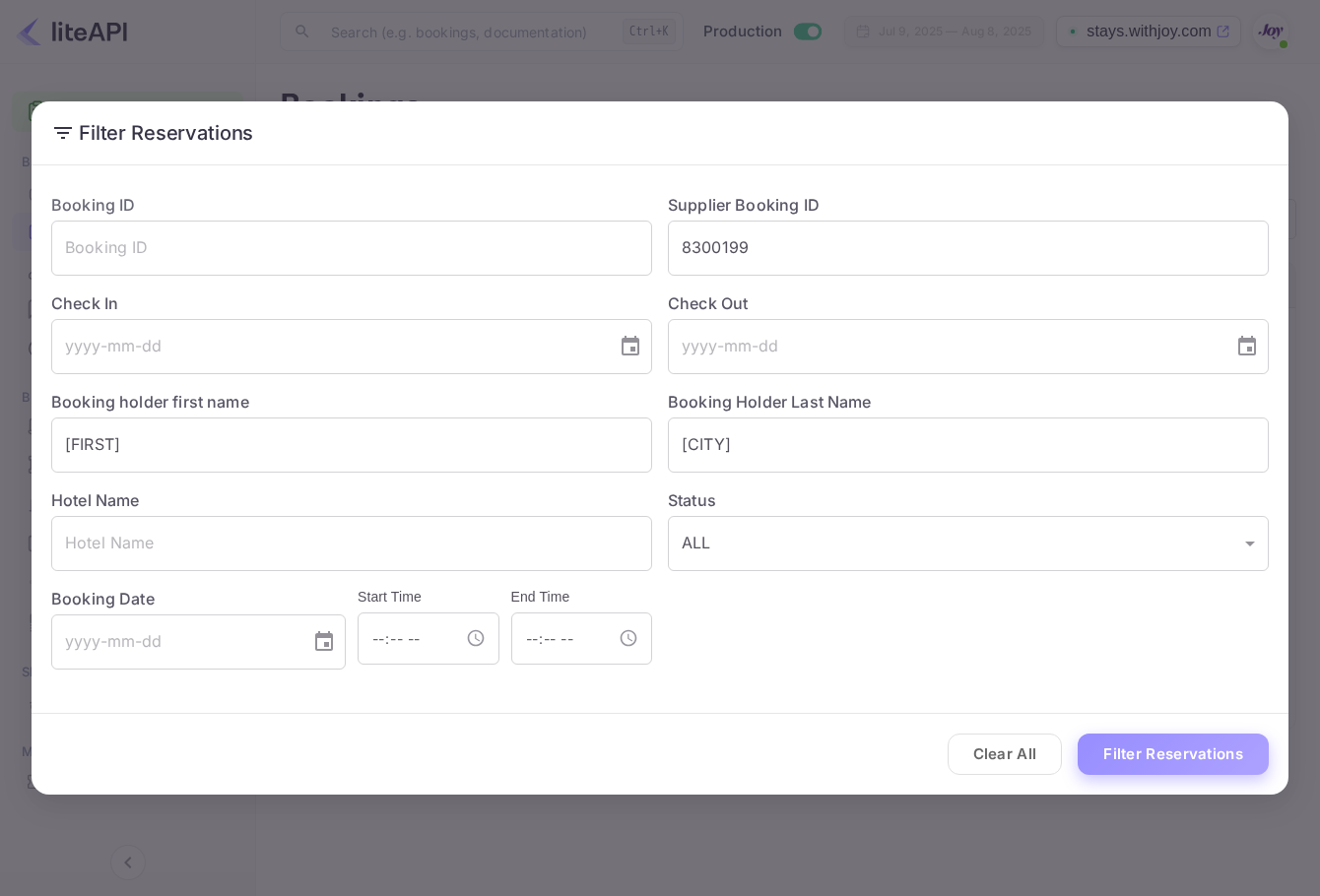 click on "Filter Reservations" at bounding box center (1173, 754) 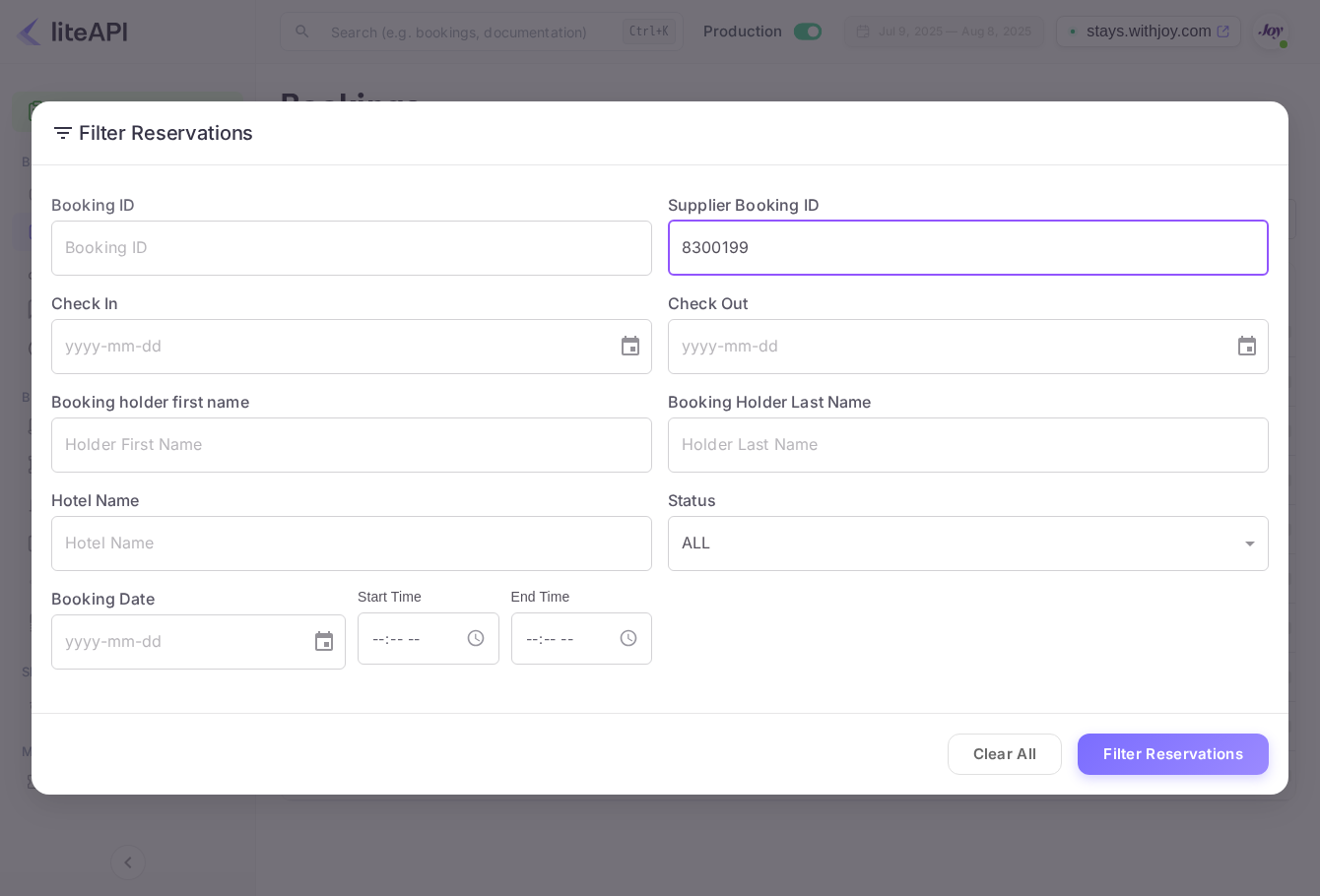 scroll, scrollTop: 0, scrollLeft: 0, axis: both 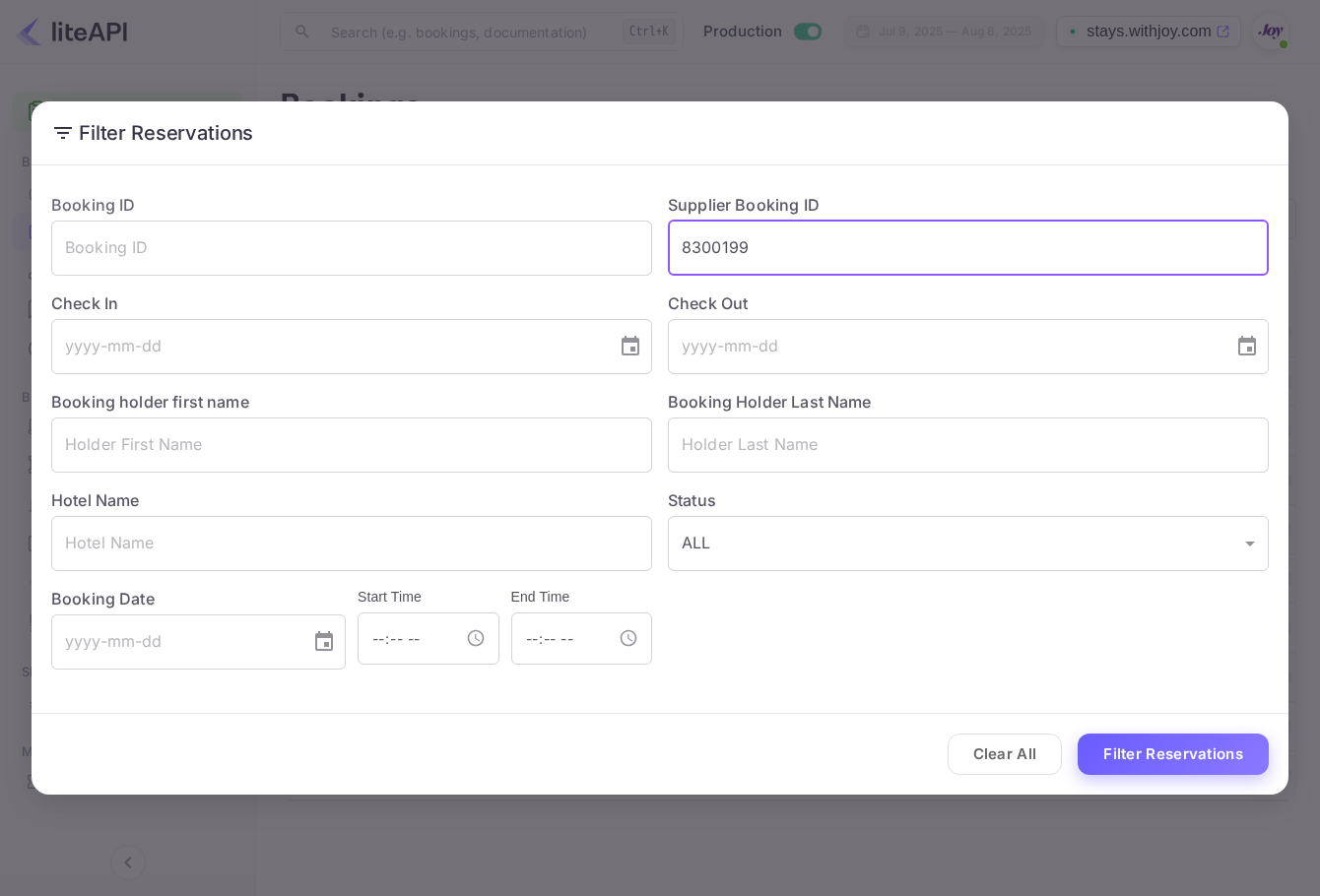 type on "8300199" 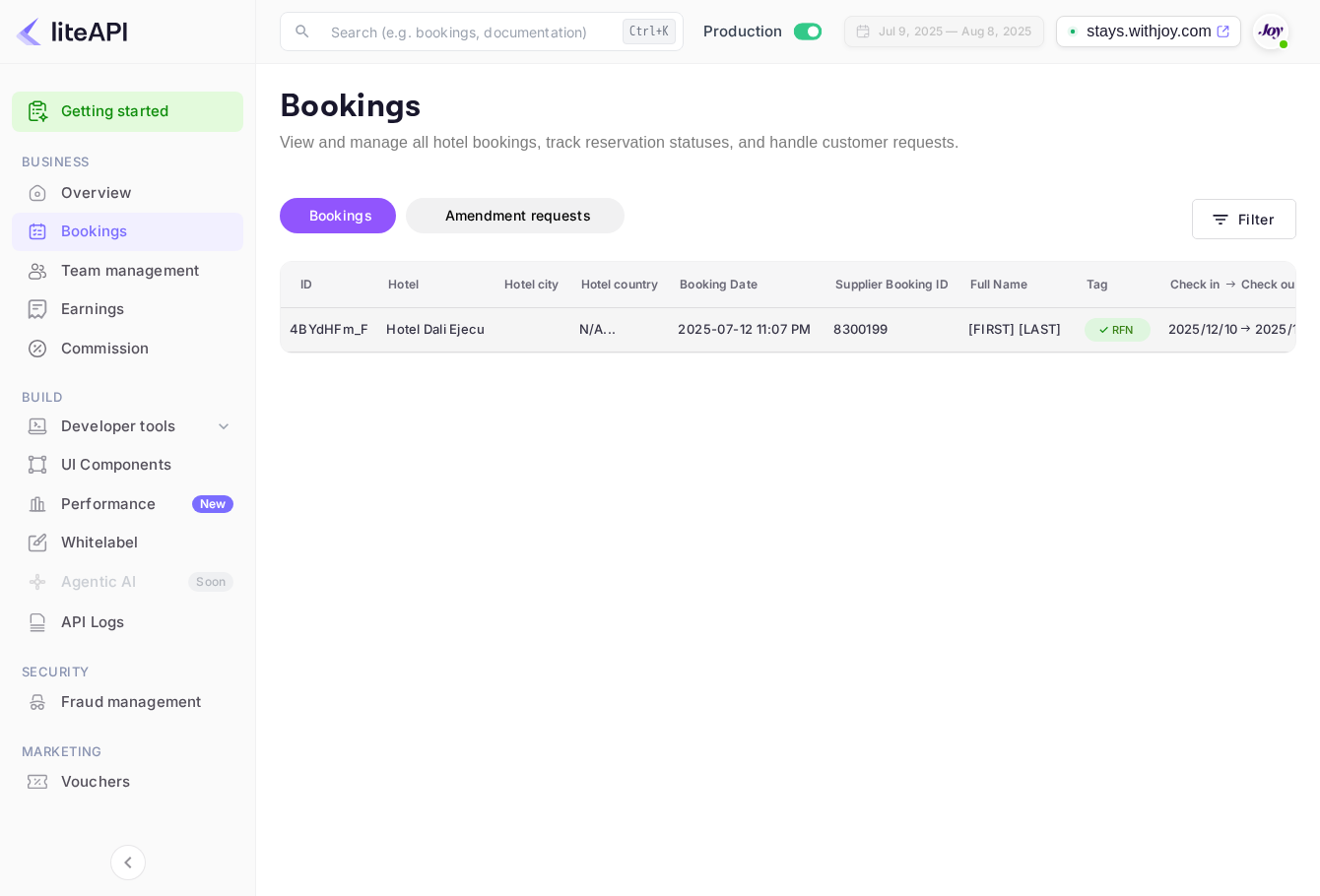 click on "RFN" at bounding box center [1115, 330] 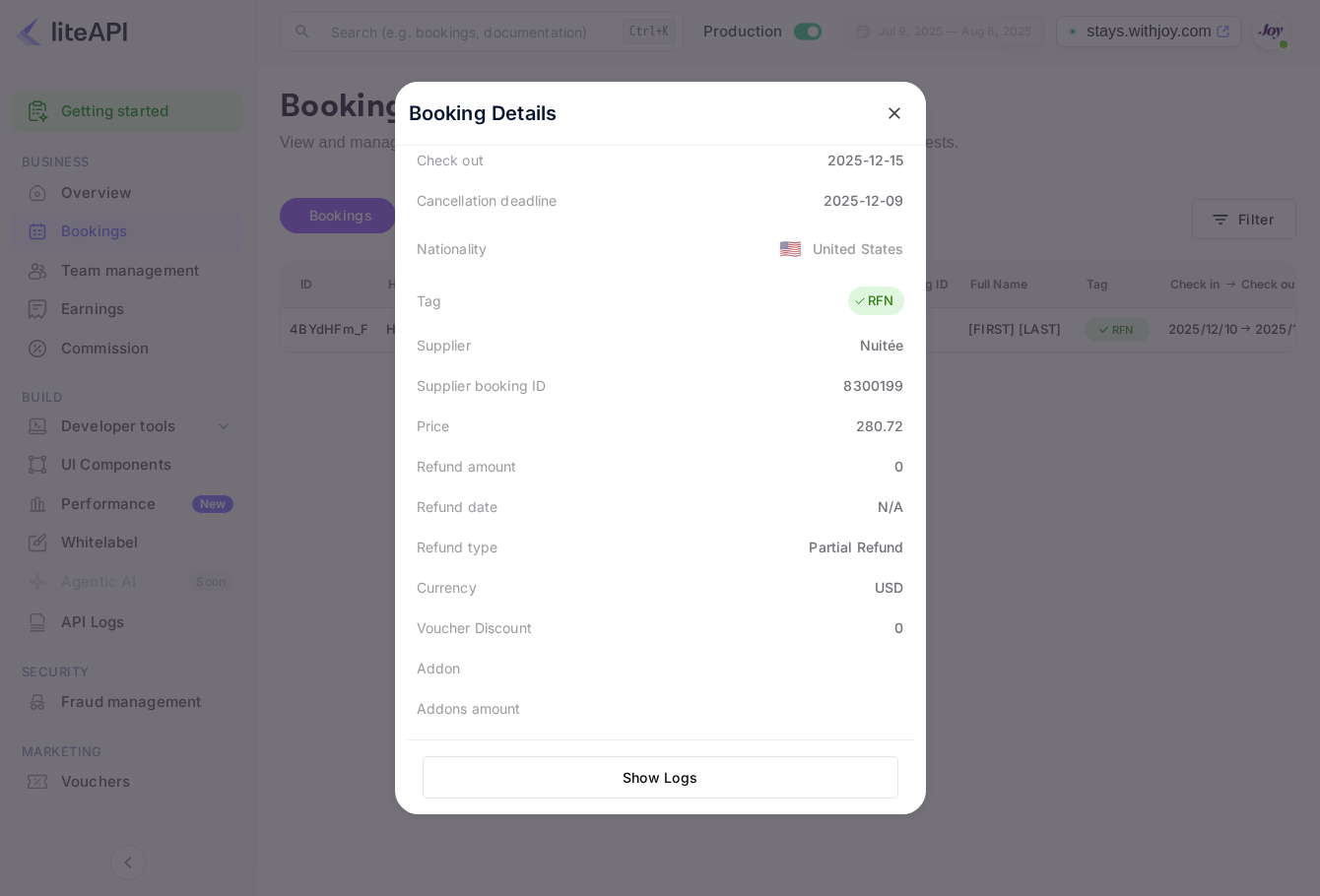 scroll, scrollTop: 445, scrollLeft: 0, axis: vertical 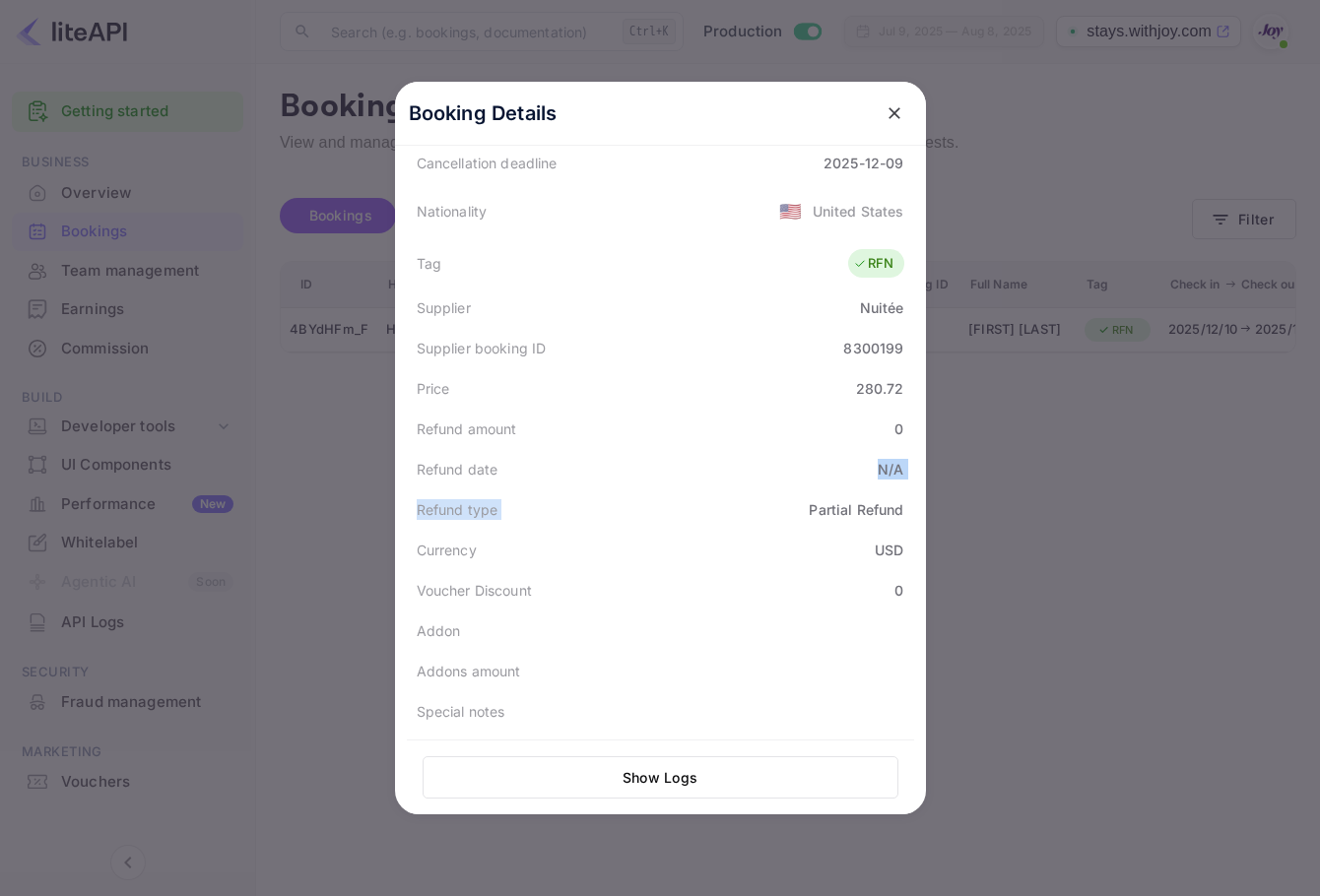 drag, startPoint x: 769, startPoint y: 504, endPoint x: 838, endPoint y: 487, distance: 71.06335 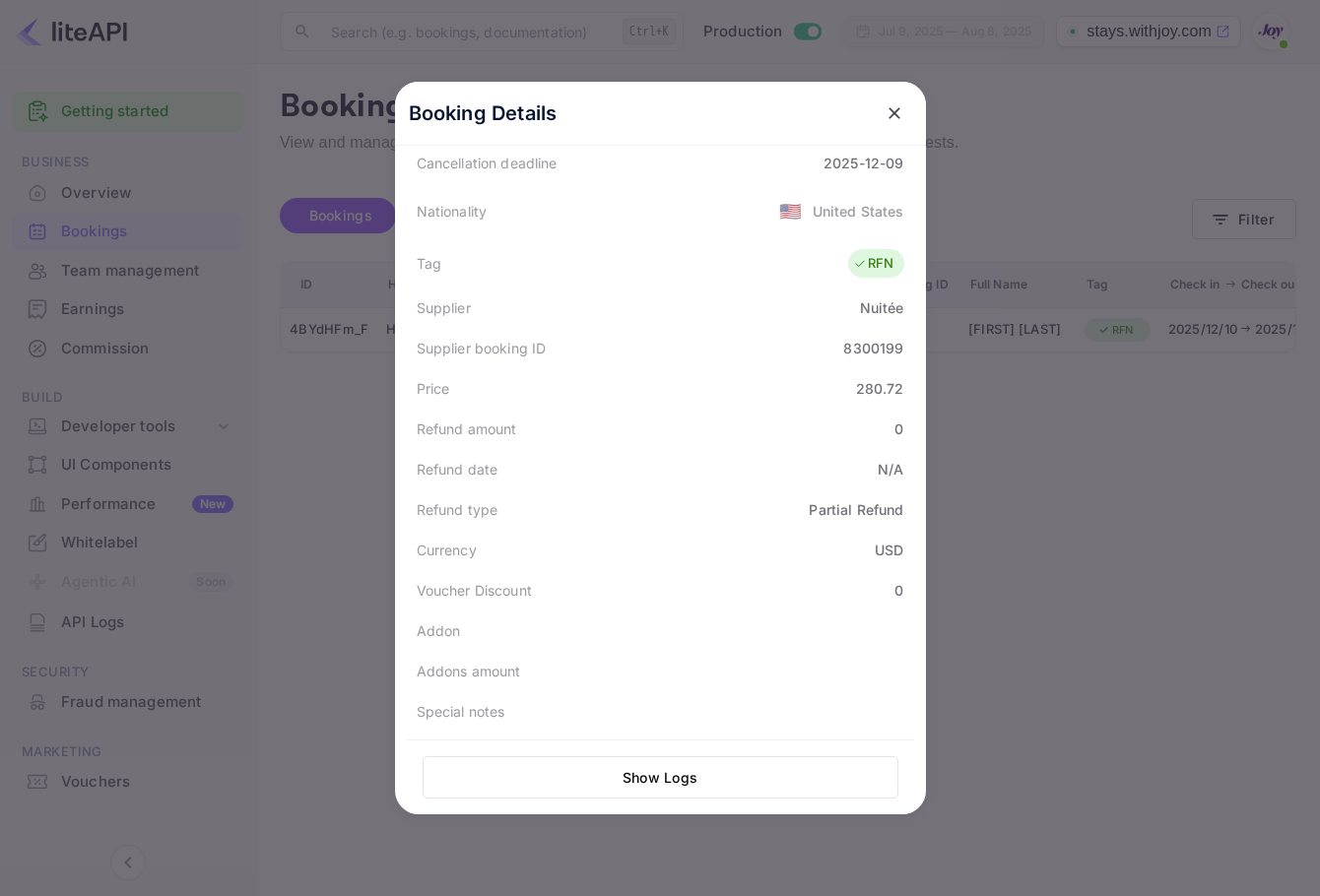 click on "Partial Refund" at bounding box center (856, 509) 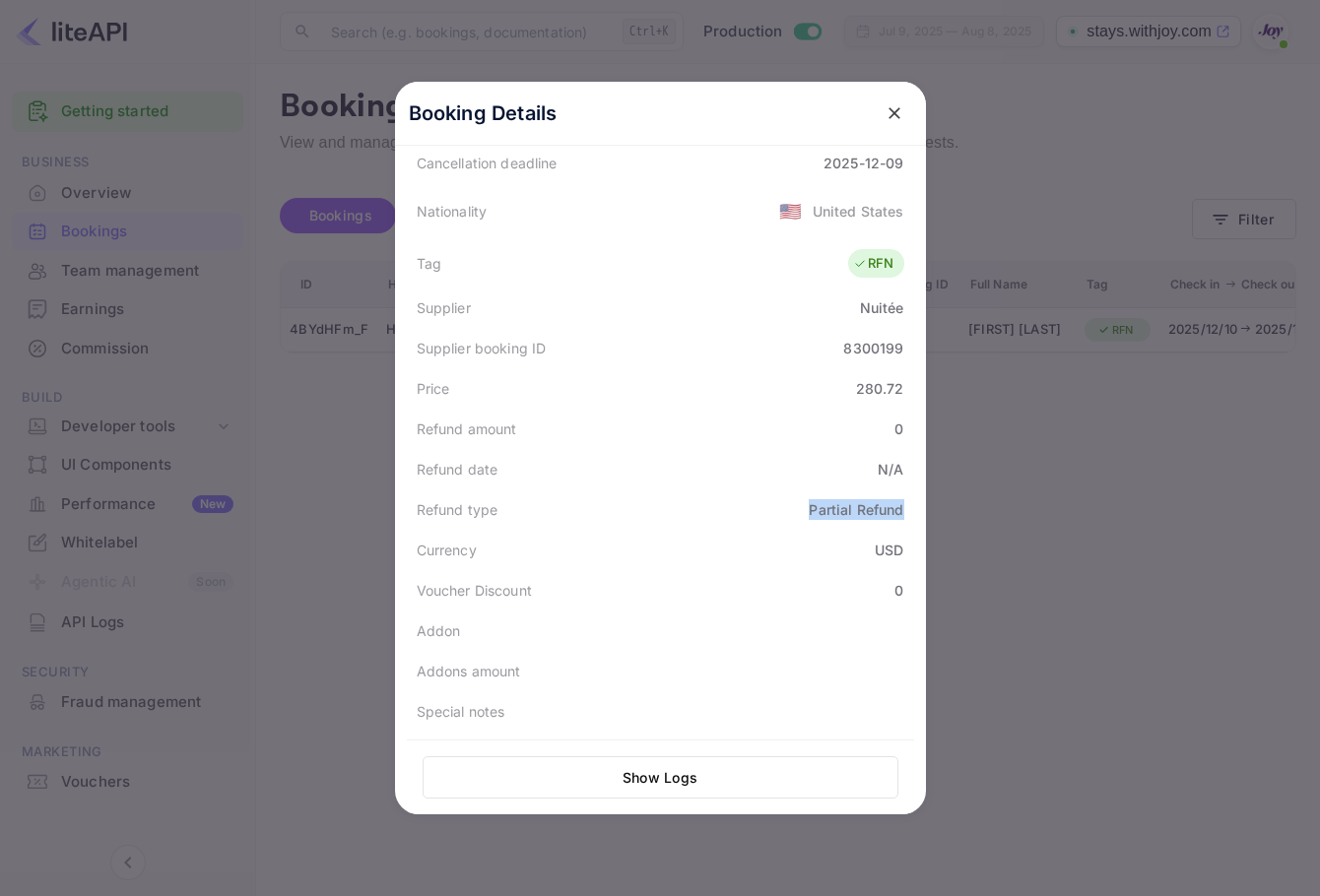 drag, startPoint x: 808, startPoint y: 505, endPoint x: 860, endPoint y: 493, distance: 53.36666 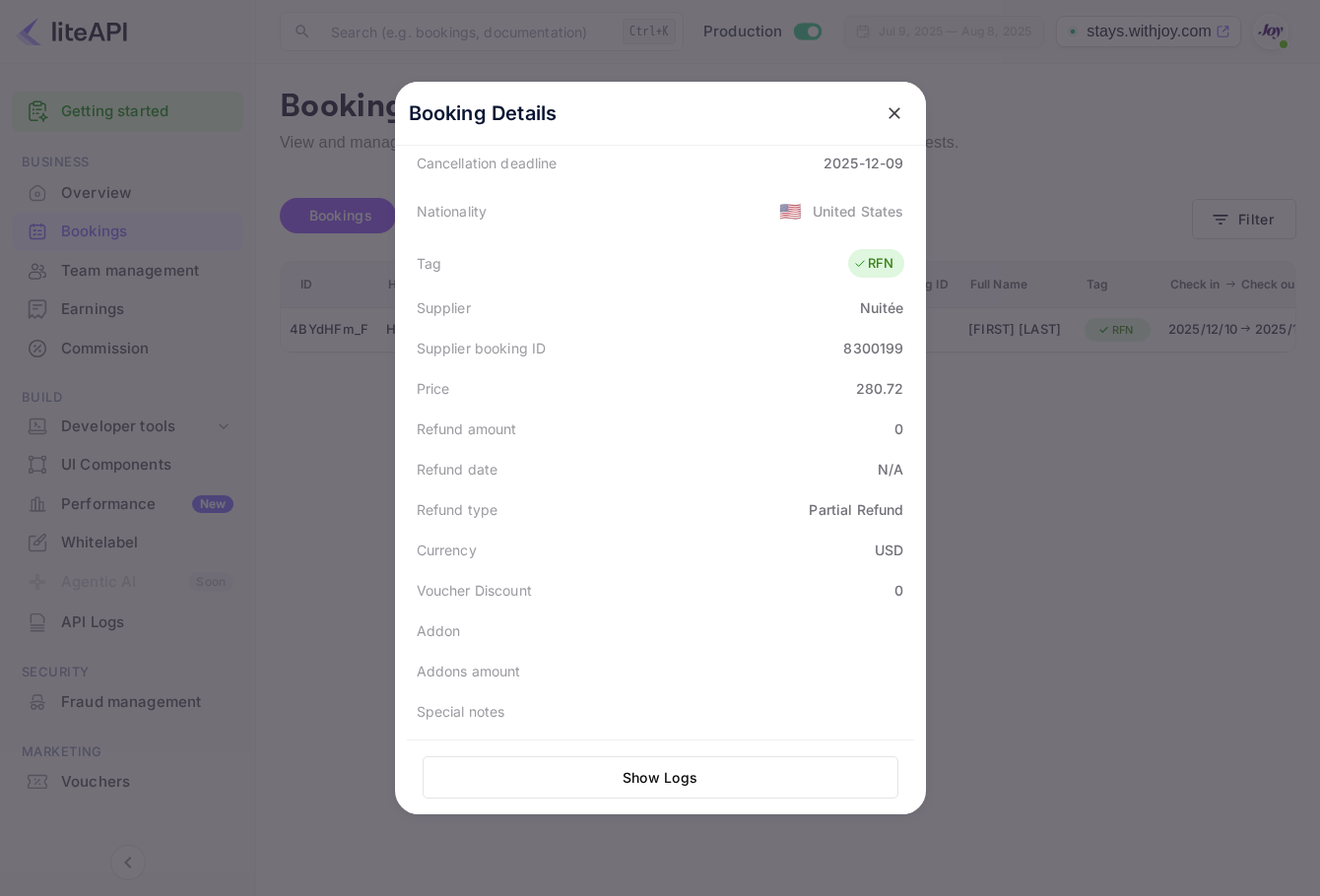 click on "Refund type Partial Refund" at bounding box center [660, 509] 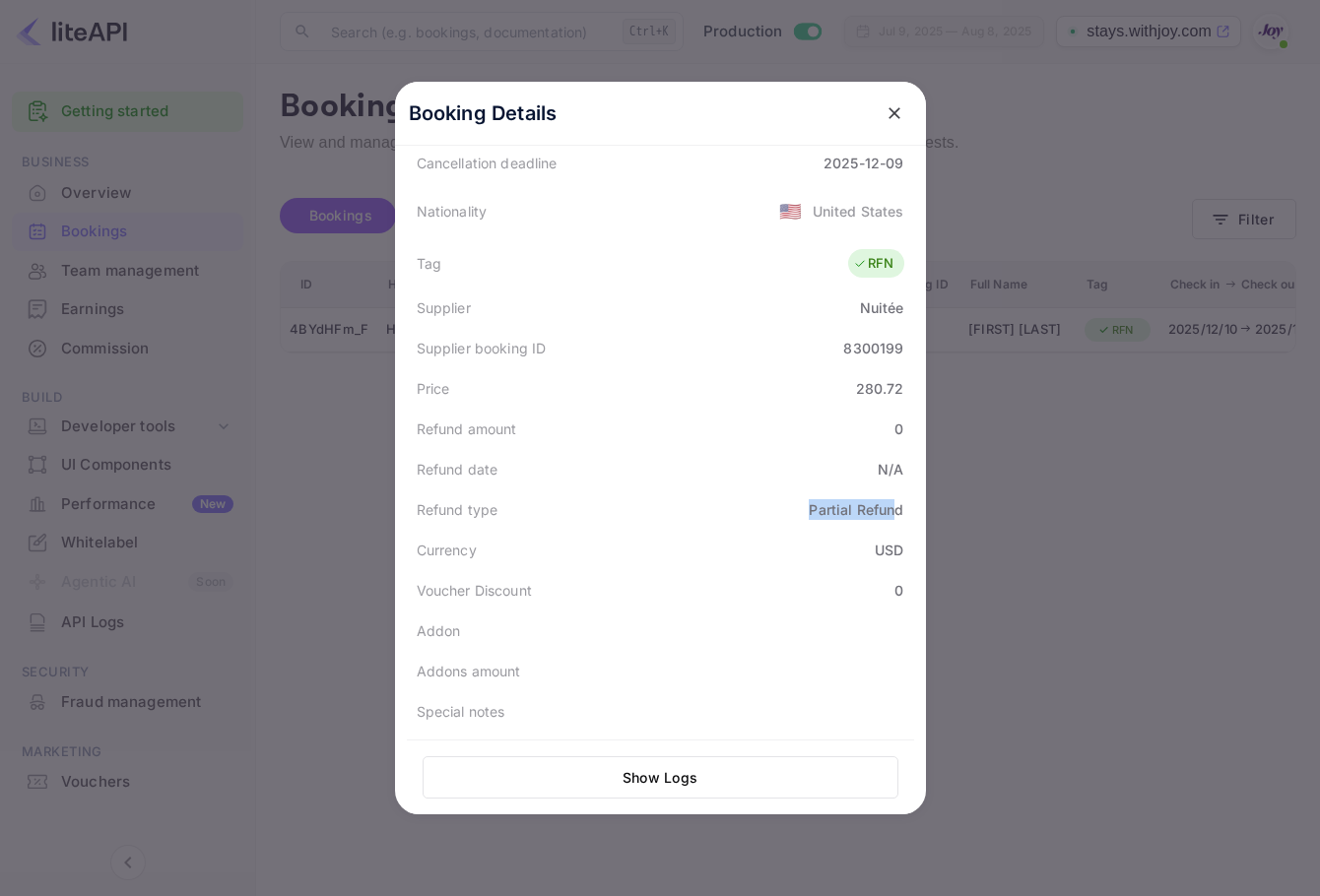 click on "Refund type Partial Refund" at bounding box center [660, 509] 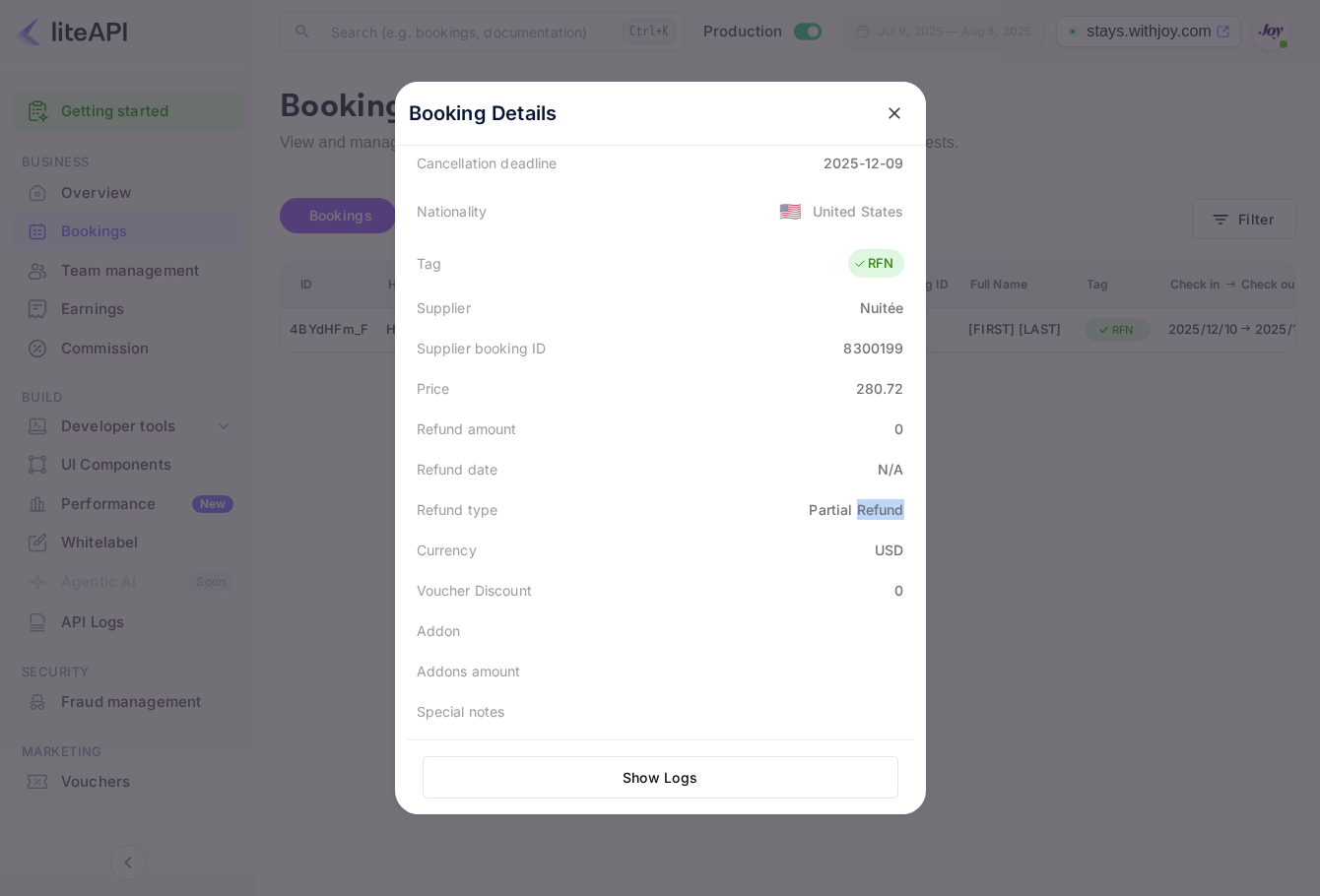 click on "Partial Refund" at bounding box center (856, 509) 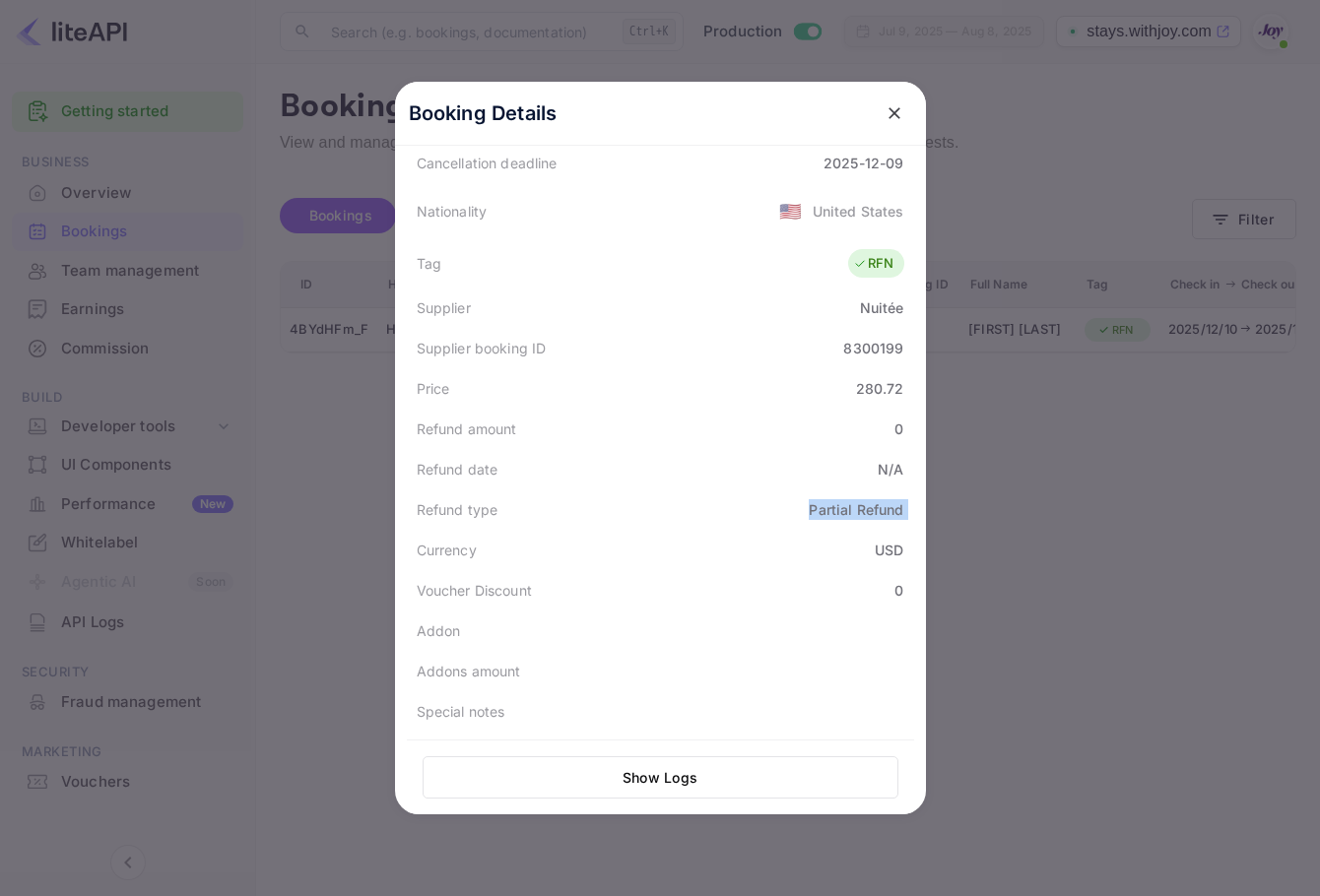 click on "Partial Refund" at bounding box center (856, 509) 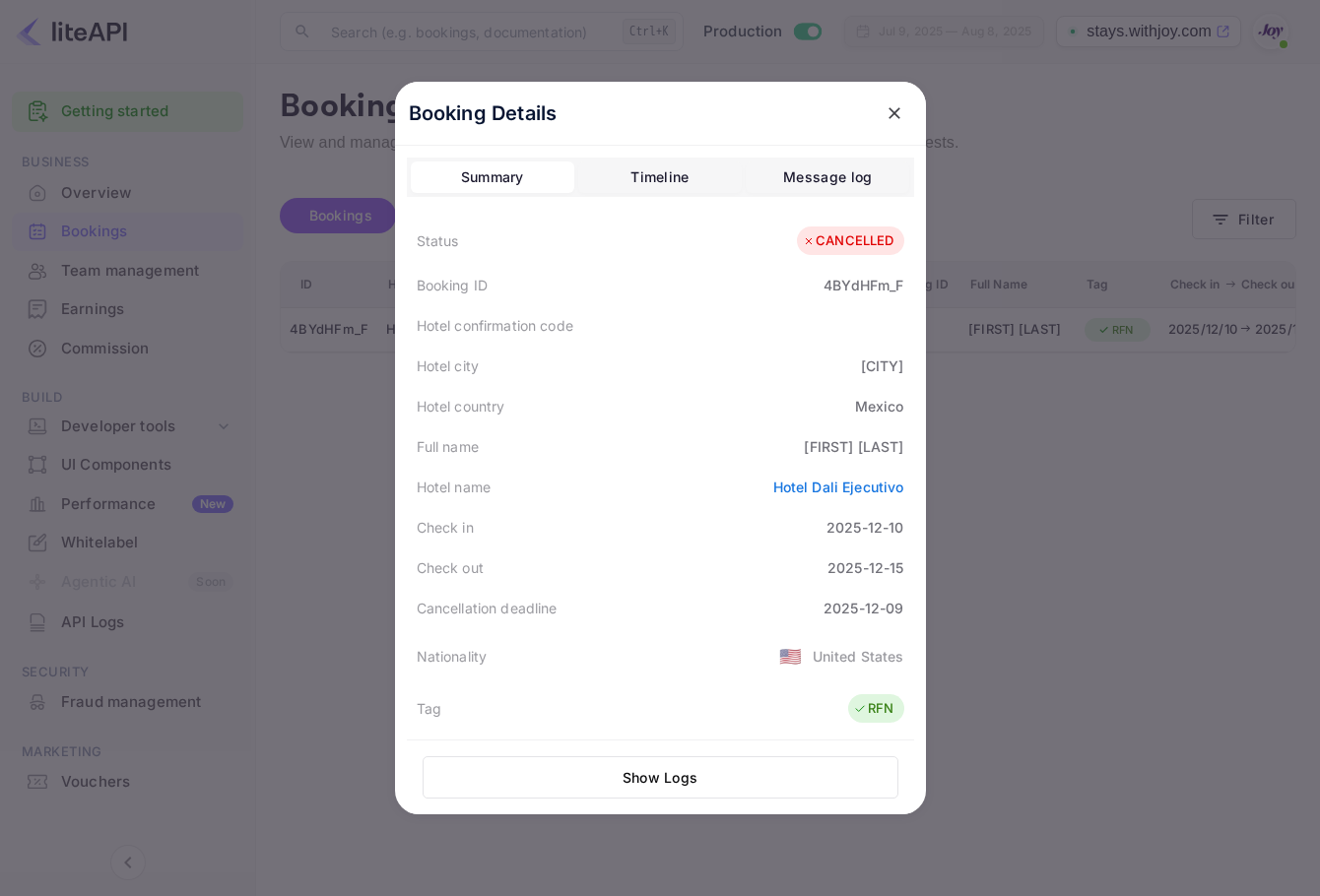 scroll, scrollTop: 98, scrollLeft: 0, axis: vertical 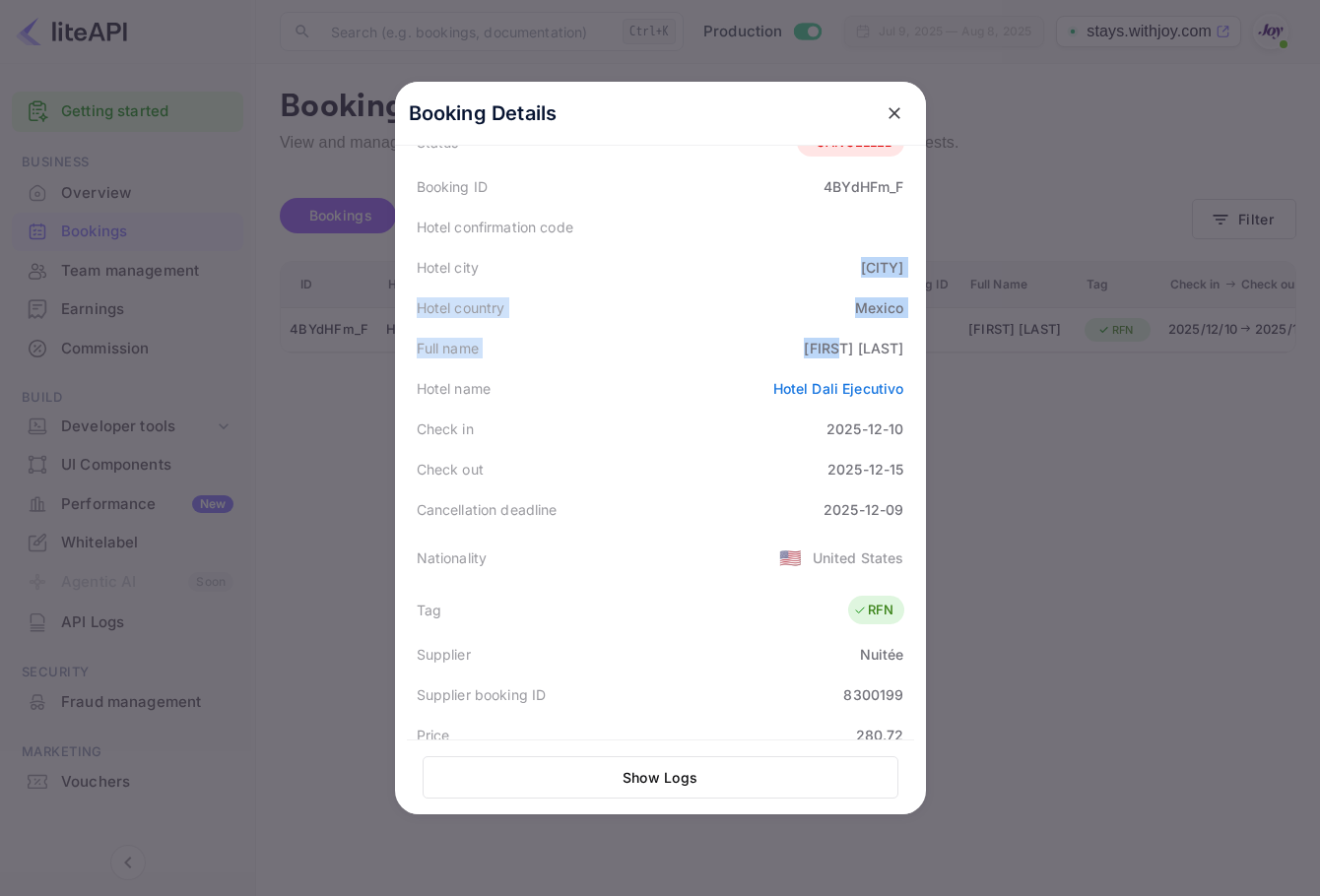 drag, startPoint x: 834, startPoint y: 306, endPoint x: 848, endPoint y: 349, distance: 45.221676 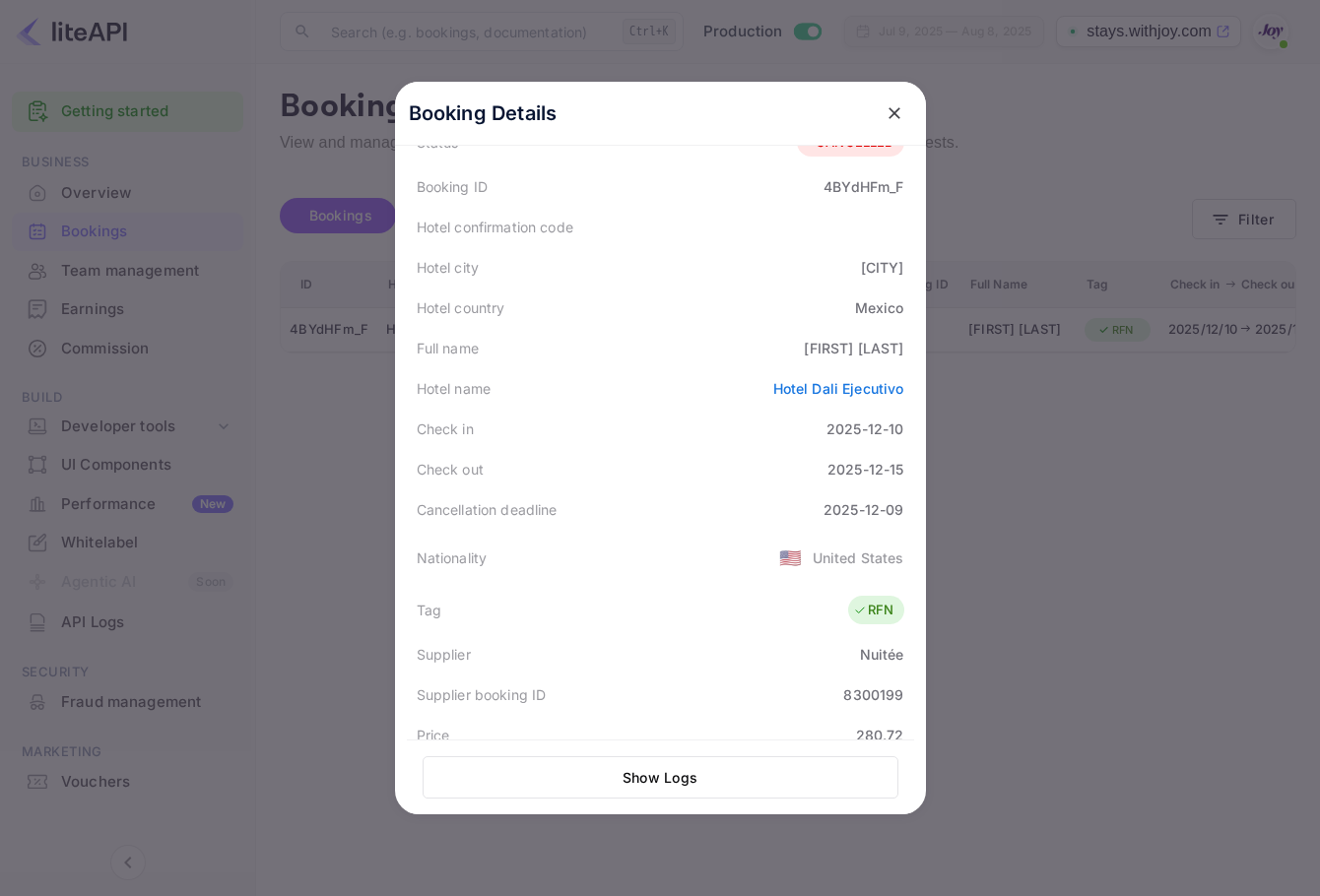 click on "Check out 2025-12-15" at bounding box center [660, 469] 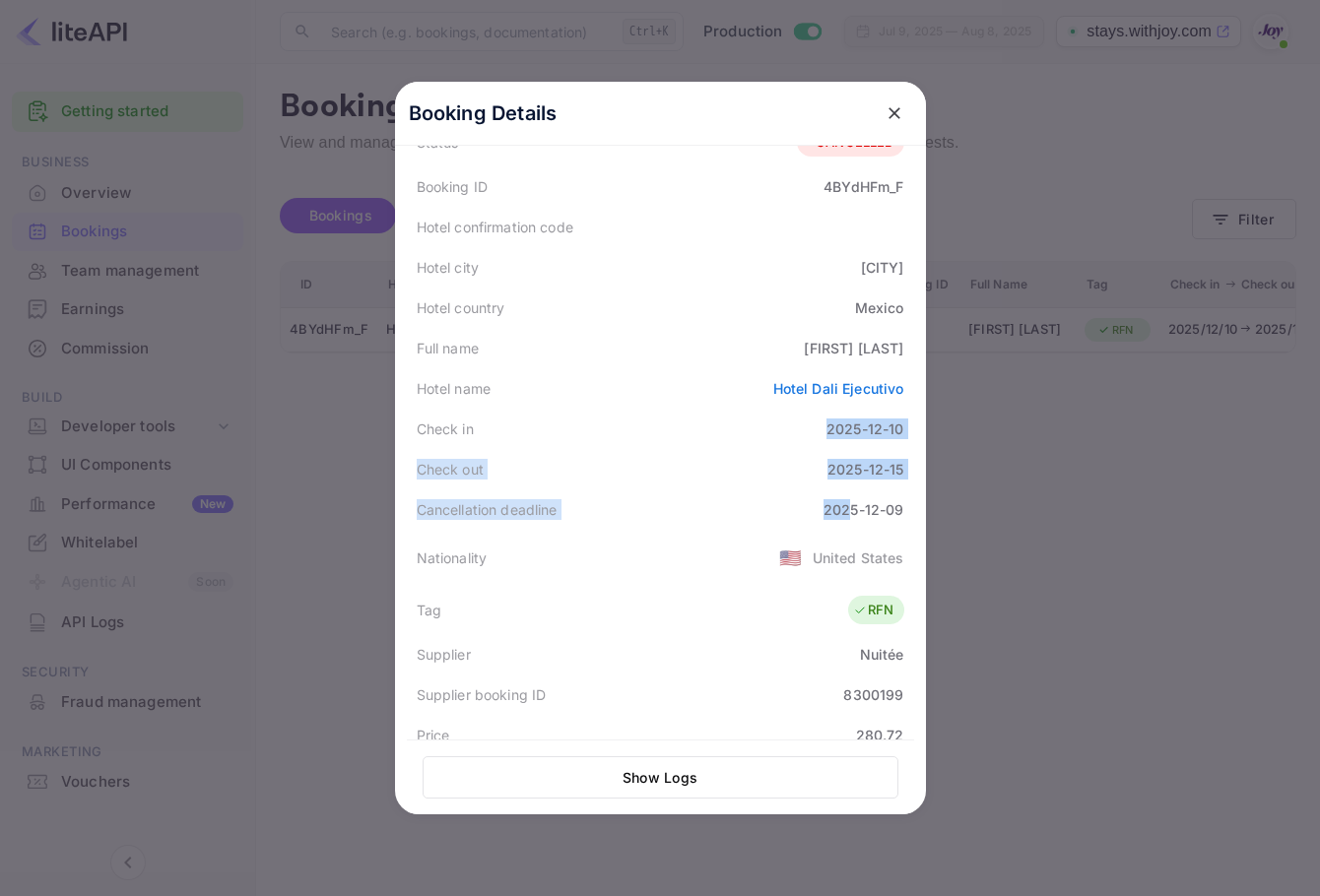 drag, startPoint x: 828, startPoint y: 463, endPoint x: 847, endPoint y: 489, distance: 32.20248 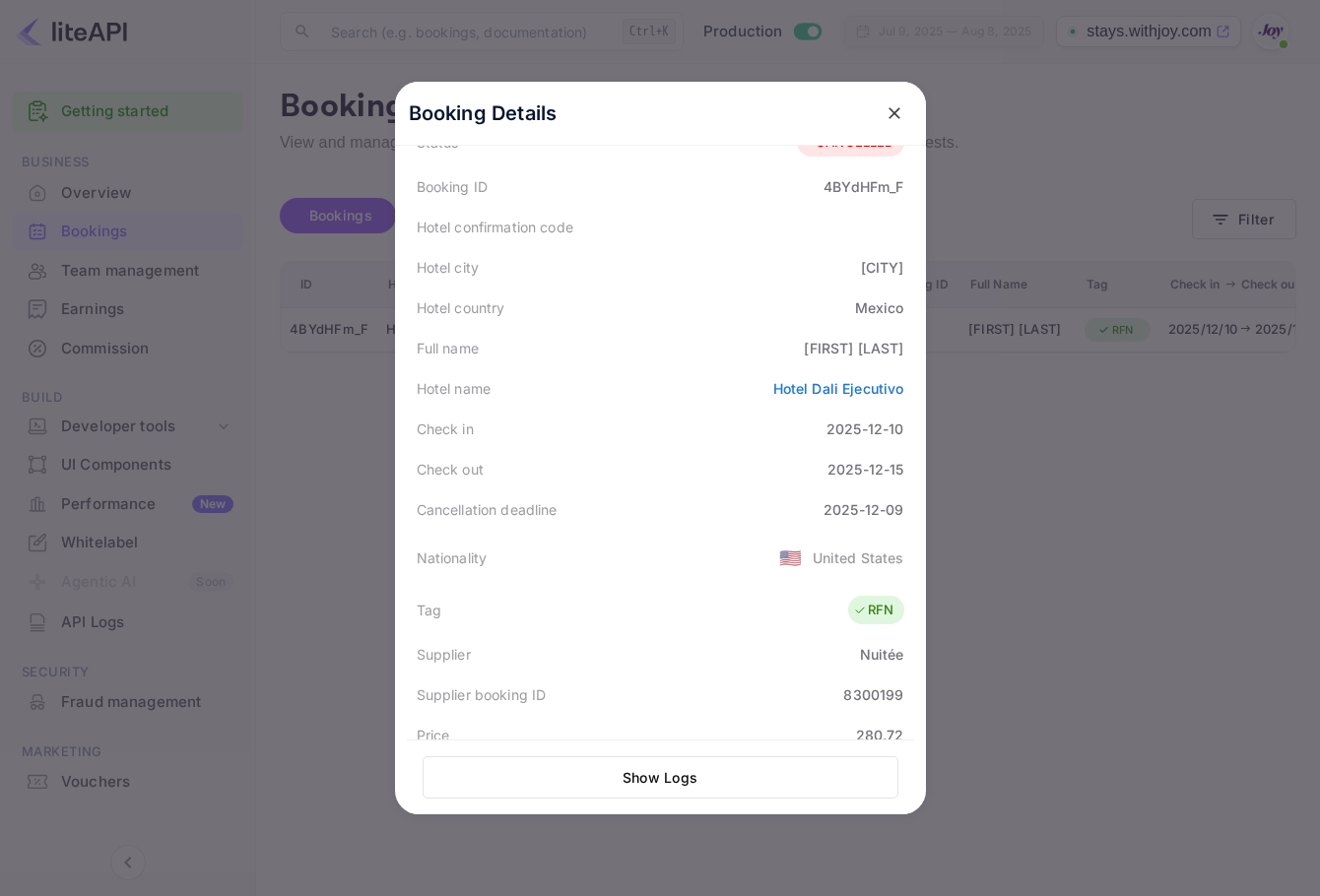 click on "Cancellation deadline 2025-12-09" at bounding box center [660, 509] 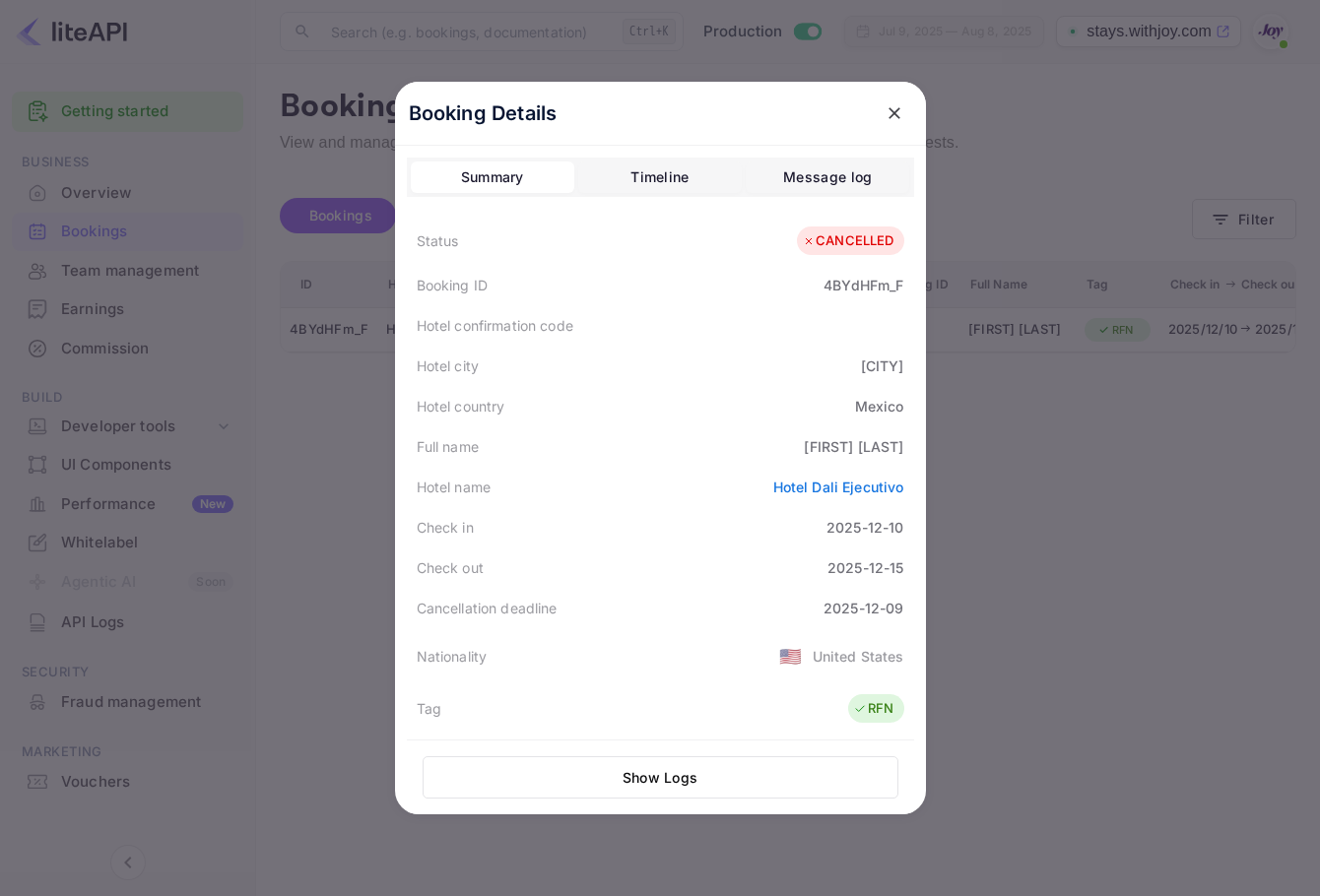 scroll, scrollTop: 445, scrollLeft: 0, axis: vertical 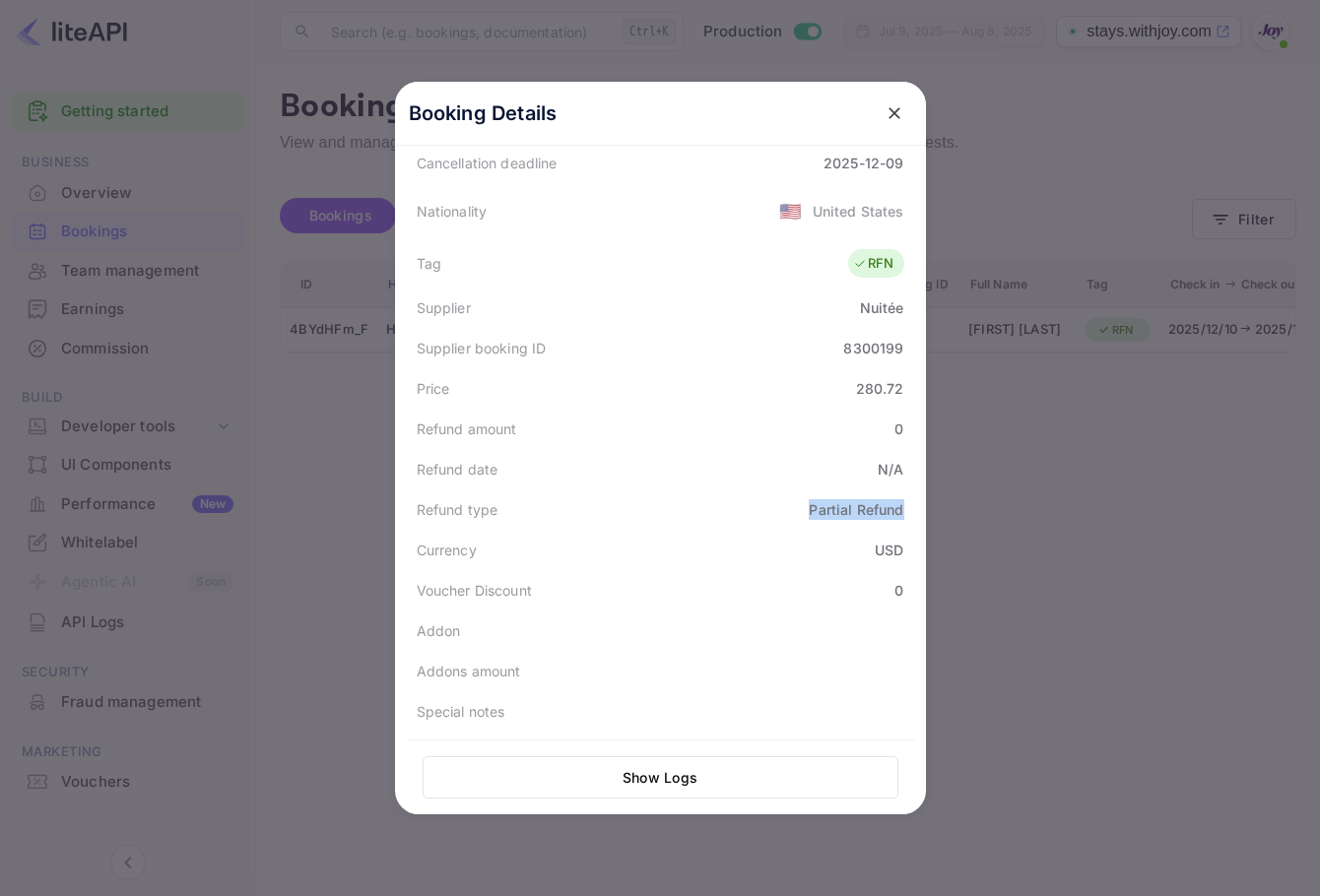 drag, startPoint x: 772, startPoint y: 519, endPoint x: 905, endPoint y: 517, distance: 133.01504 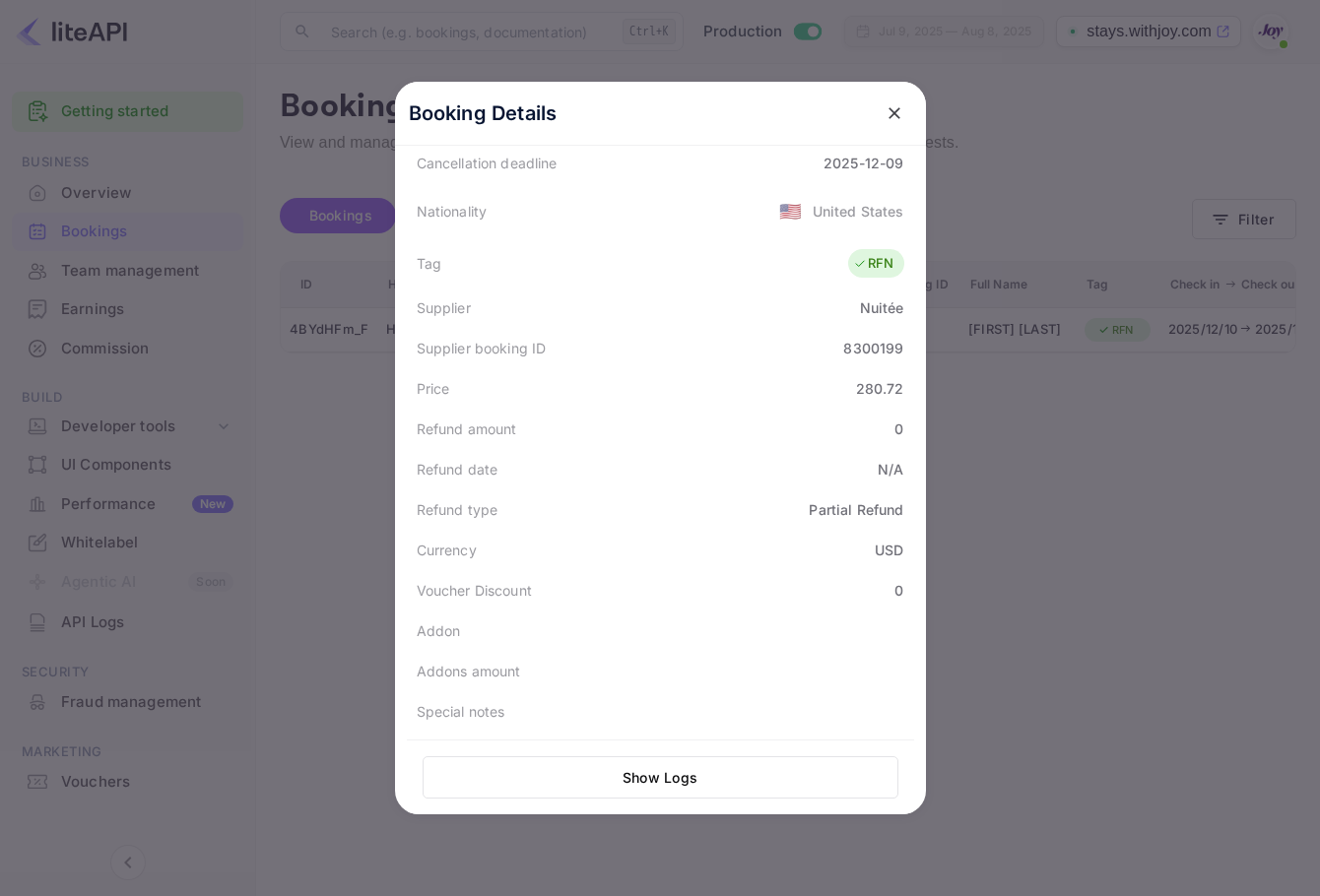 scroll, scrollTop: 0, scrollLeft: 0, axis: both 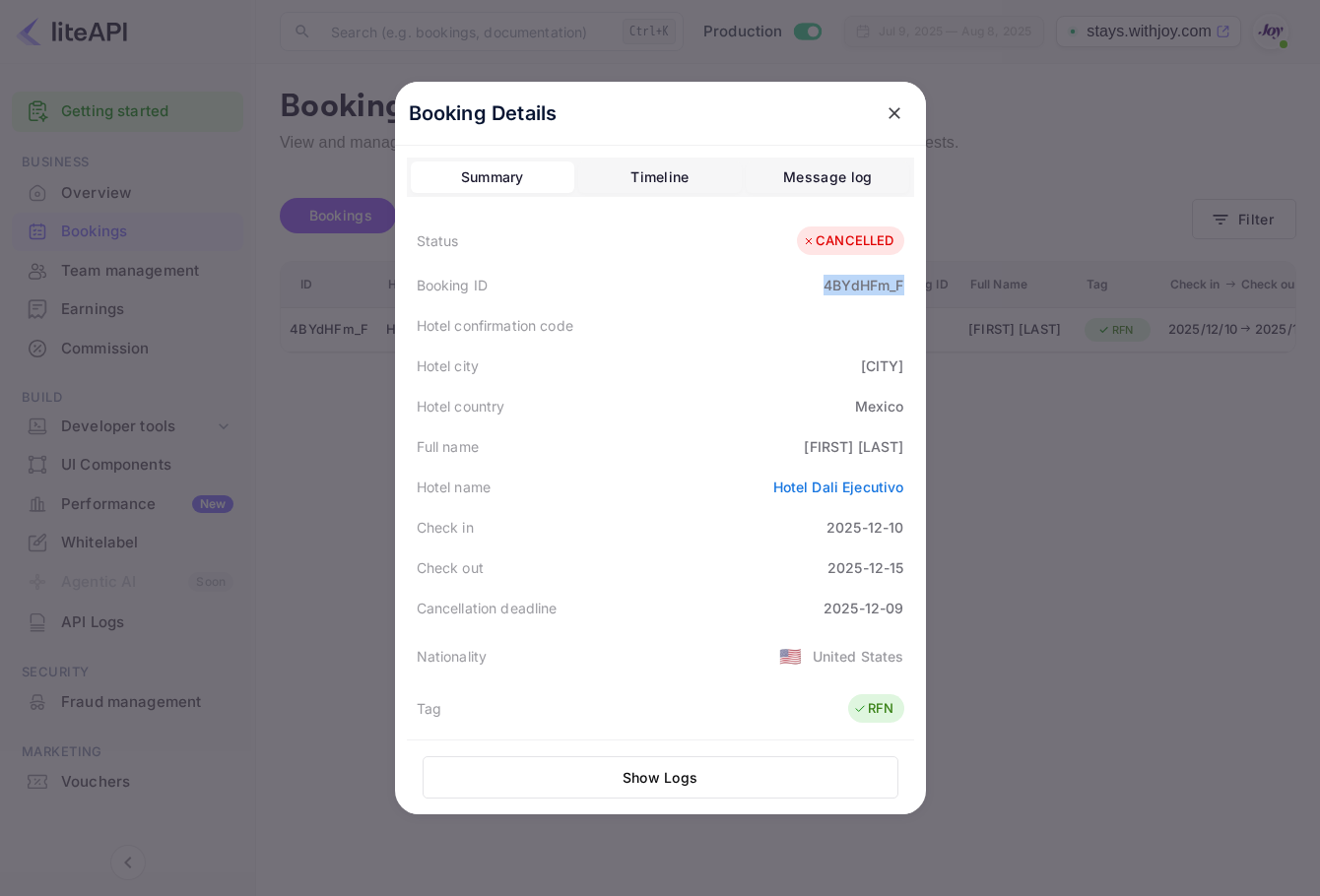 drag, startPoint x: 819, startPoint y: 277, endPoint x: 896, endPoint y: 285, distance: 77.41447 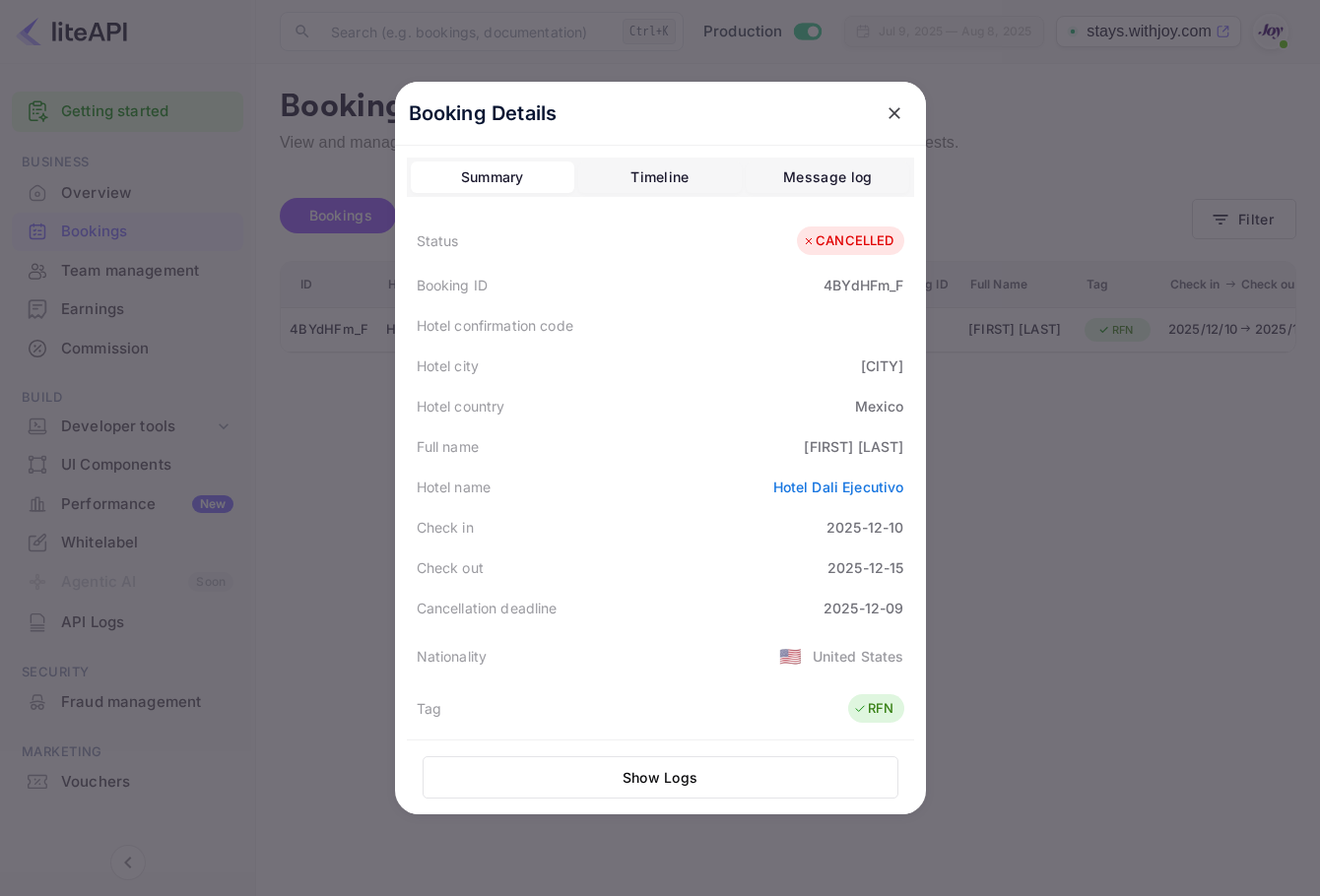 click at bounding box center [660, 448] 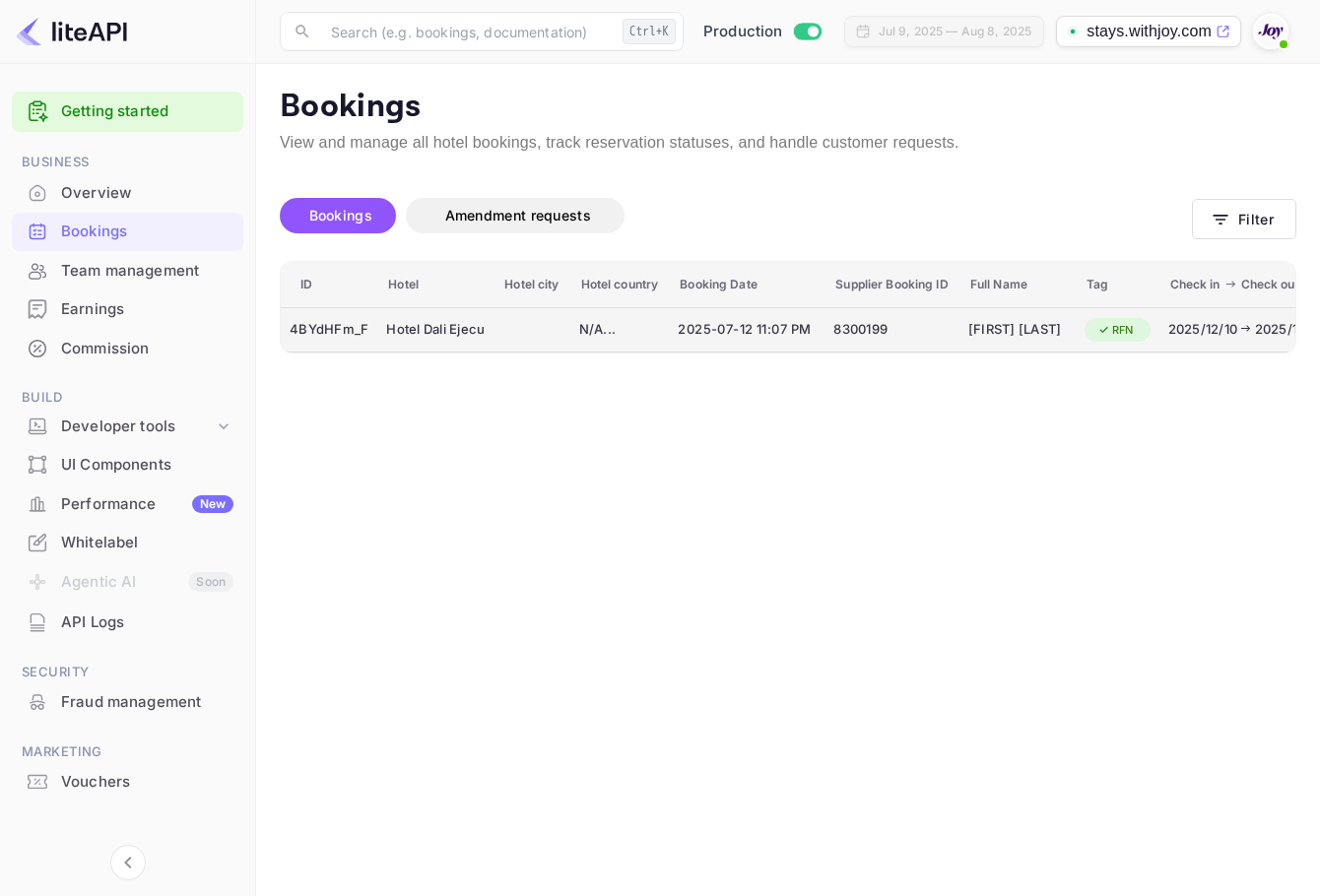 click on "N/A ..." at bounding box center [620, 330] 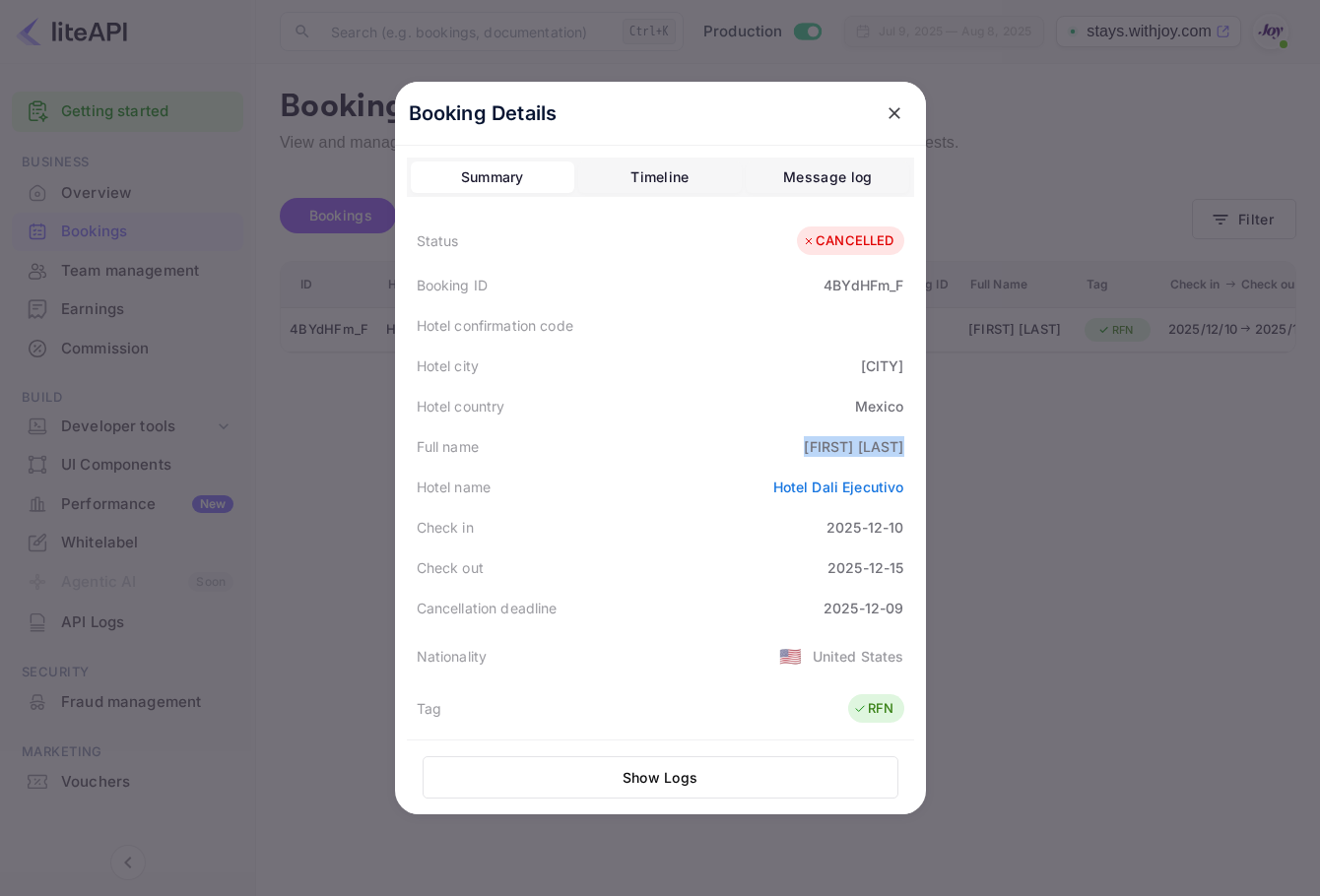 copy on "Sarah   Winter" 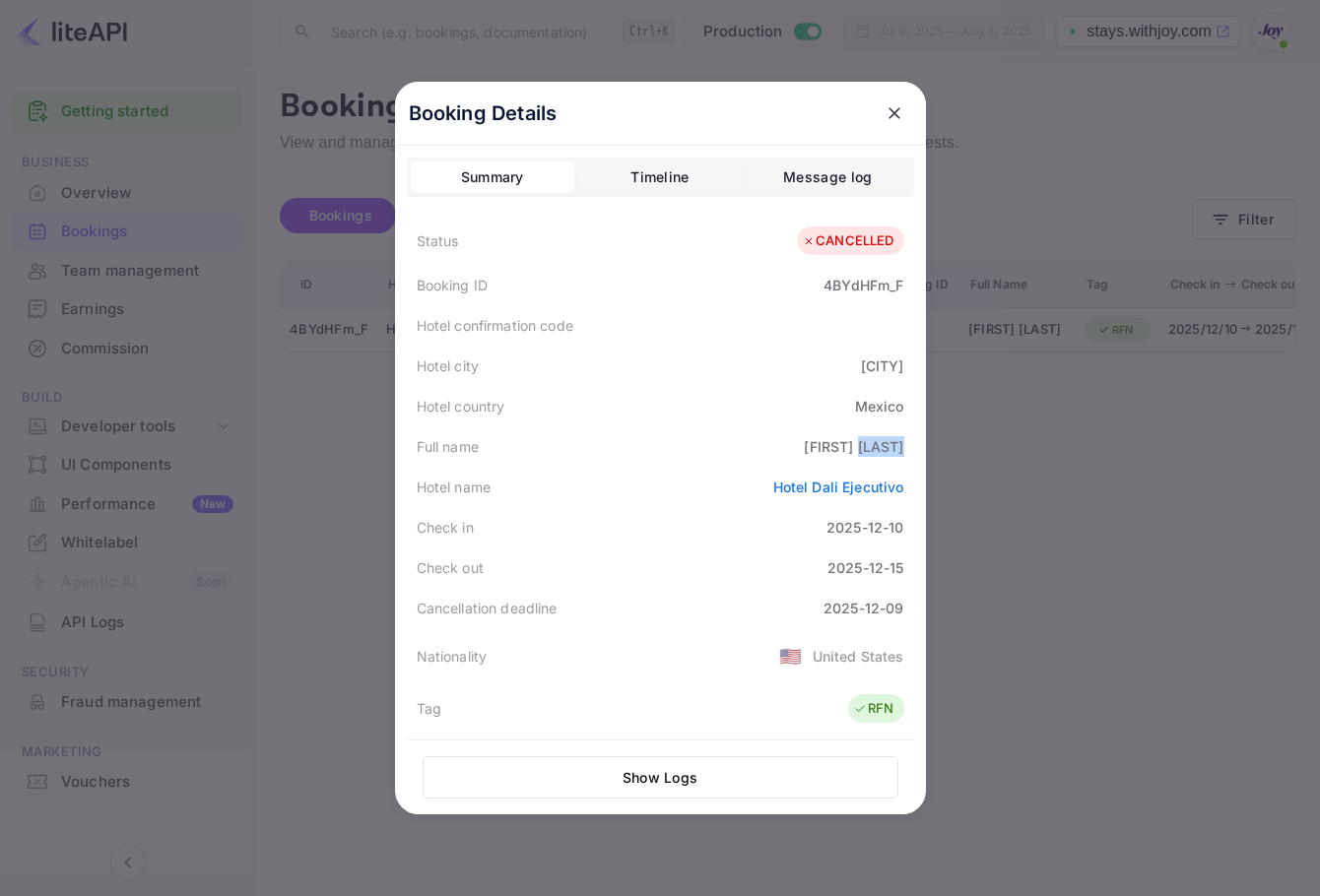drag, startPoint x: 859, startPoint y: 448, endPoint x: 867, endPoint y: 12, distance: 436.07339 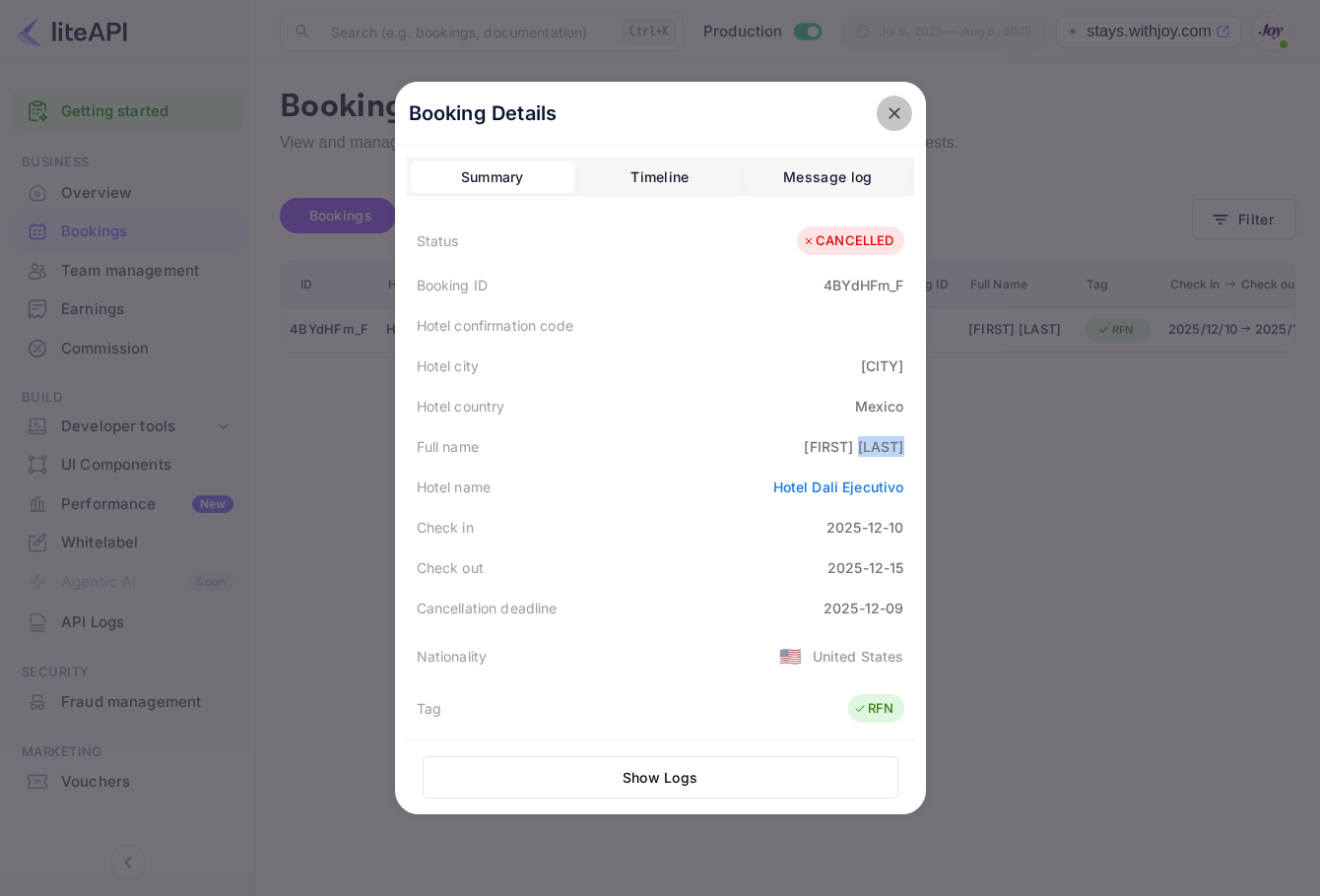 drag, startPoint x: 898, startPoint y: 123, endPoint x: 886, endPoint y: 128, distance: 13 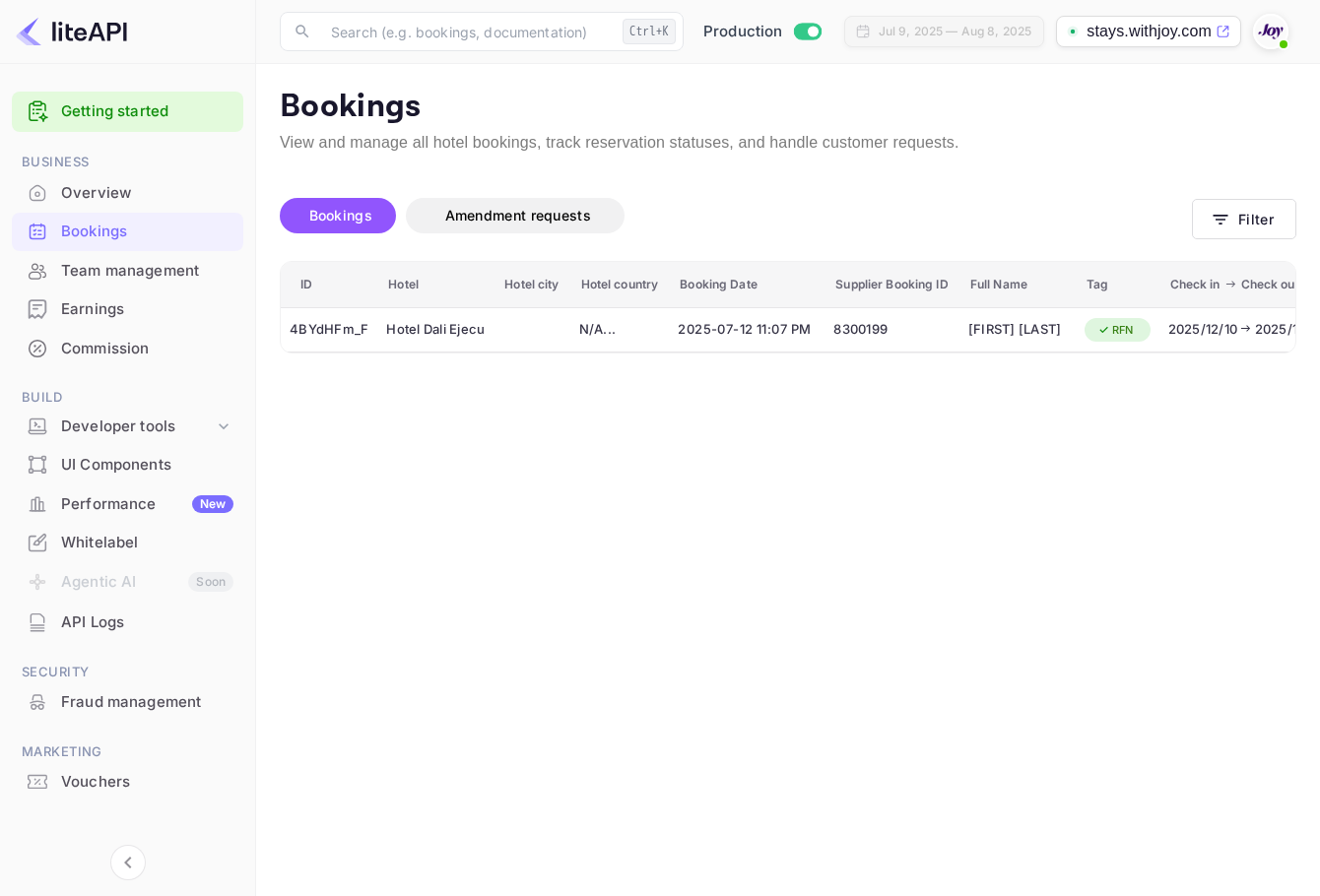 click on "Bookings Amendment requests" at bounding box center (736, 222) 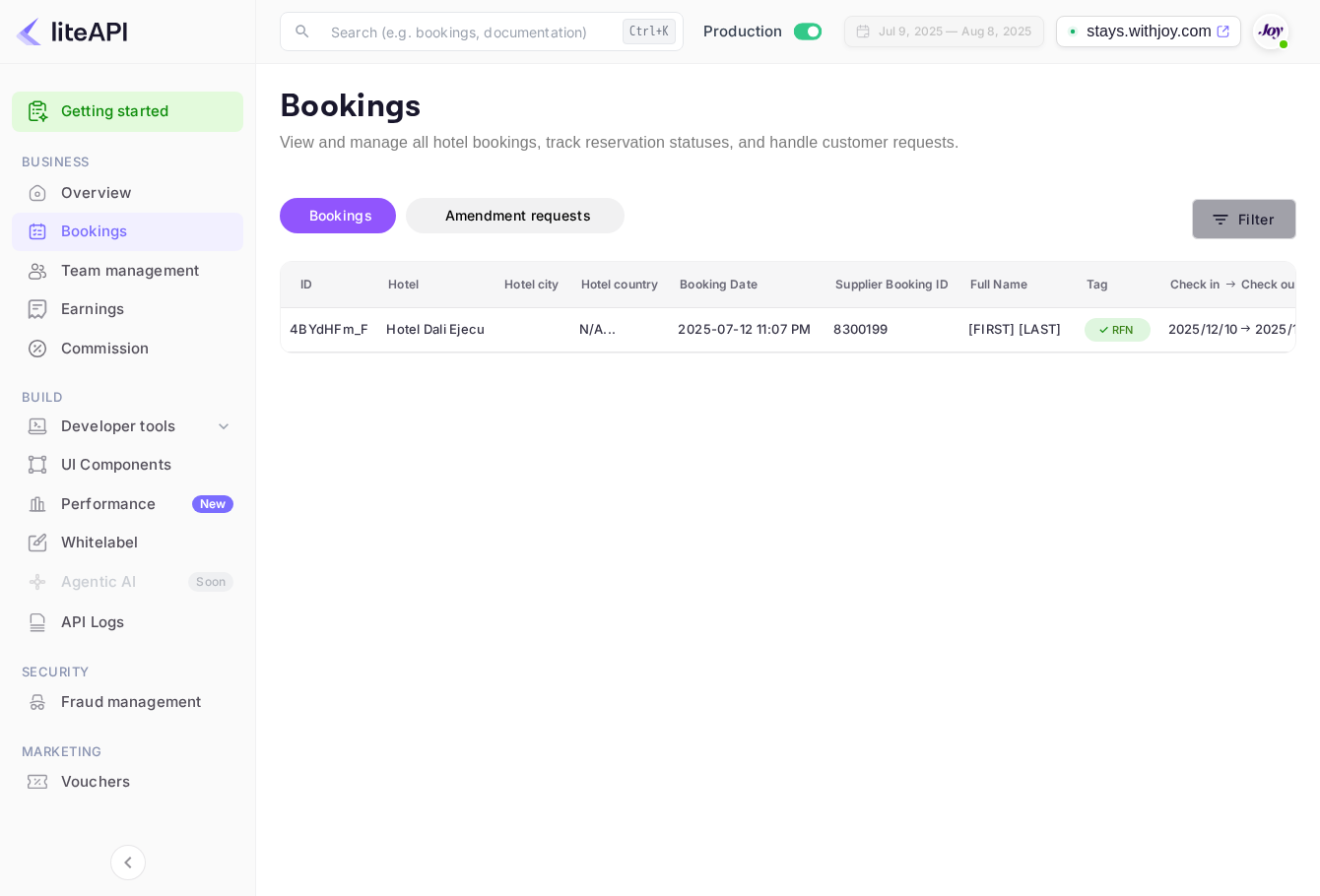 click on "Filter" at bounding box center (1244, 219) 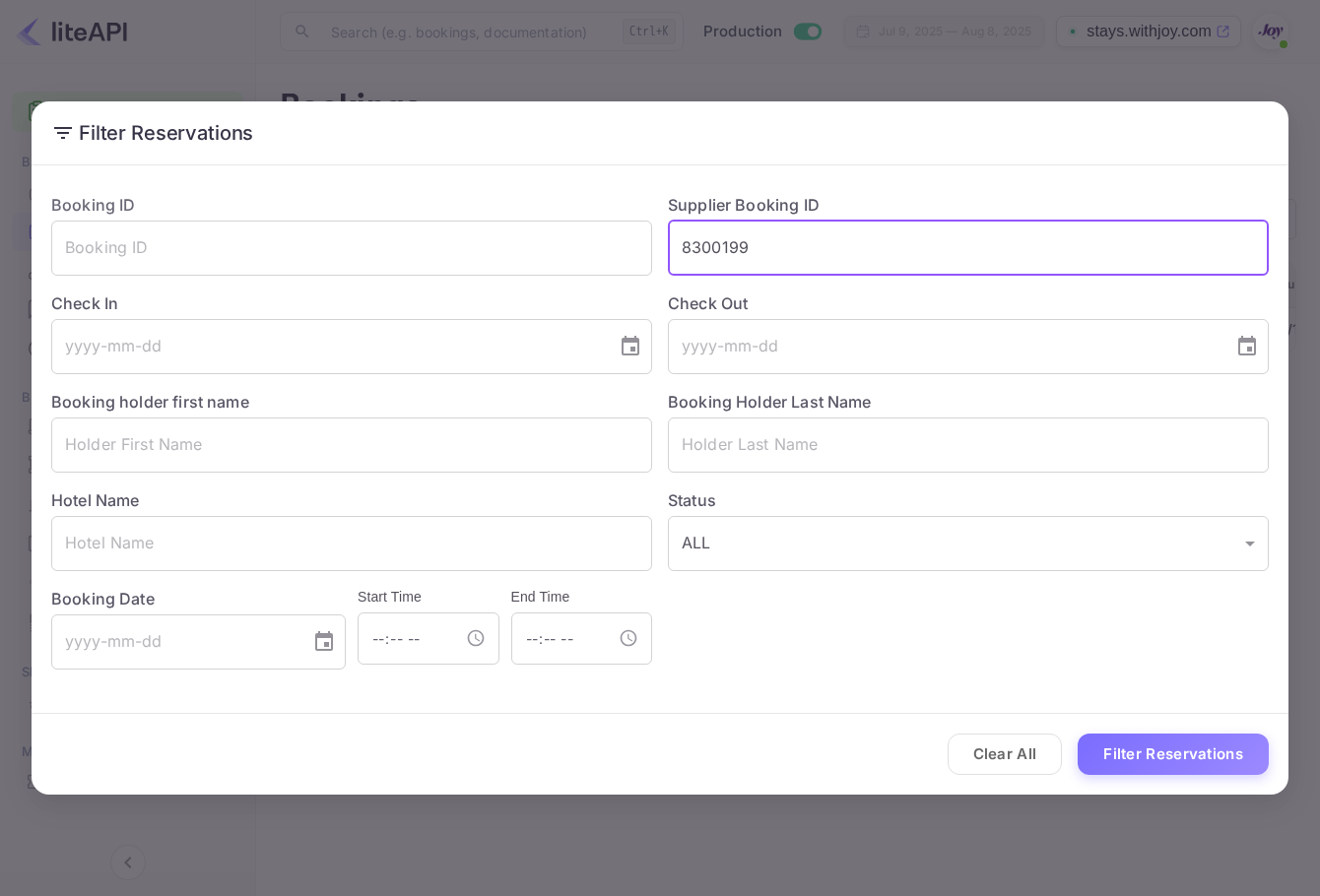 drag, startPoint x: 794, startPoint y: 237, endPoint x: 437, endPoint y: 216, distance: 357.61711 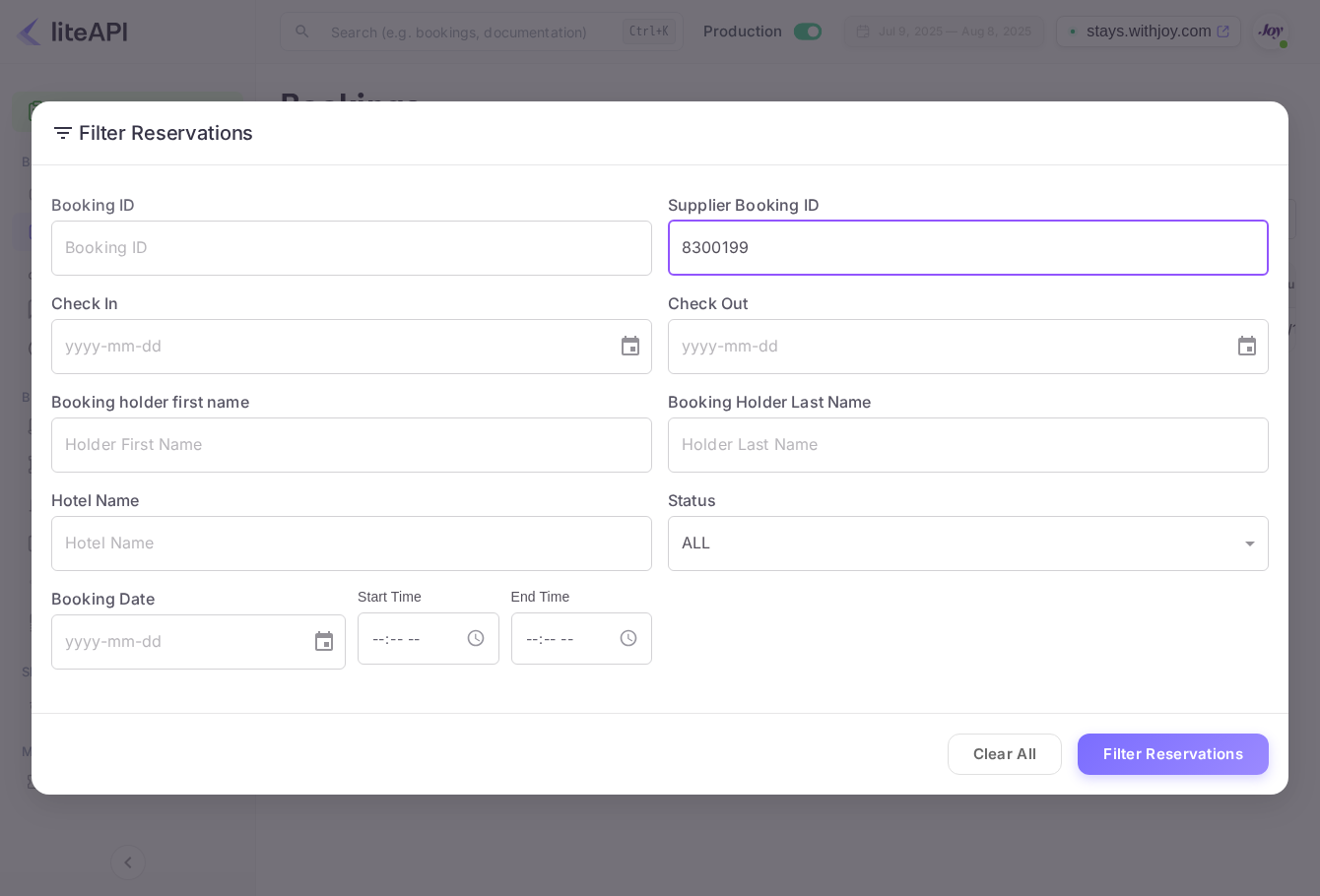click on "Booking ID ​ Supplier Booking ID 8300199 ​ Check In ​ Check Out ​ Booking holder first name ​ Booking Holder Last Name ​ Hotel Name ​ Status ALL ALL ​ Booking Date ​ Start Time ​ End Time ​" at bounding box center (652, 423) 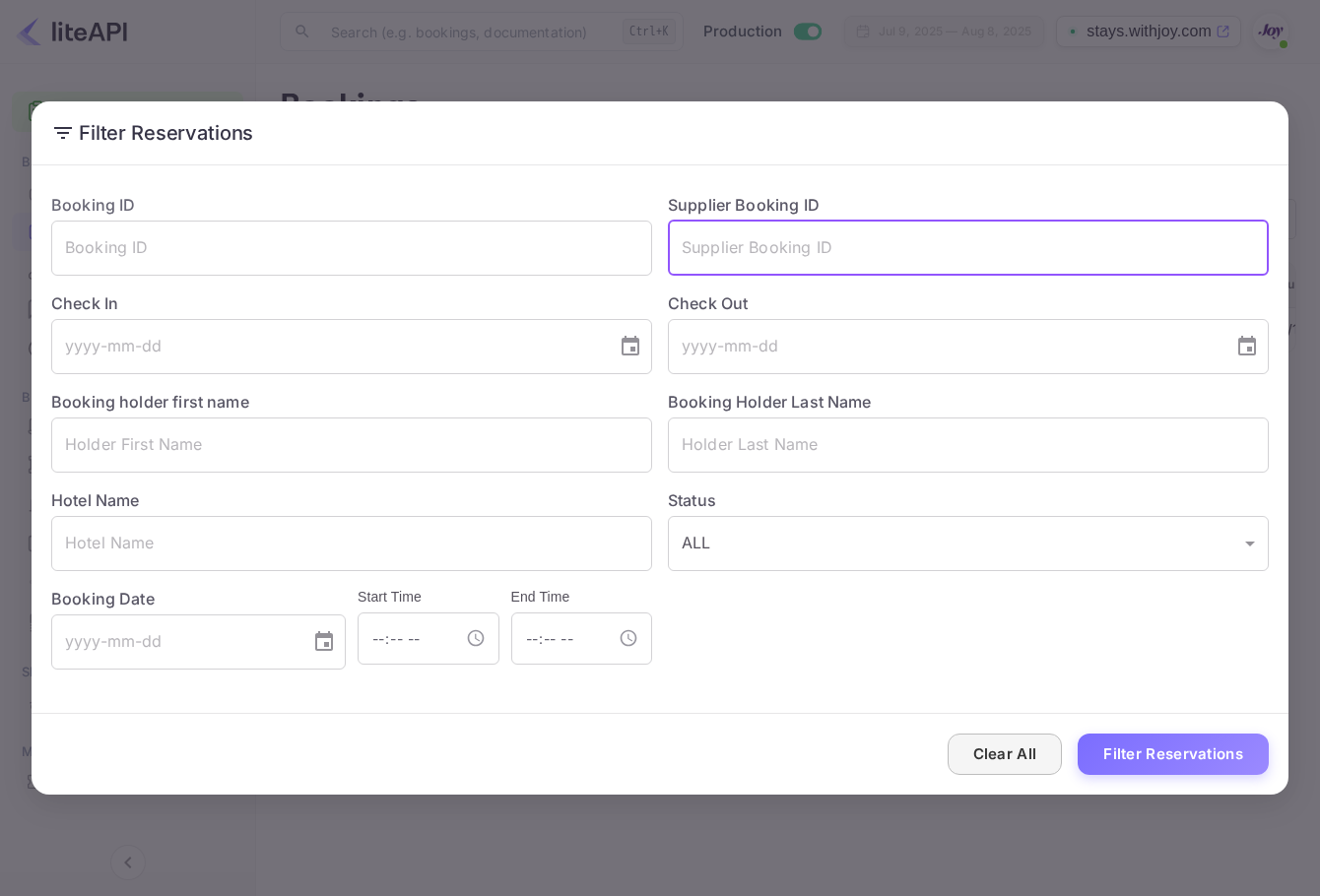 type 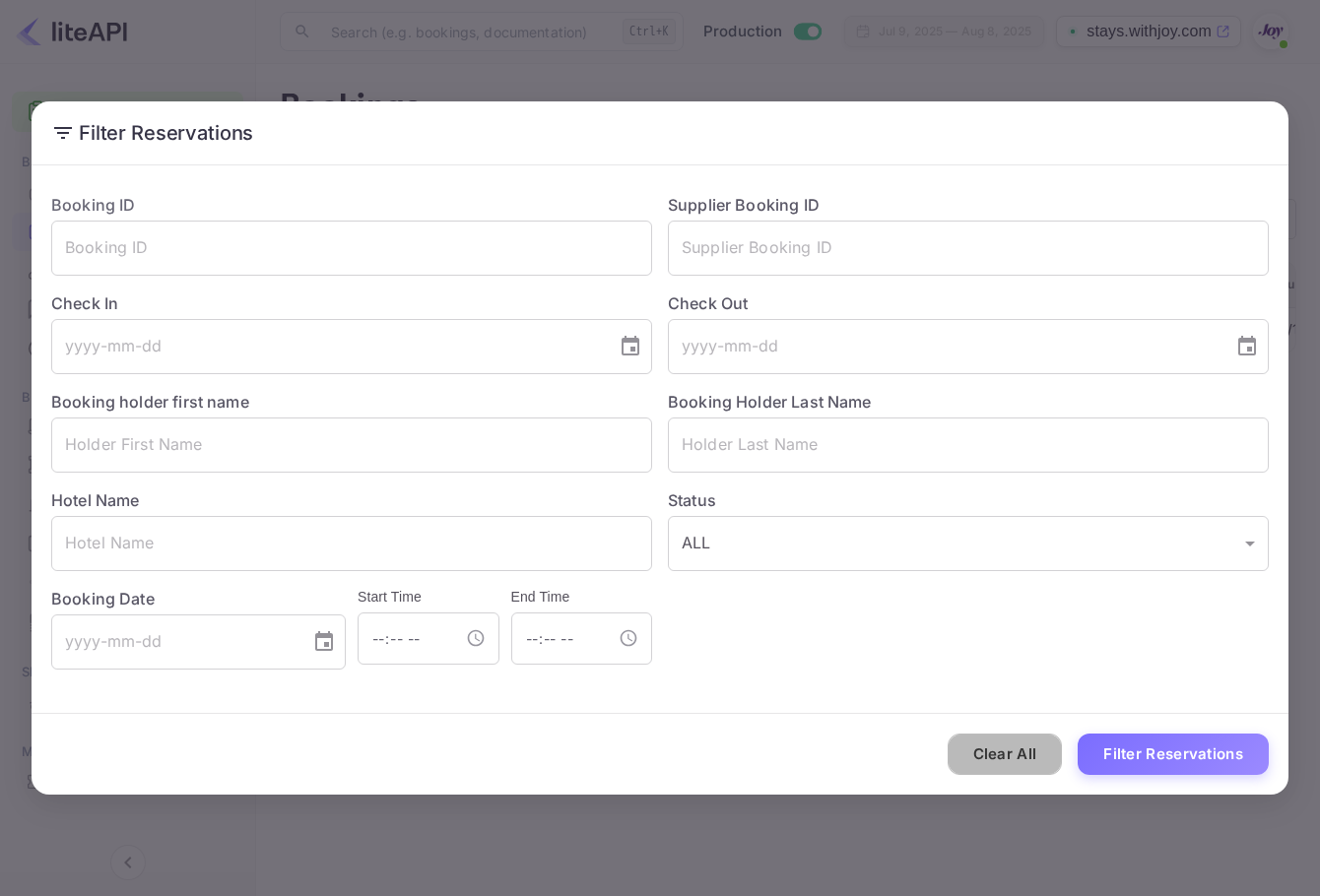 click on "Clear All" at bounding box center [1005, 754] 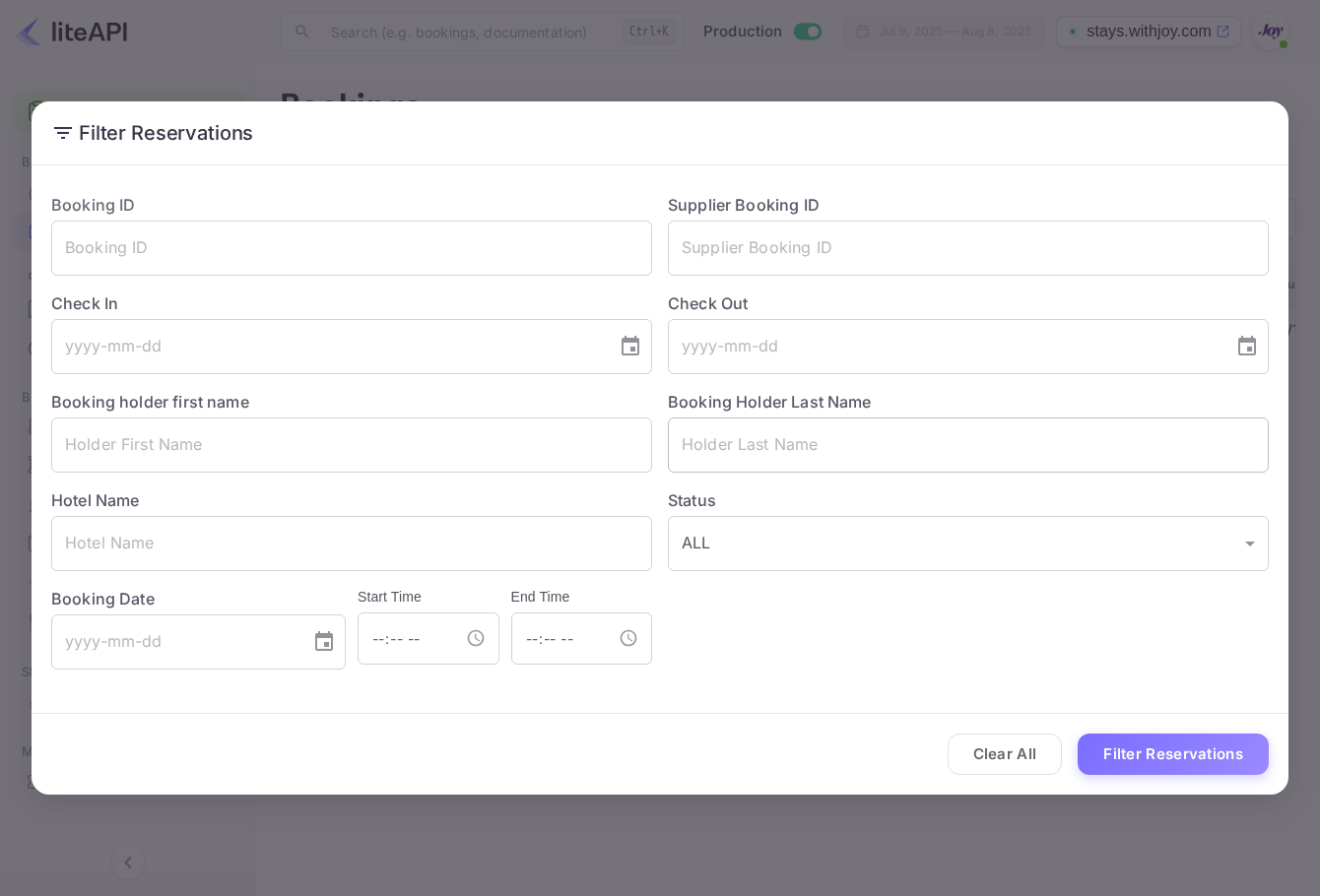 click at bounding box center [968, 445] 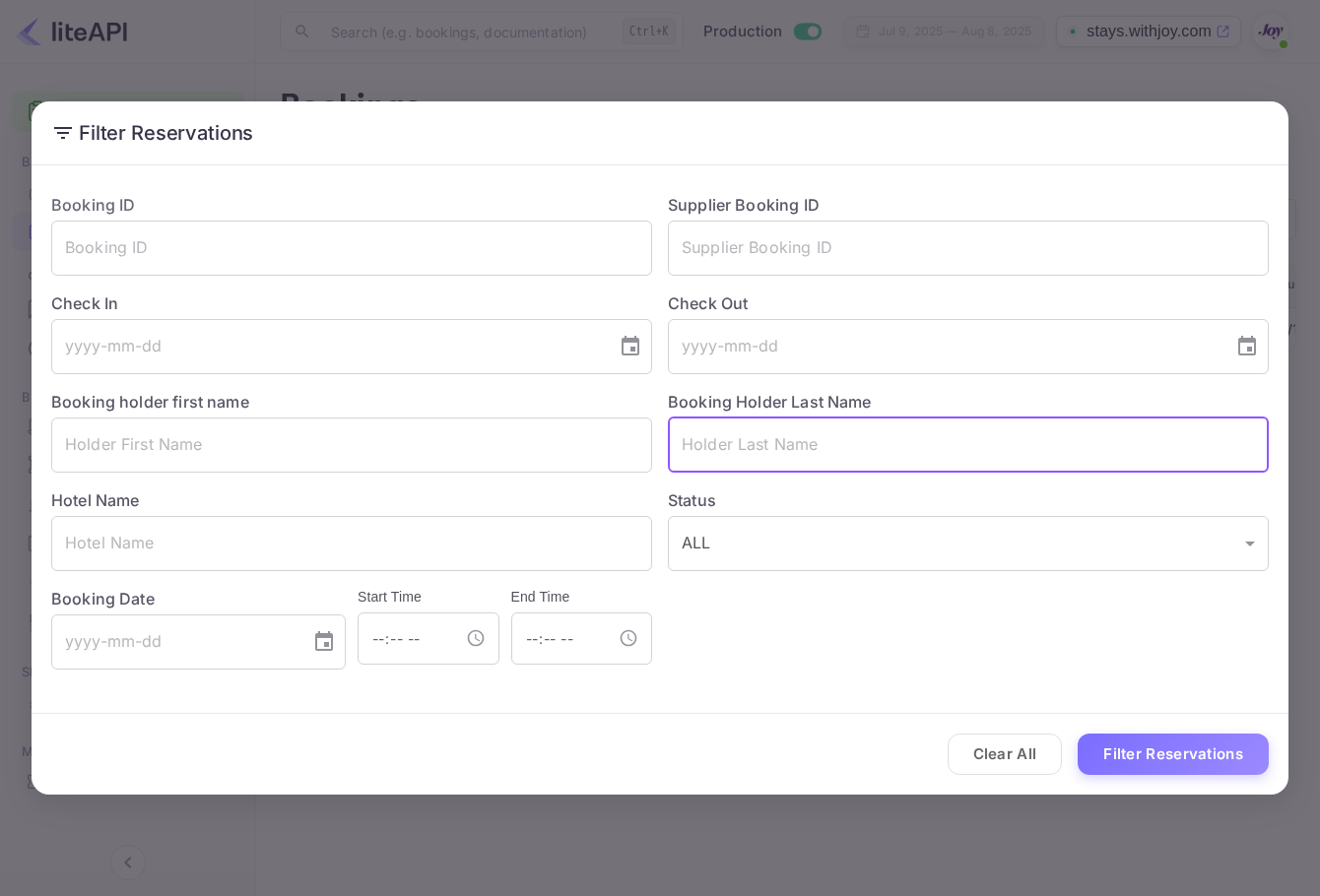 paste on "Burnett <bi" 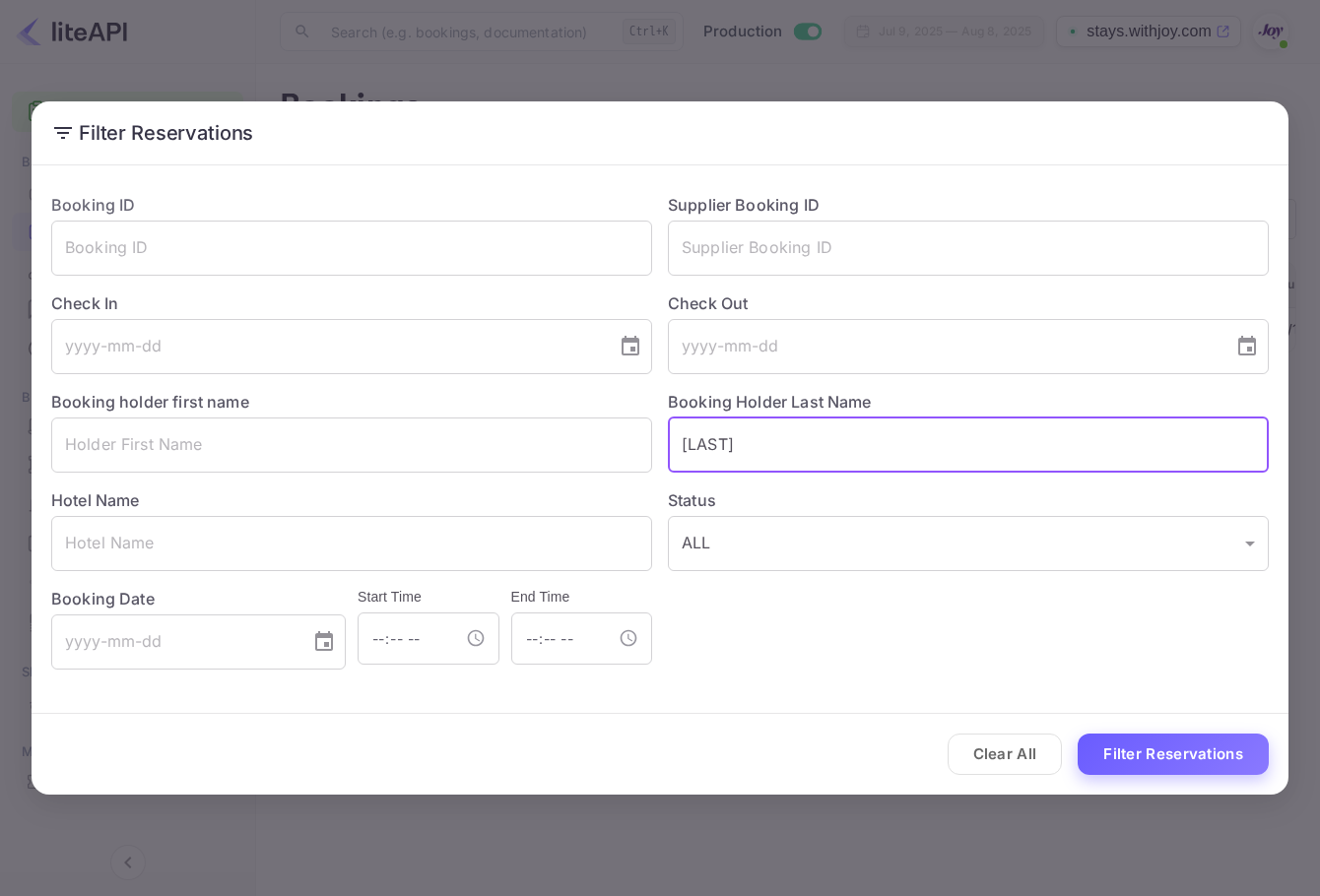 type on "Burnett" 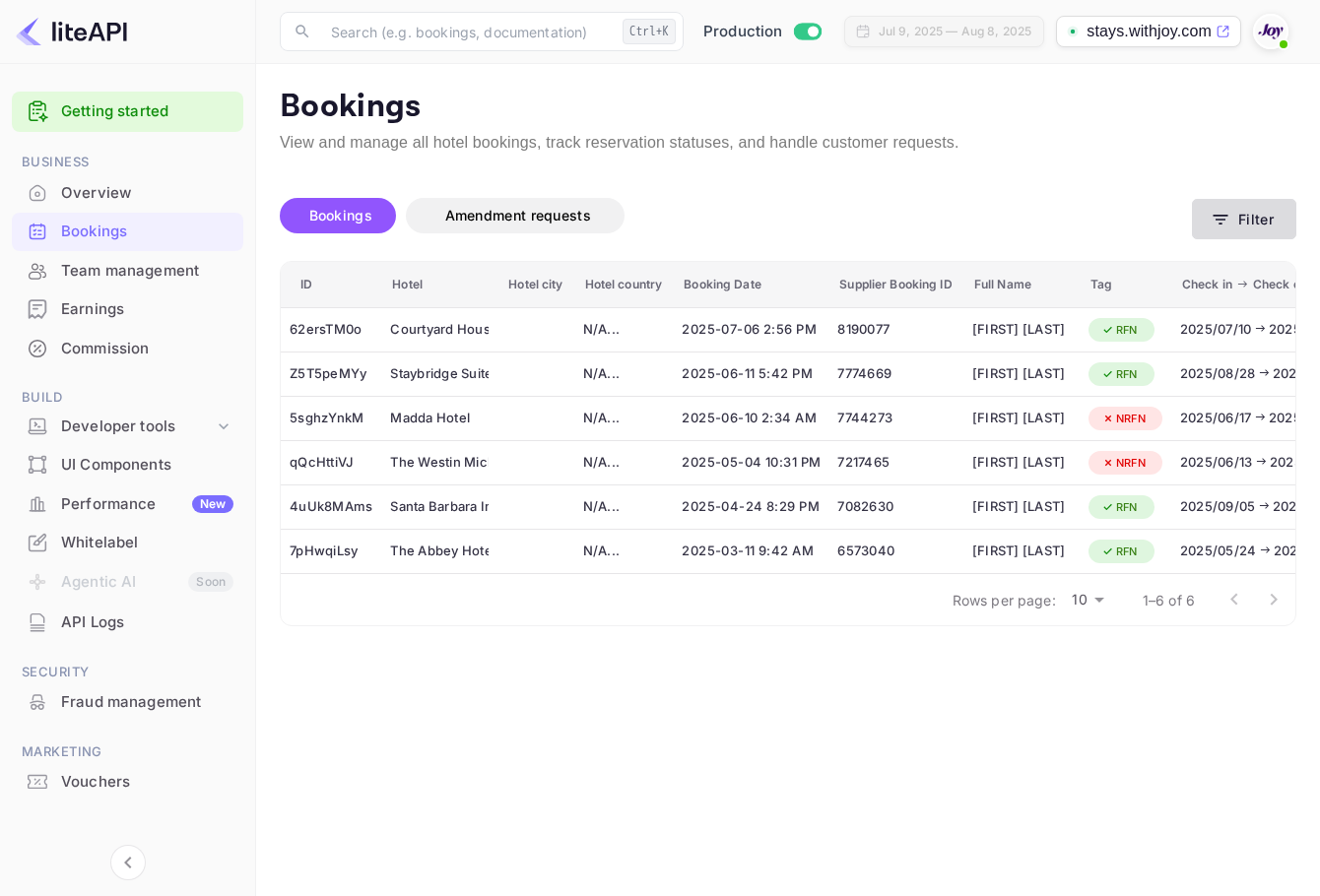 click on "Filter" at bounding box center [1244, 219] 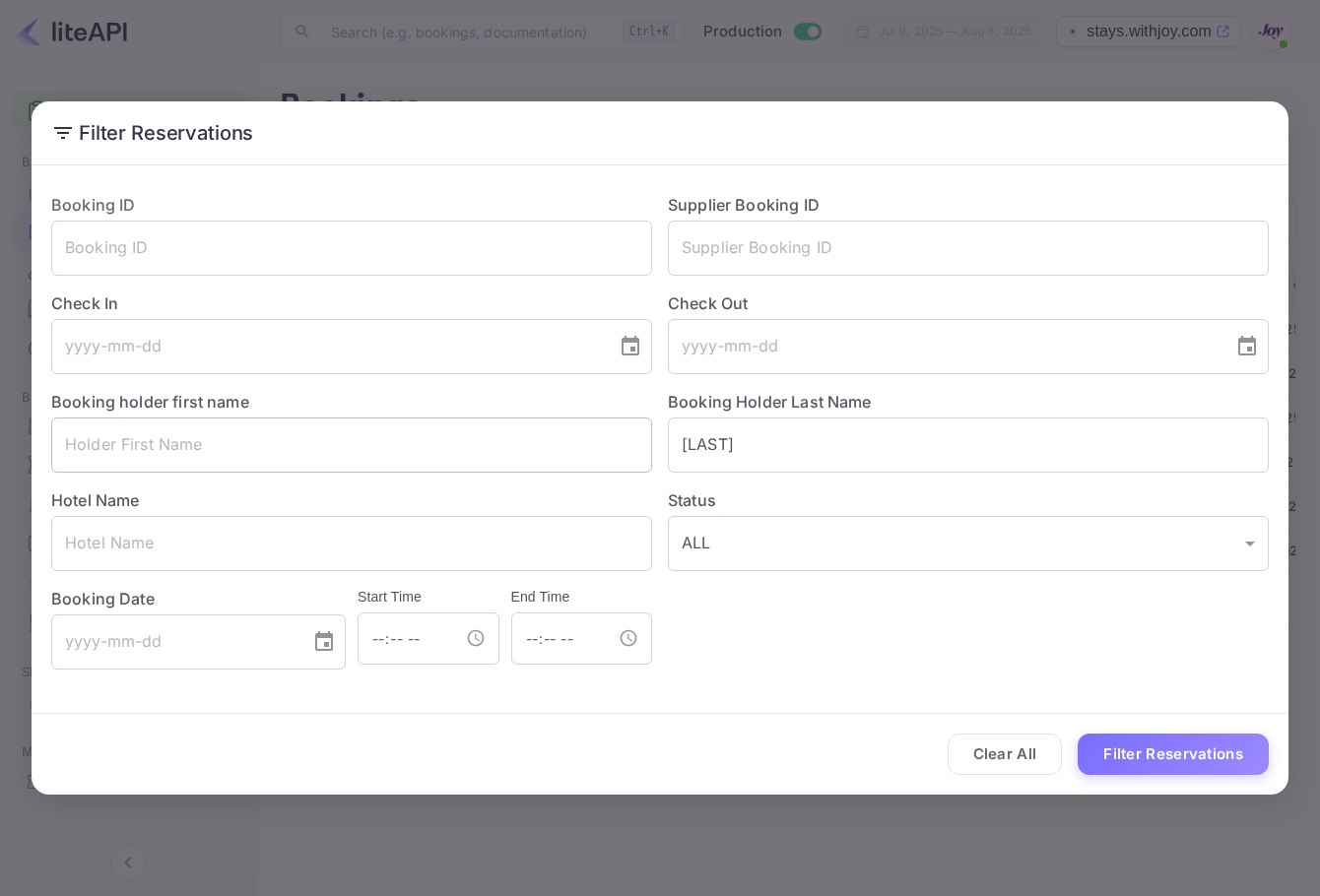click at bounding box center (352, 445) 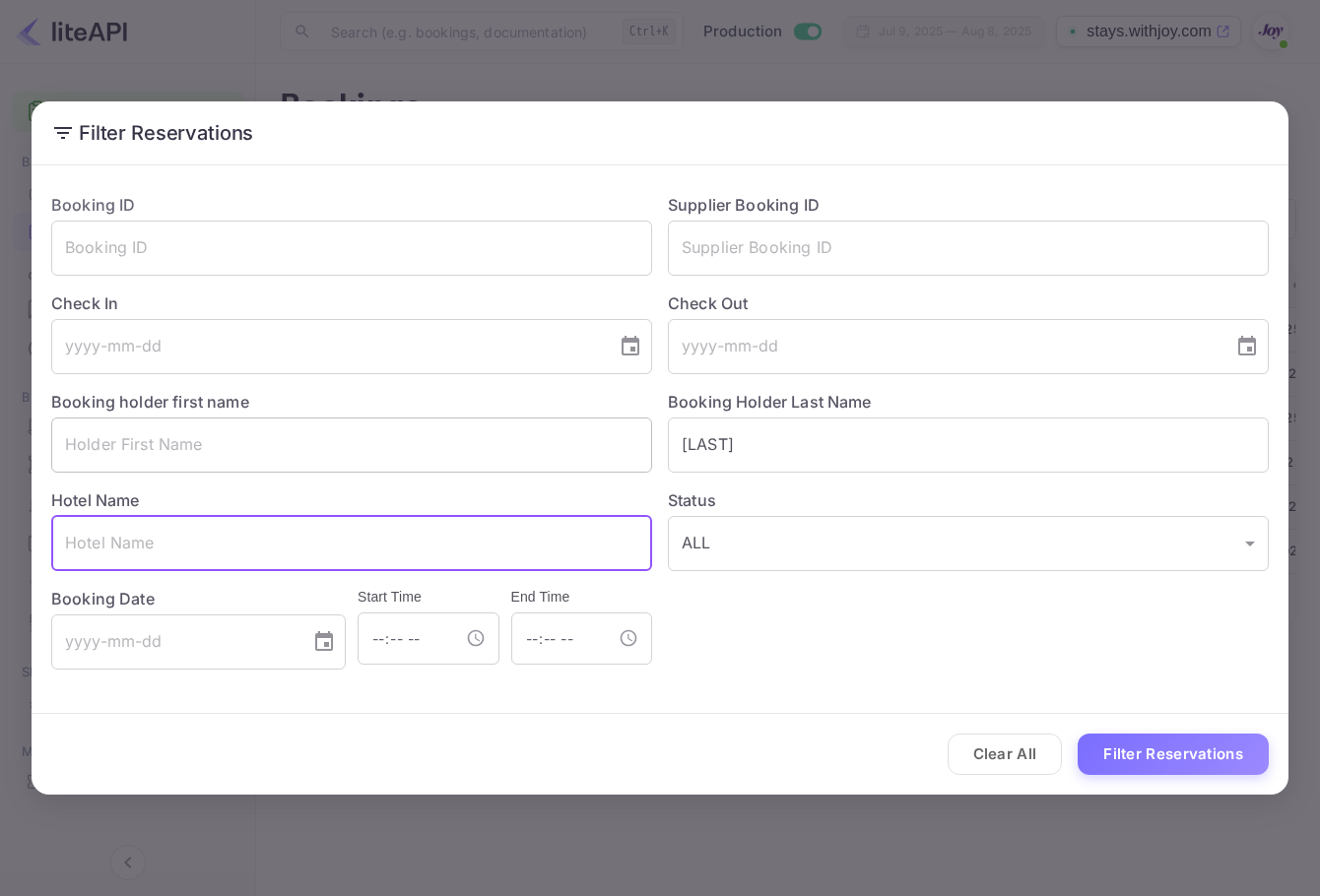 drag, startPoint x: 251, startPoint y: 526, endPoint x: 322, endPoint y: 458, distance: 98.310732 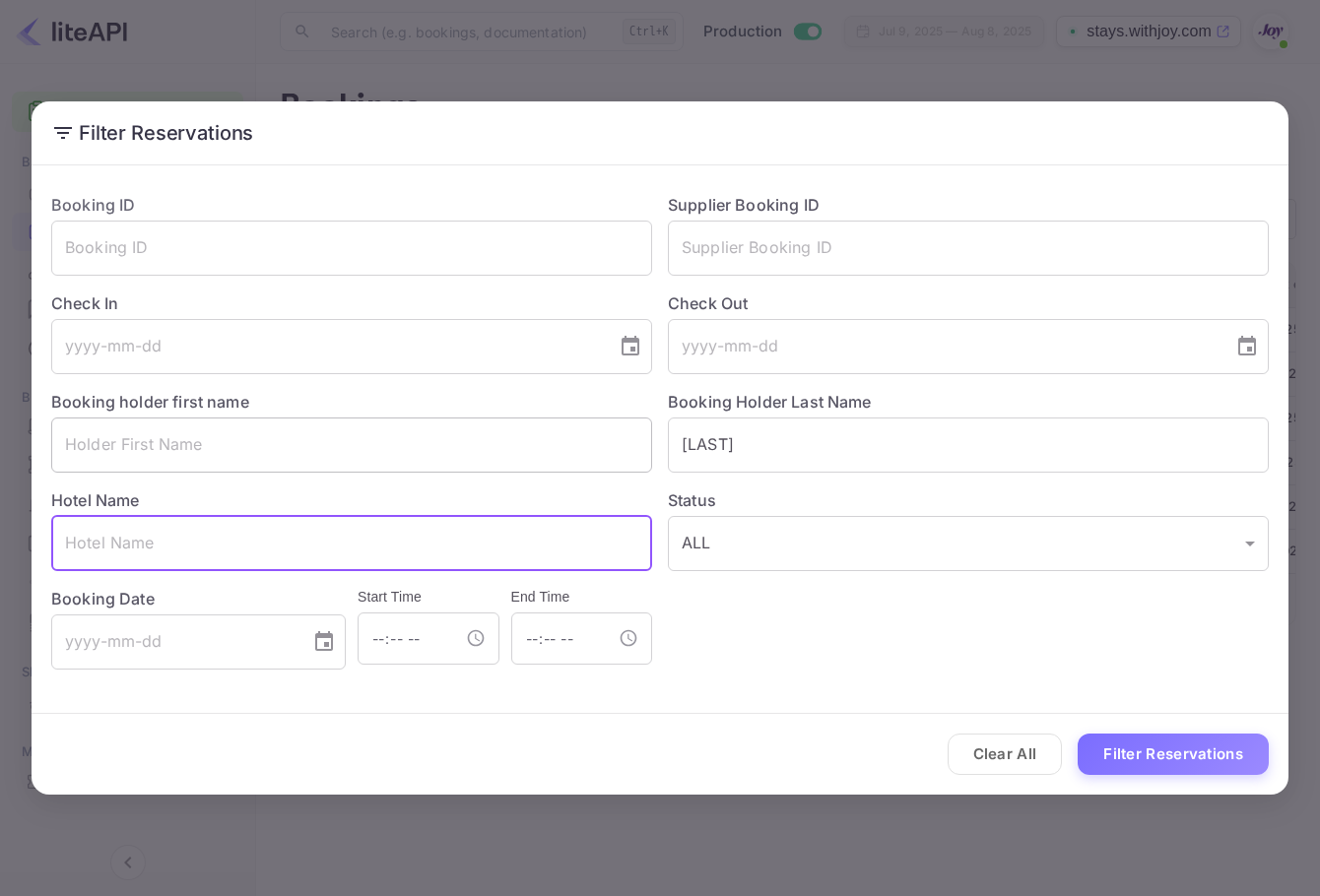 click at bounding box center (352, 544) 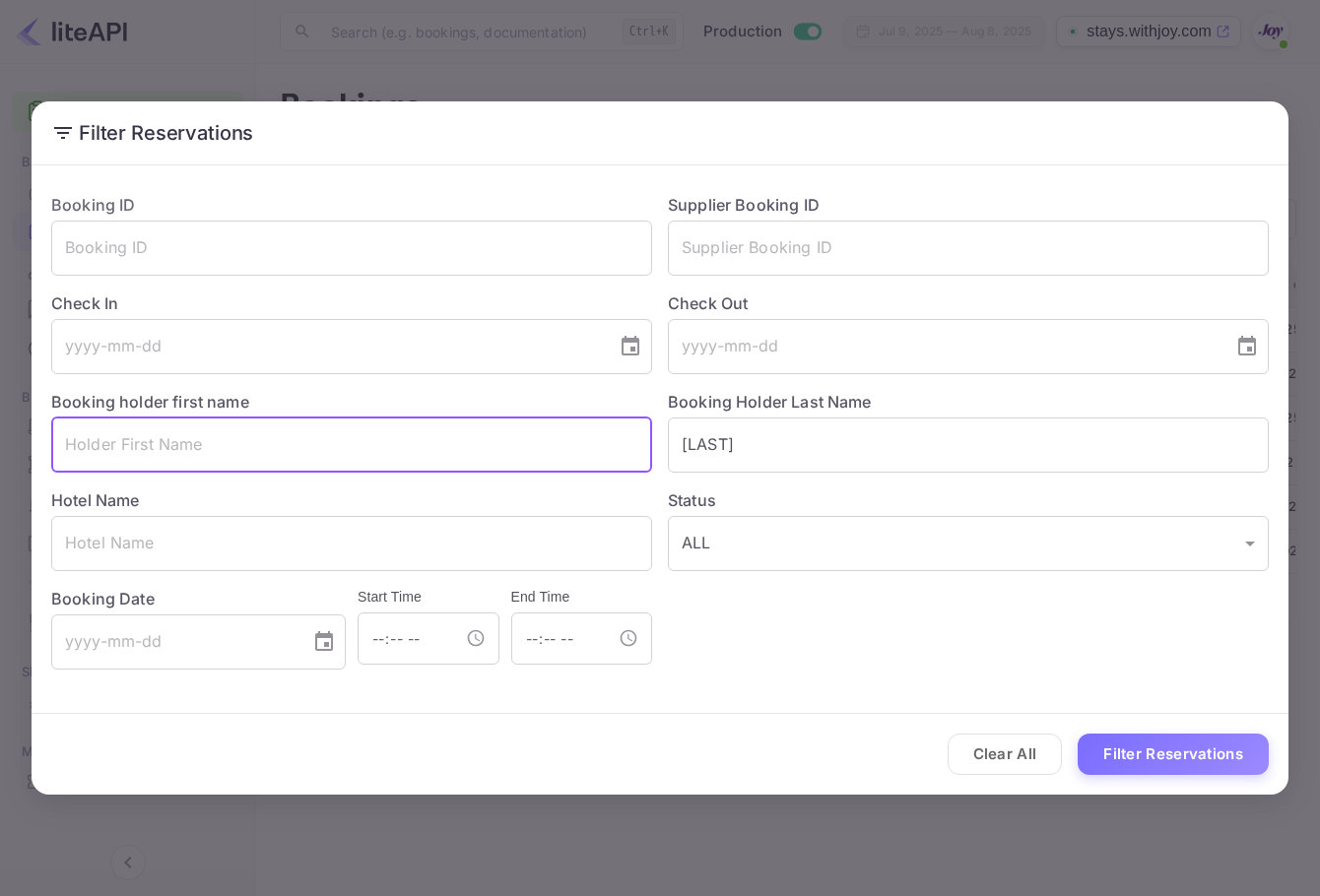 click at bounding box center (352, 445) 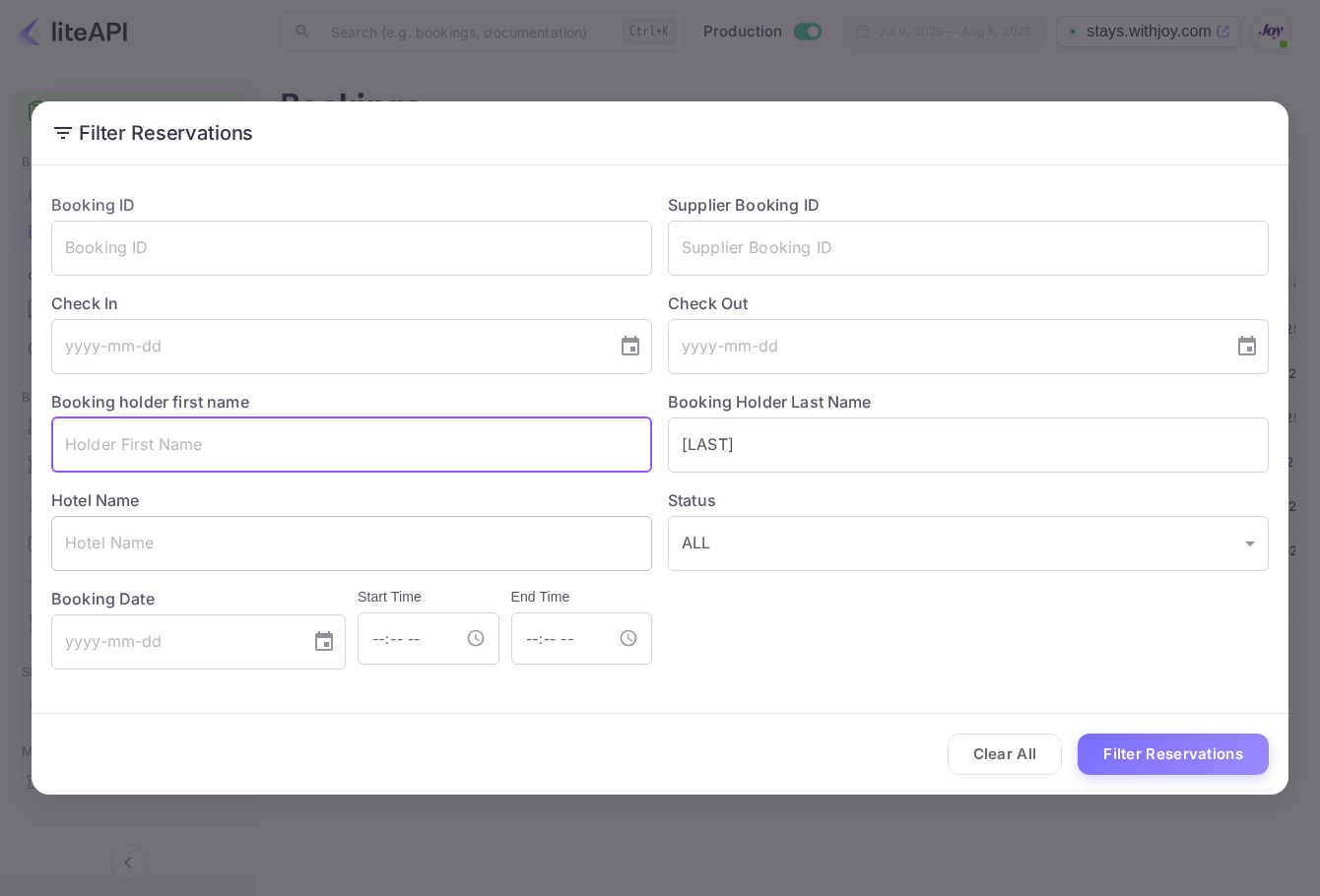 paste on "D.S." 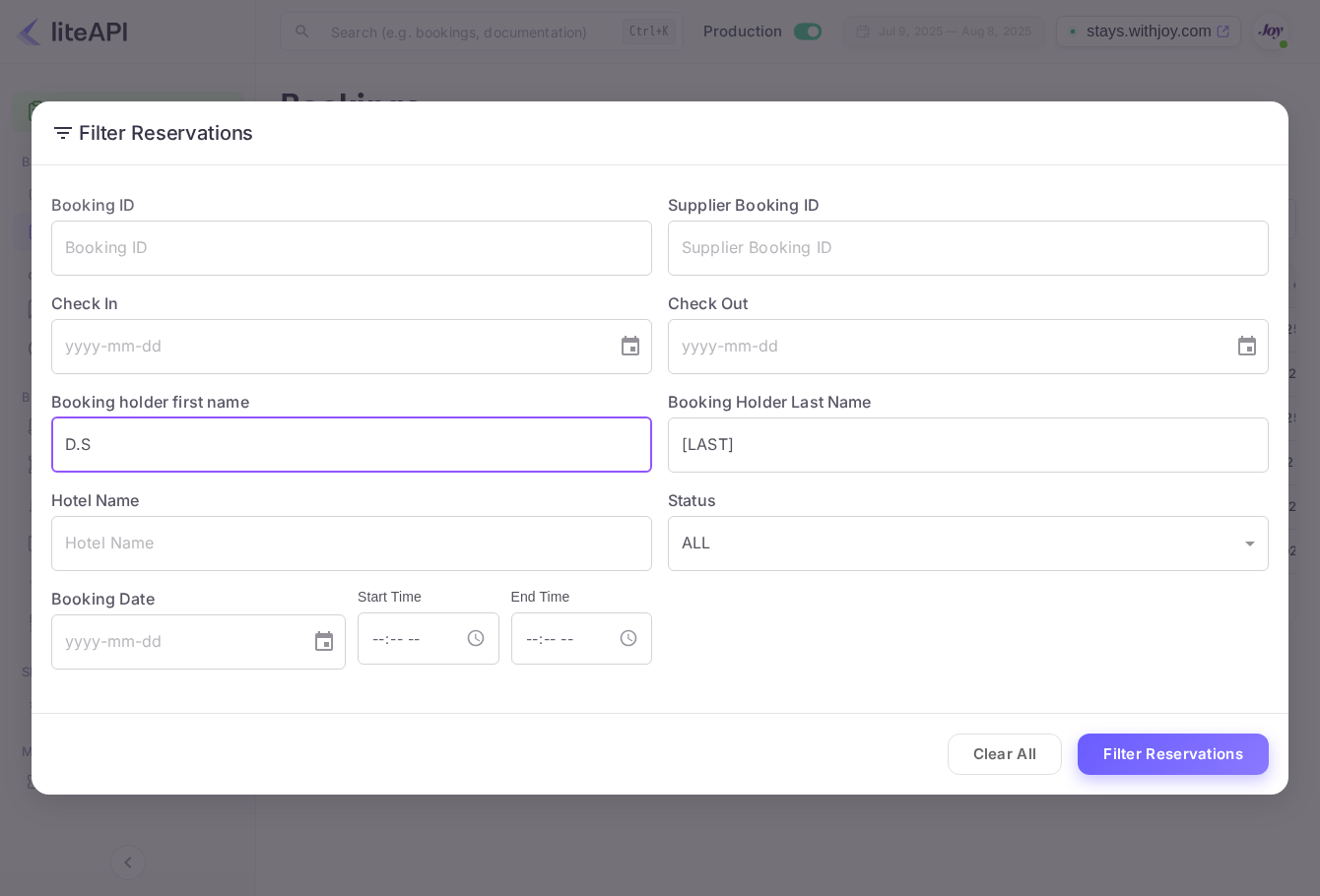 type on "D.S" 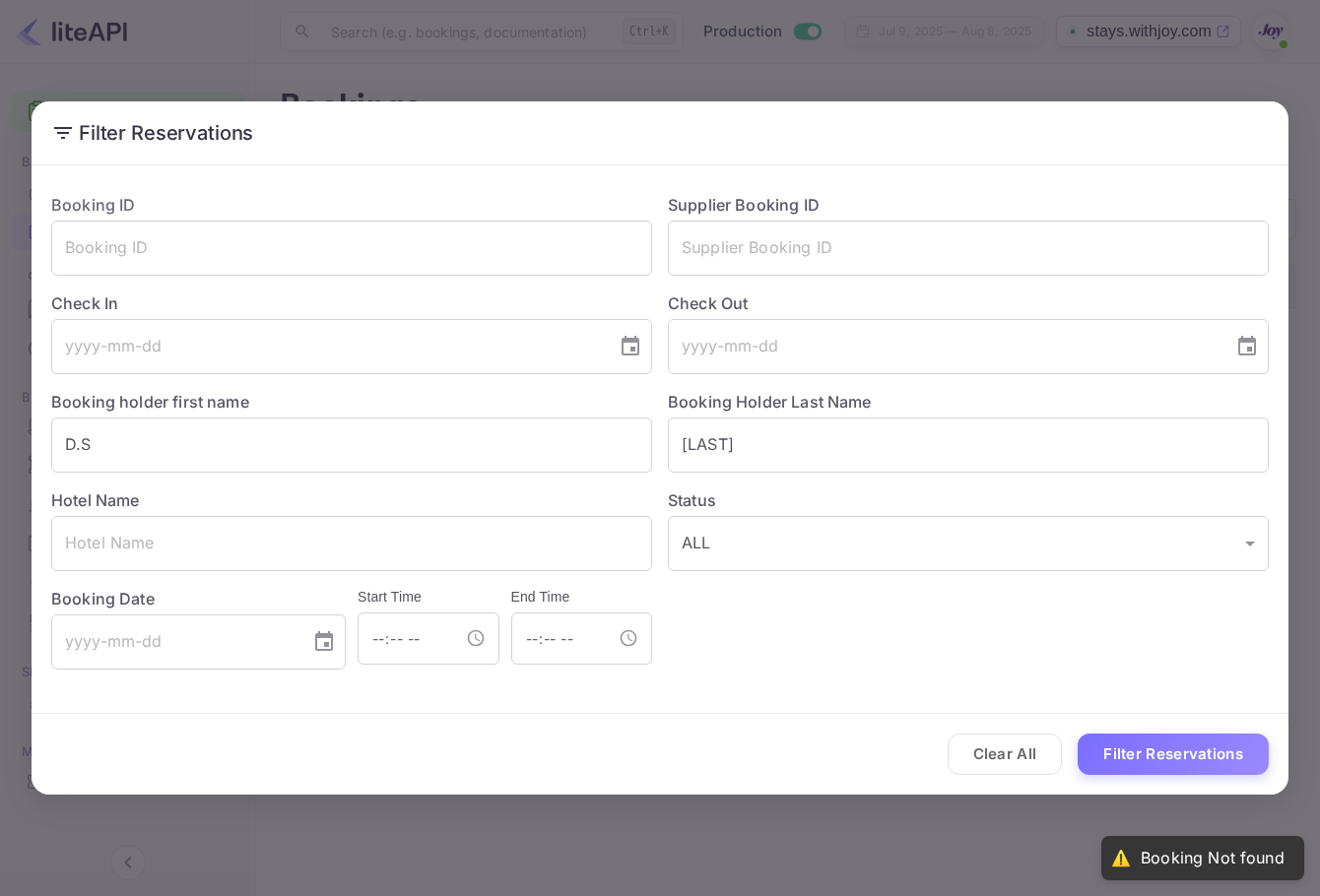 click on "Filter Reservations Booking ID ​ Supplier Booking ID ​ Check In ​ Check Out ​ Booking holder first name D.S ​ Booking Holder Last Name Burnett ​ Hotel Name ​ Status ALL ALL ​ Booking Date ​ Start Time ​ End Time ​ Clear All Filter Reservations" at bounding box center [660, 448] 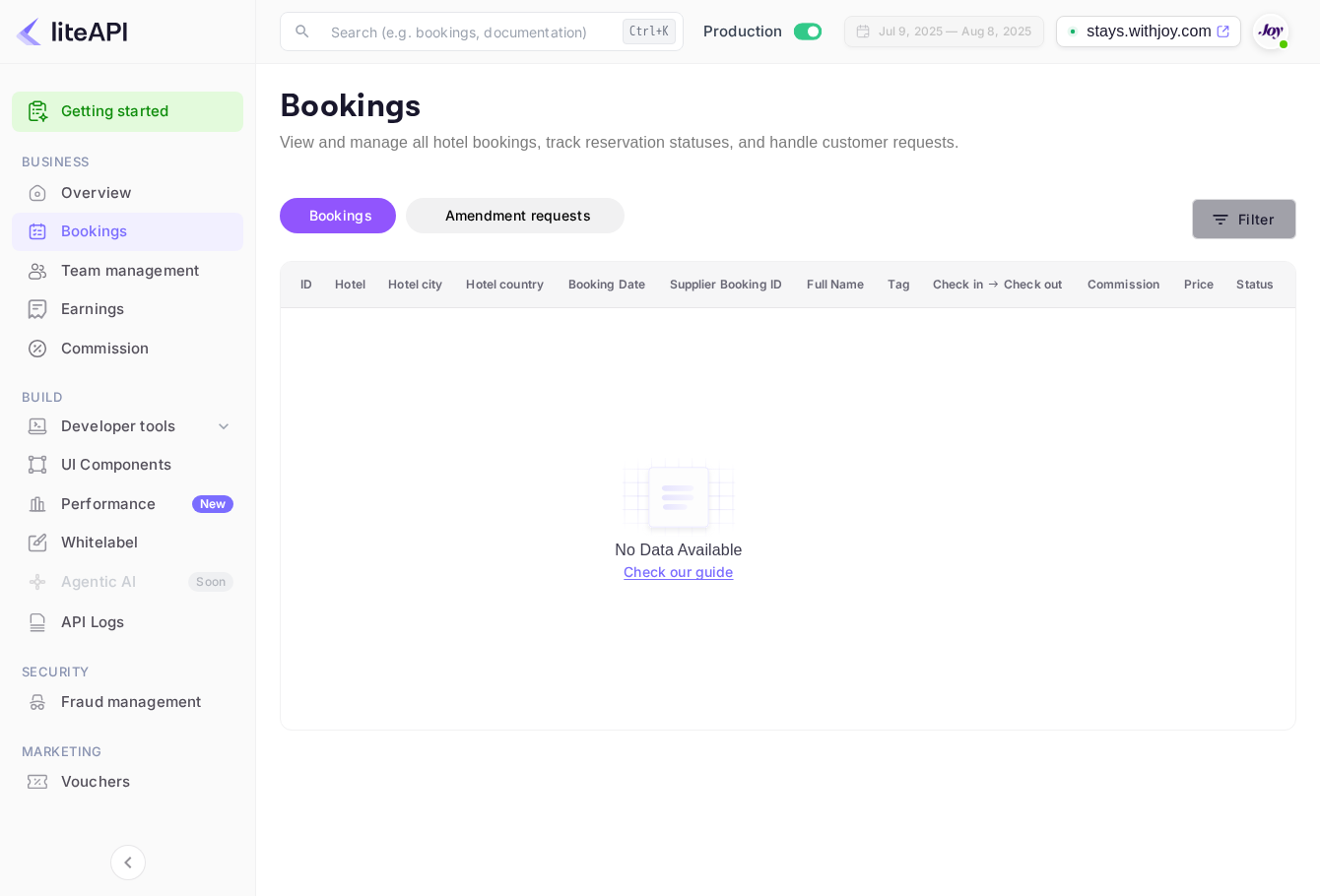 click on "Filter" at bounding box center [1244, 219] 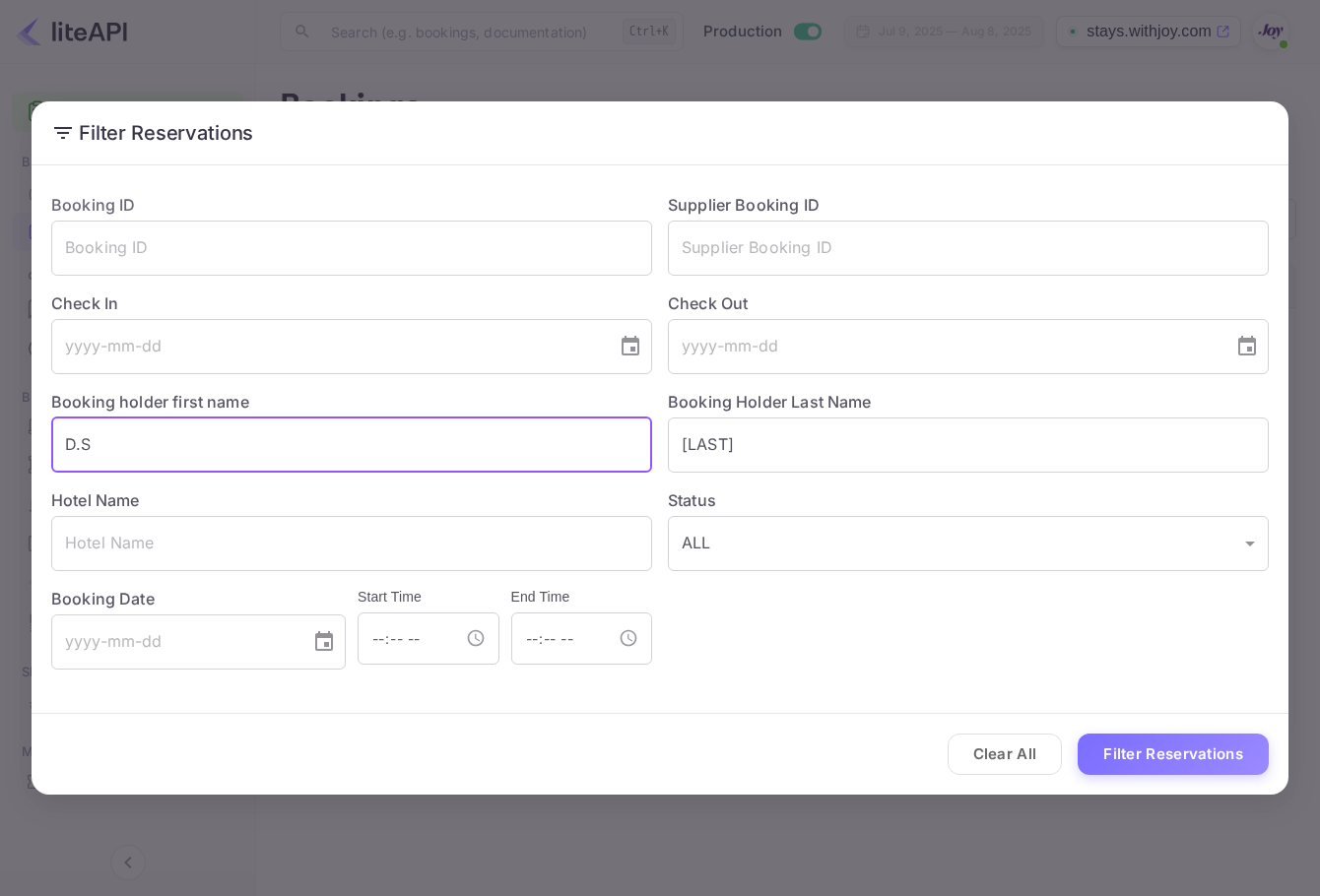 drag, startPoint x: 18, startPoint y: 434, endPoint x: 296, endPoint y: 489, distance: 283.38843 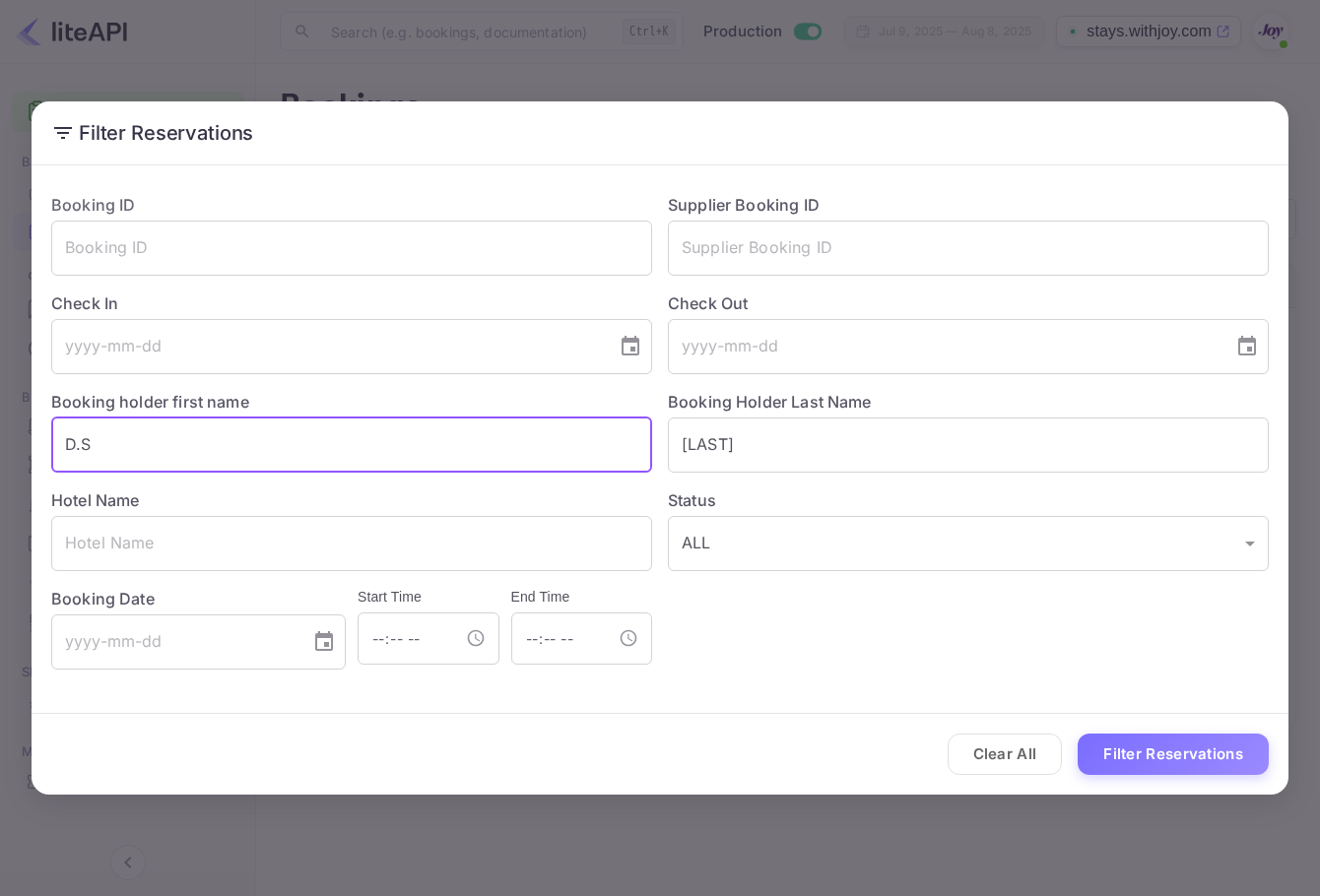 click on "Filter Reservations Booking ID ​ Supplier Booking ID ​ Check In ​ Check Out ​ Booking holder first name D.S ​ Booking Holder Last Name Burnett ​ Hotel Name ​ Status ALL ALL ​ Booking Date ​ Start Time ​ End Time ​ Clear All Filter Reservations" at bounding box center [660, 448] 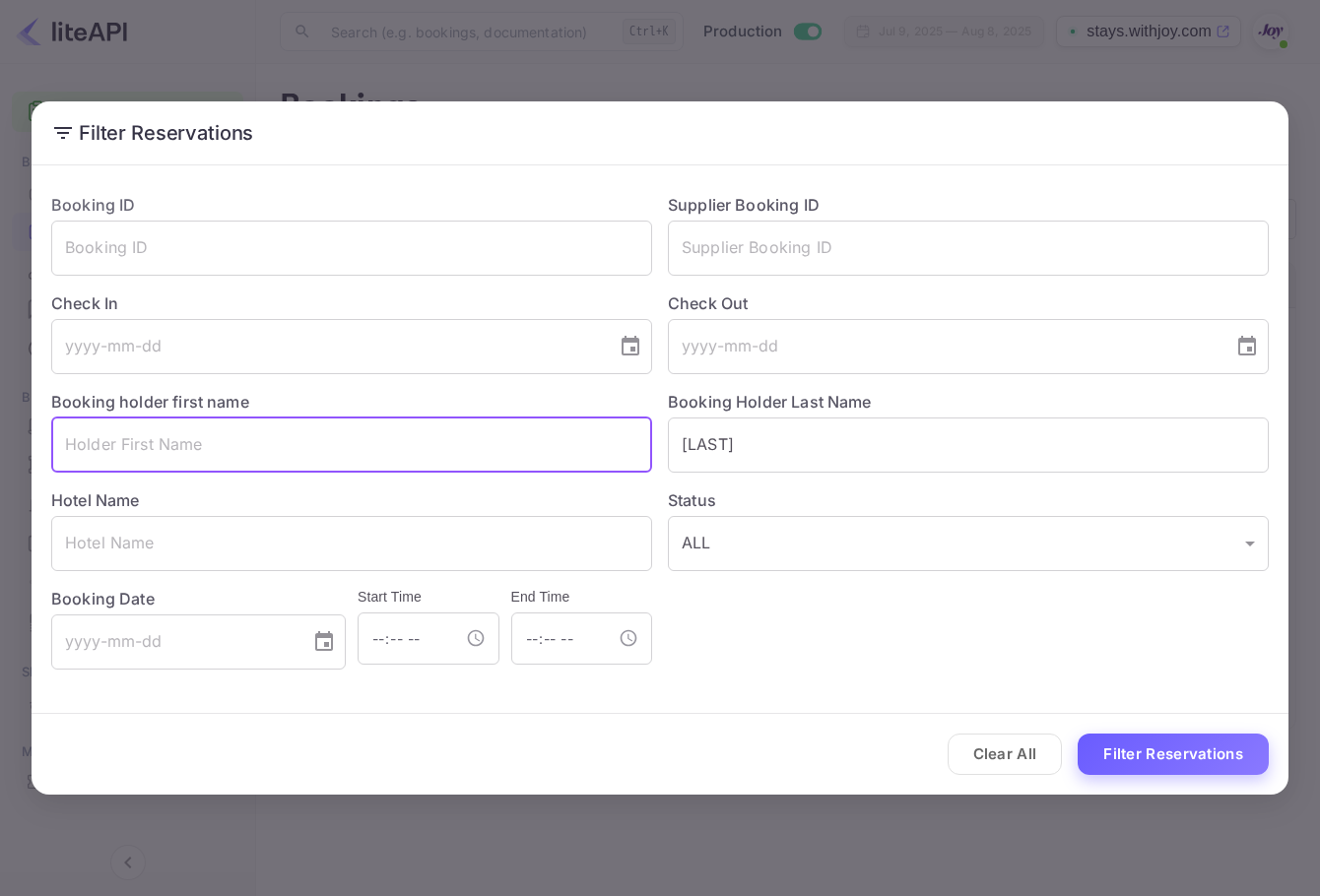 type 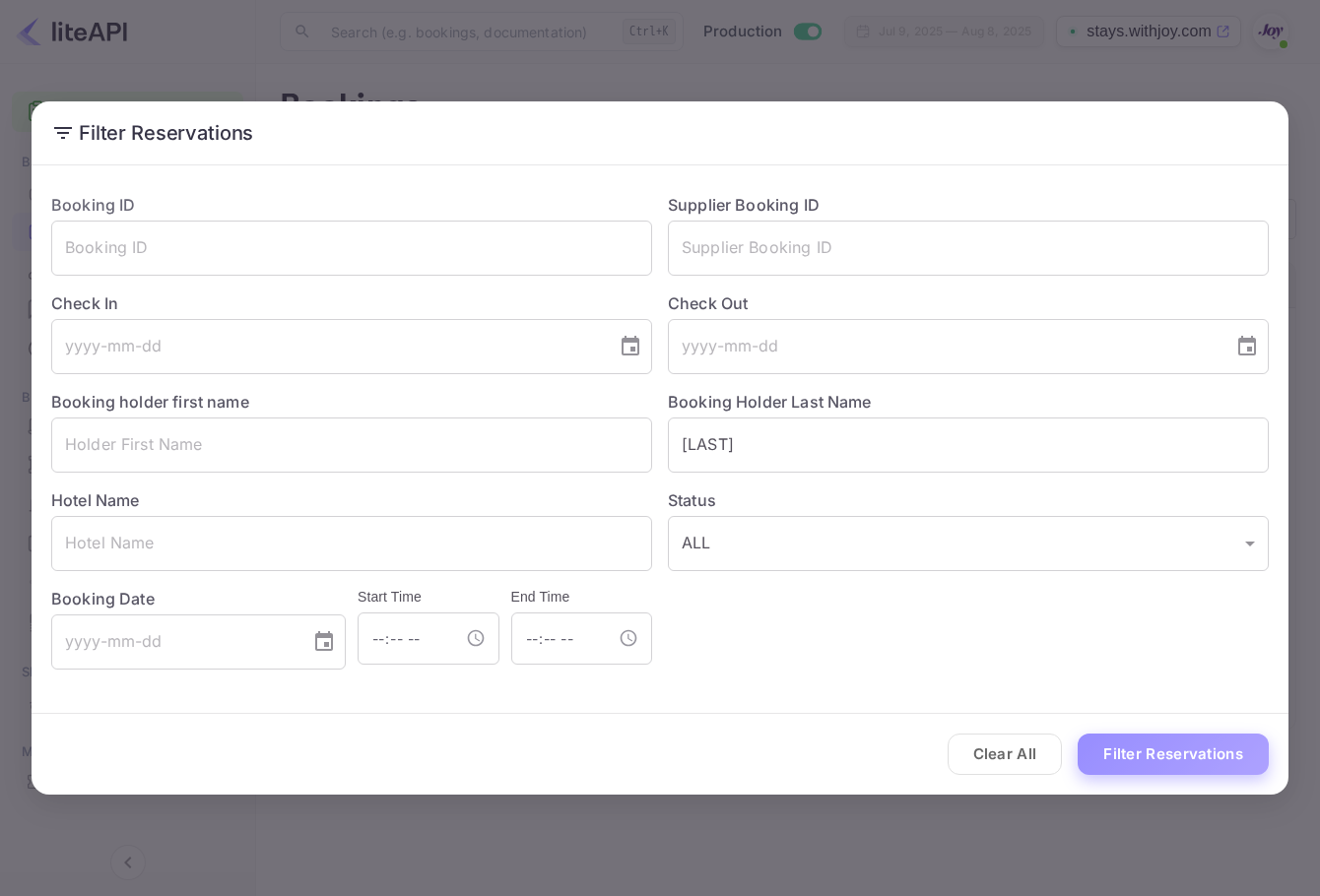 click on "Filter Reservations" at bounding box center (1173, 754) 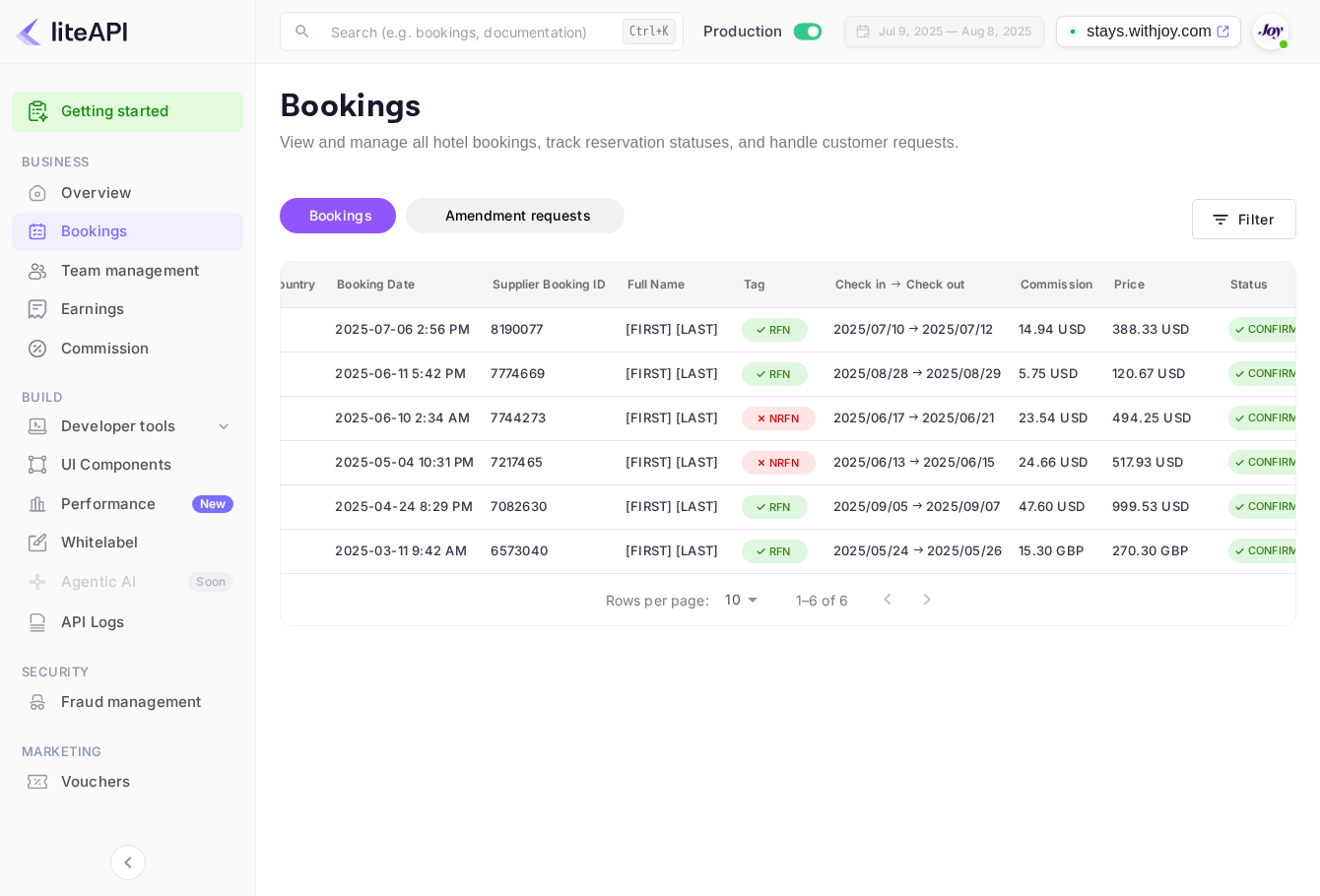 scroll, scrollTop: 0, scrollLeft: 413, axis: horizontal 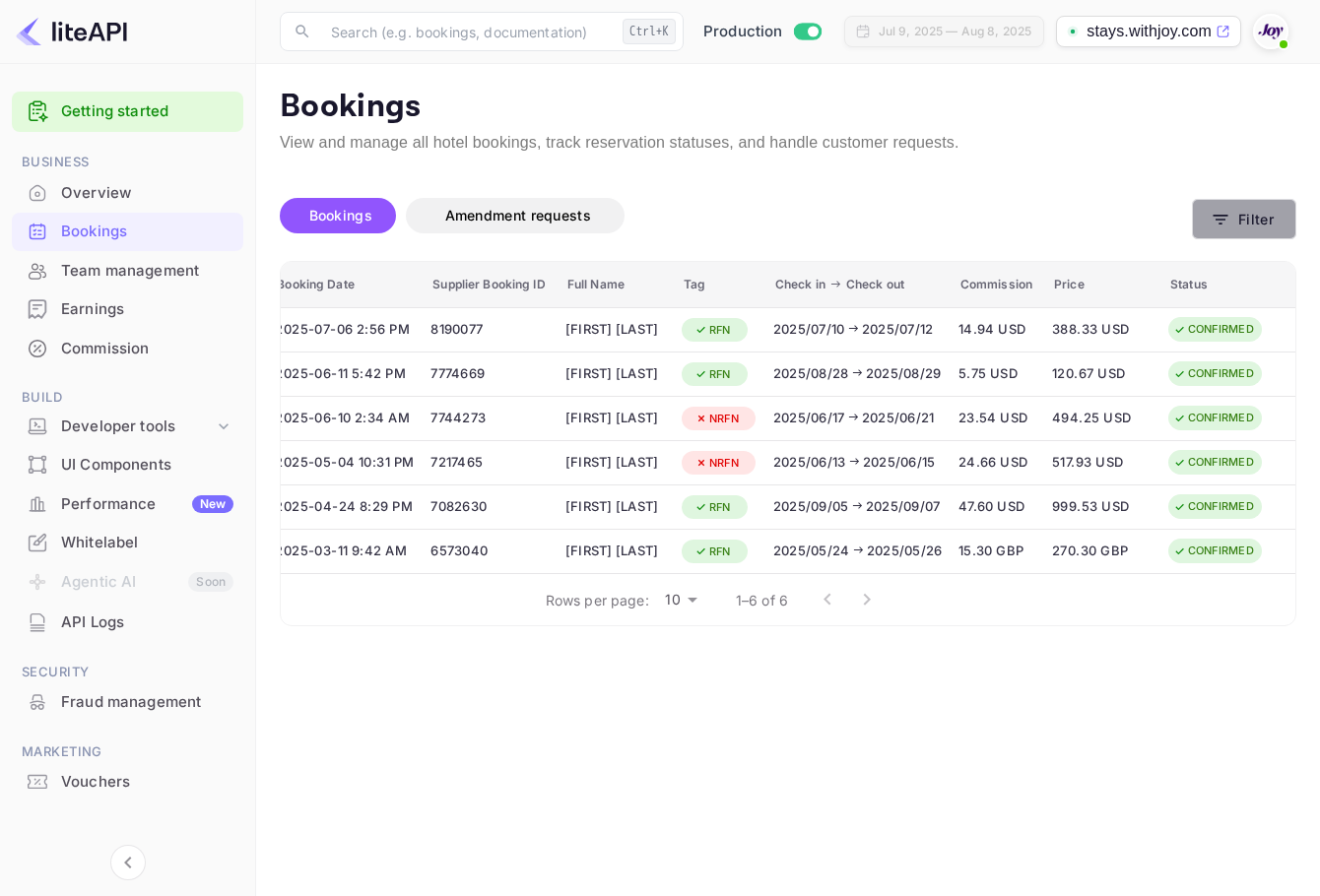 click on "Filter" at bounding box center (1244, 219) 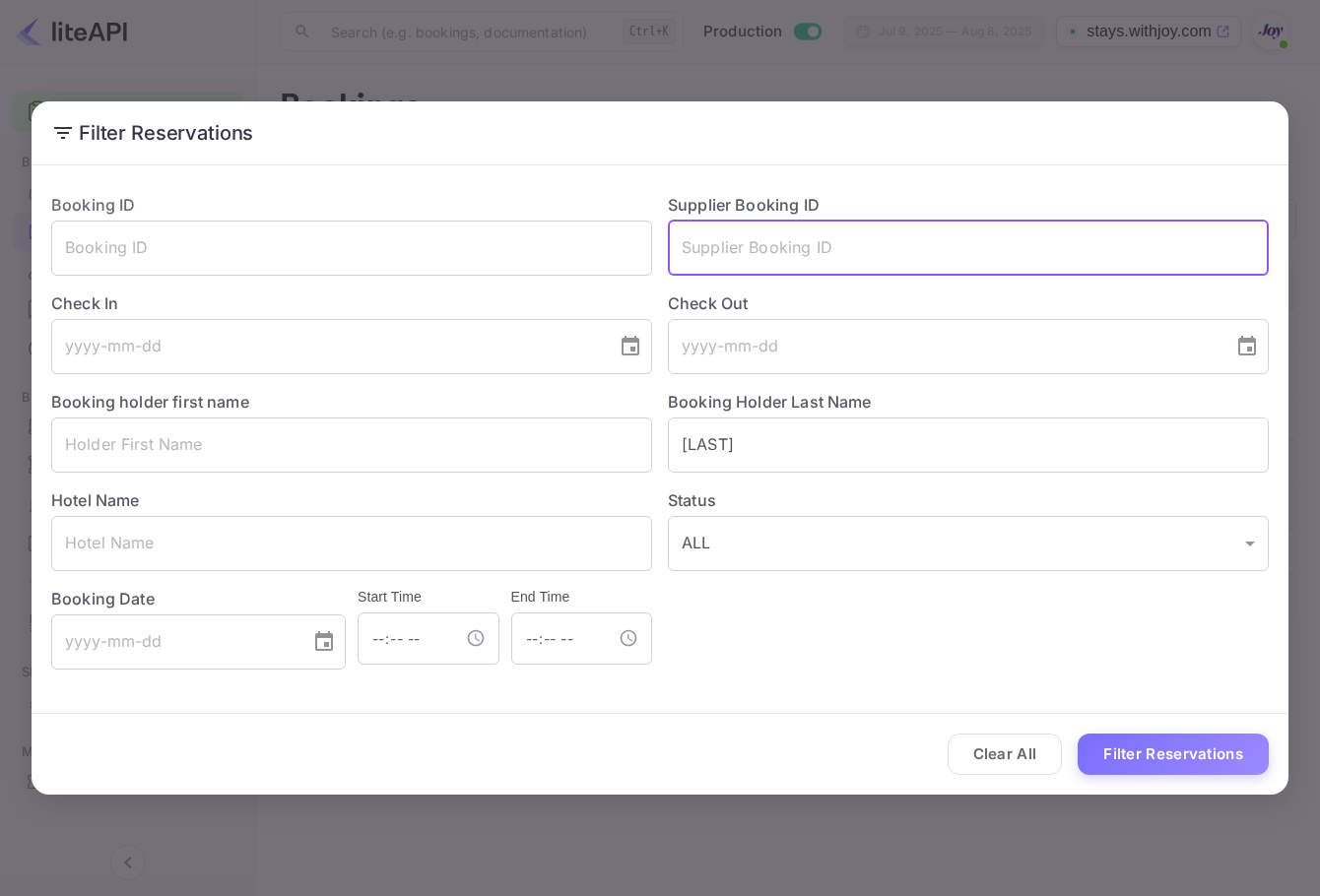 click at bounding box center [968, 248] 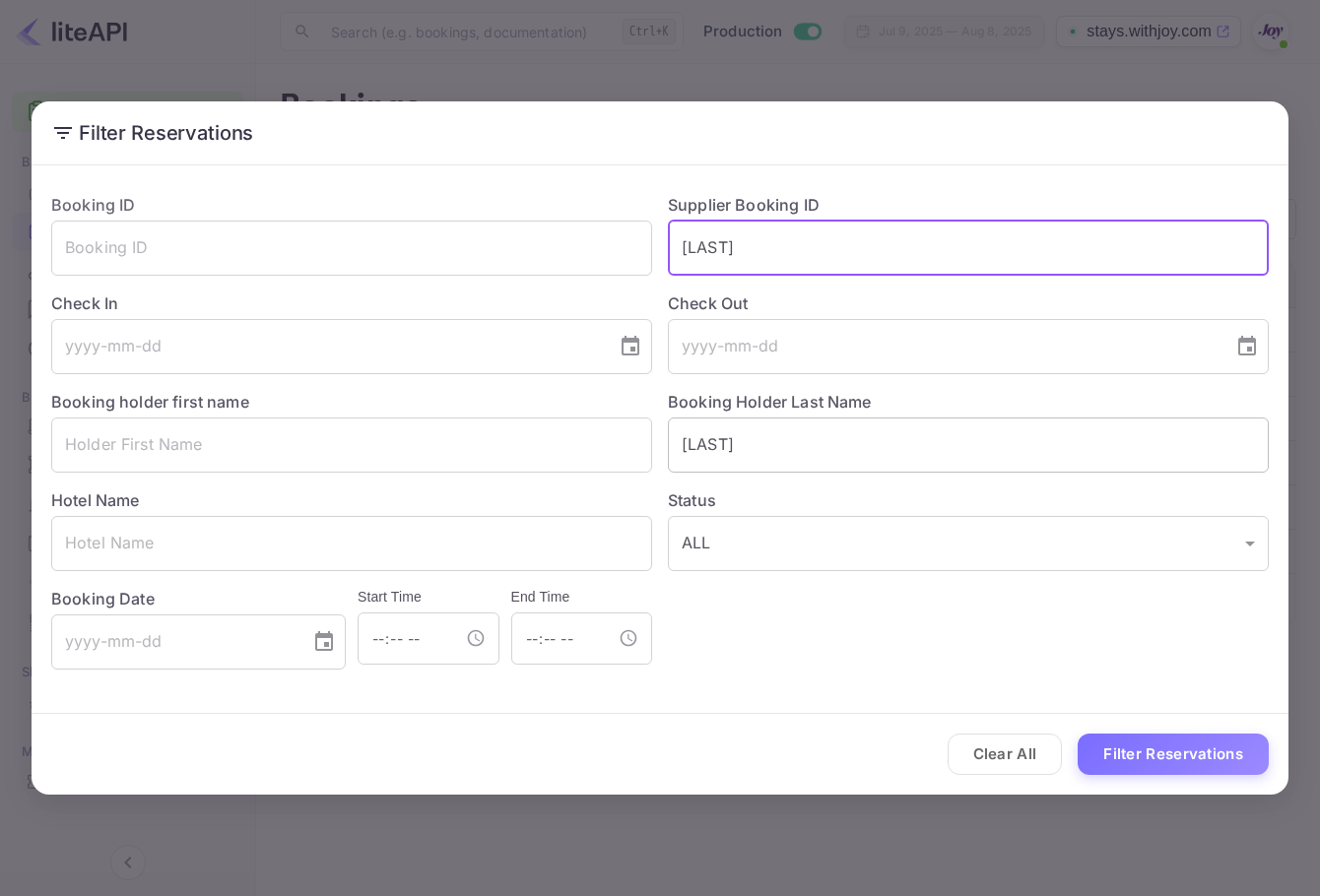 type 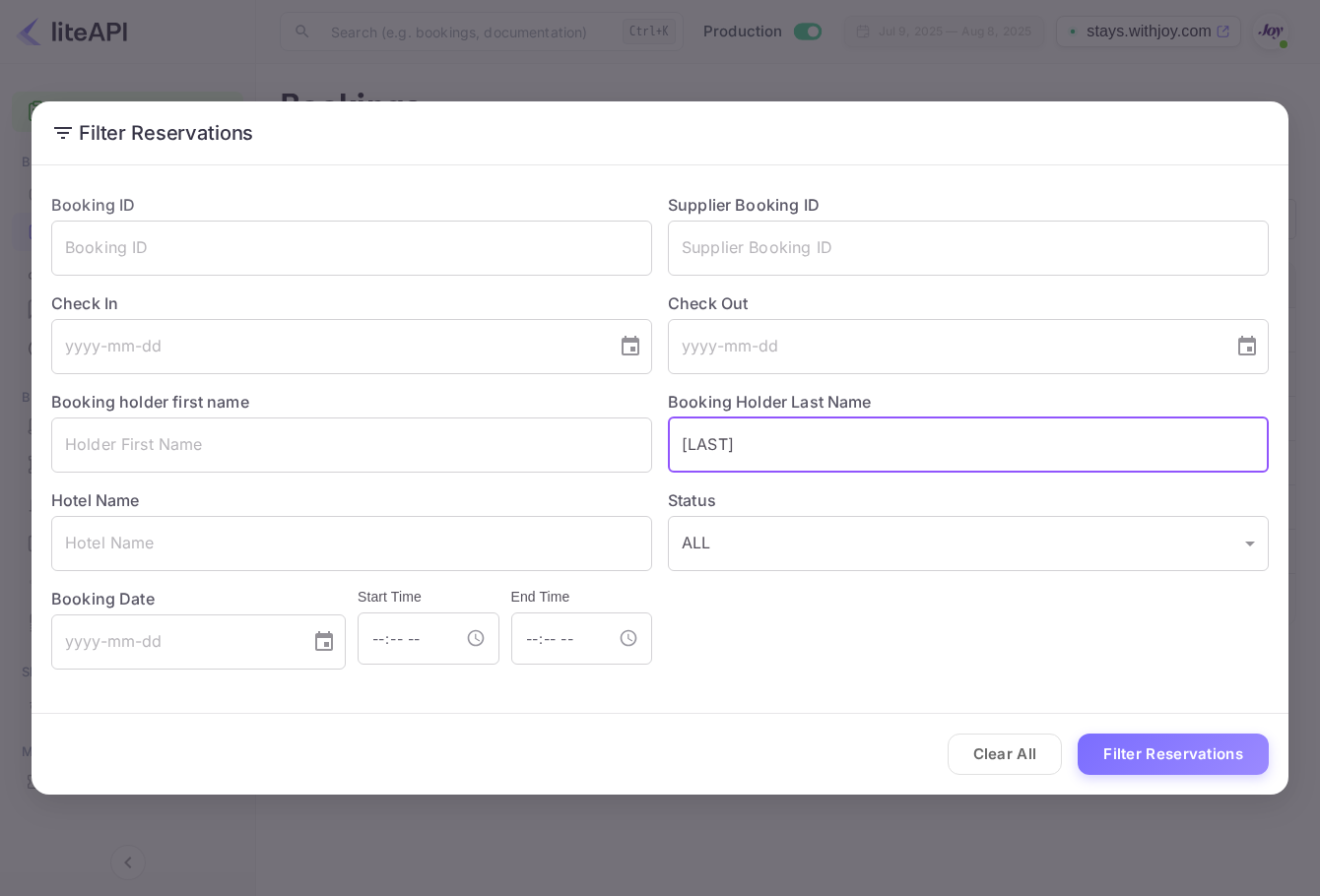 click on "Burnett" at bounding box center [968, 445] 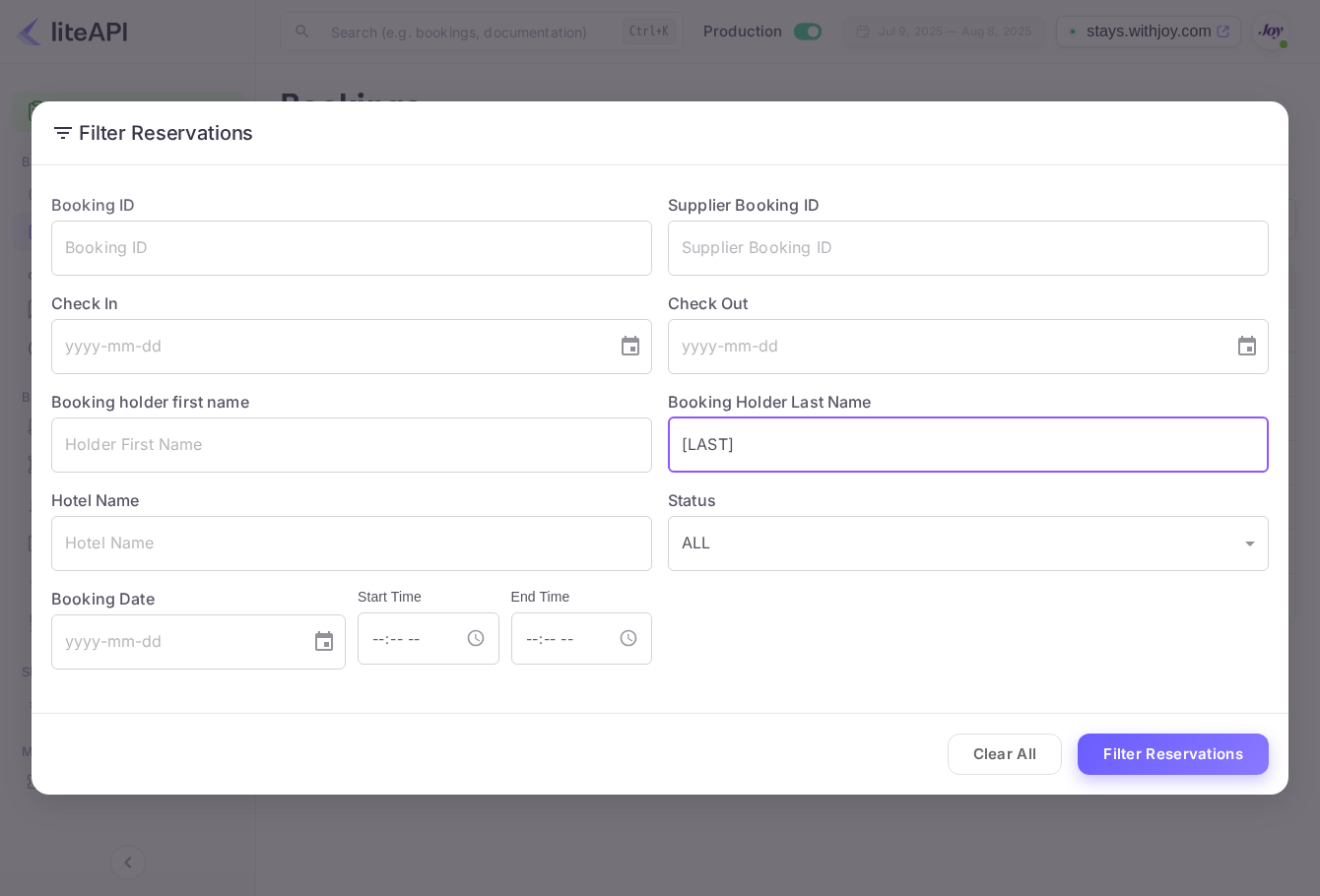 type on "[CITY]" 